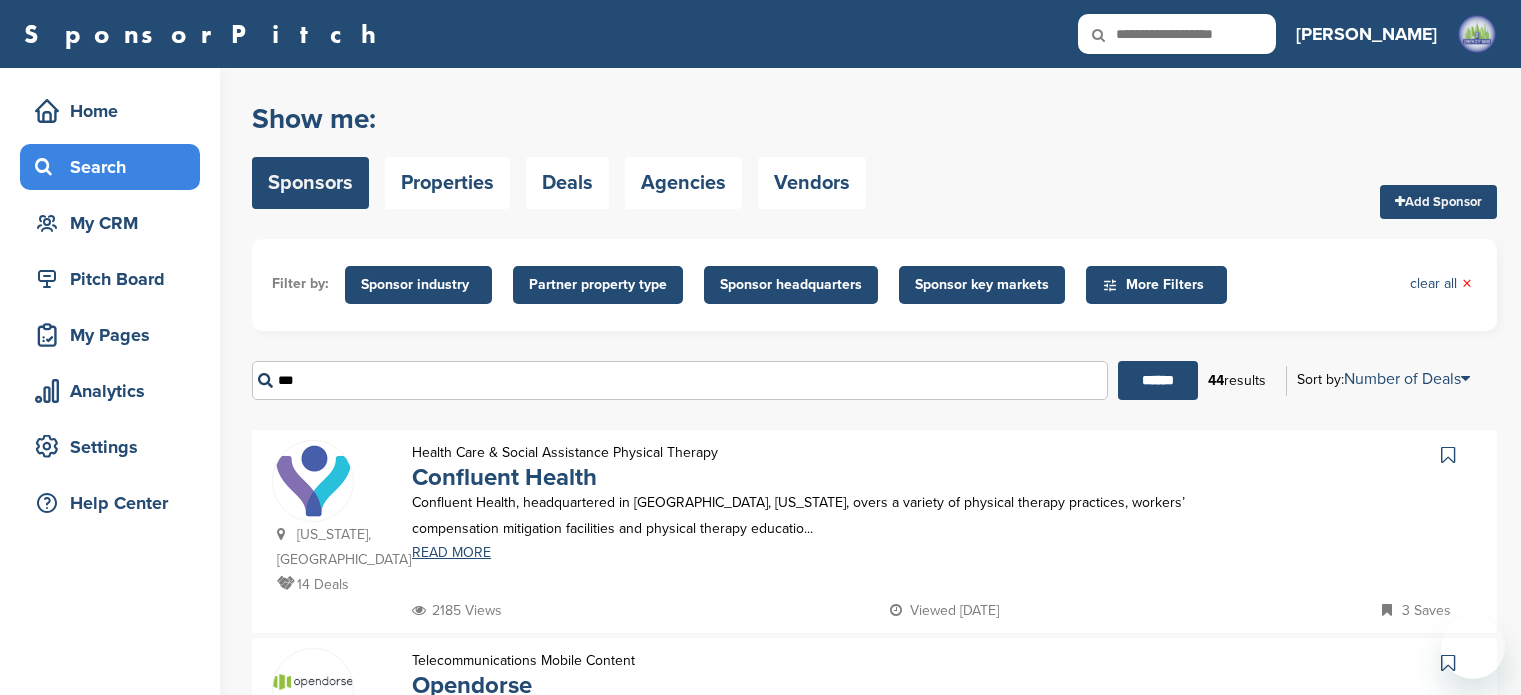 scroll, scrollTop: 0, scrollLeft: 0, axis: both 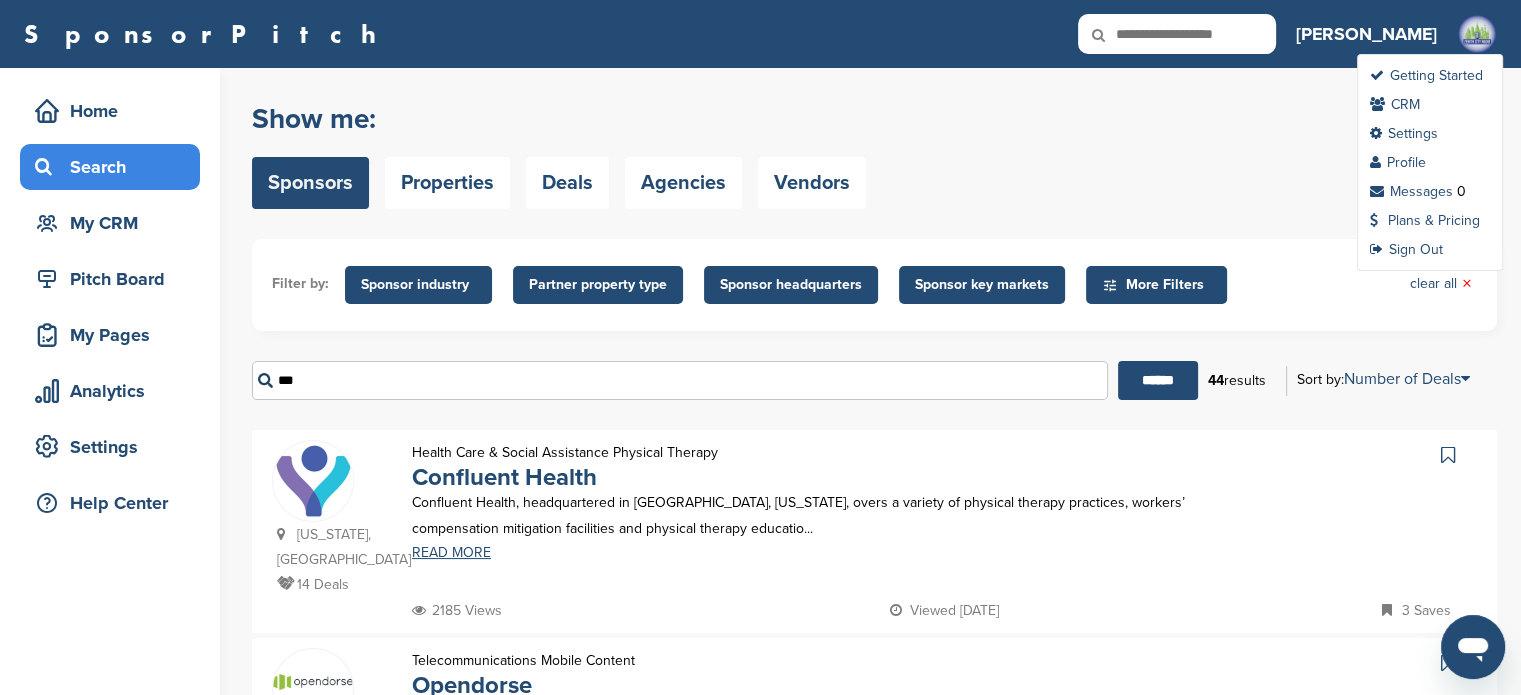 click at bounding box center (1477, 34) 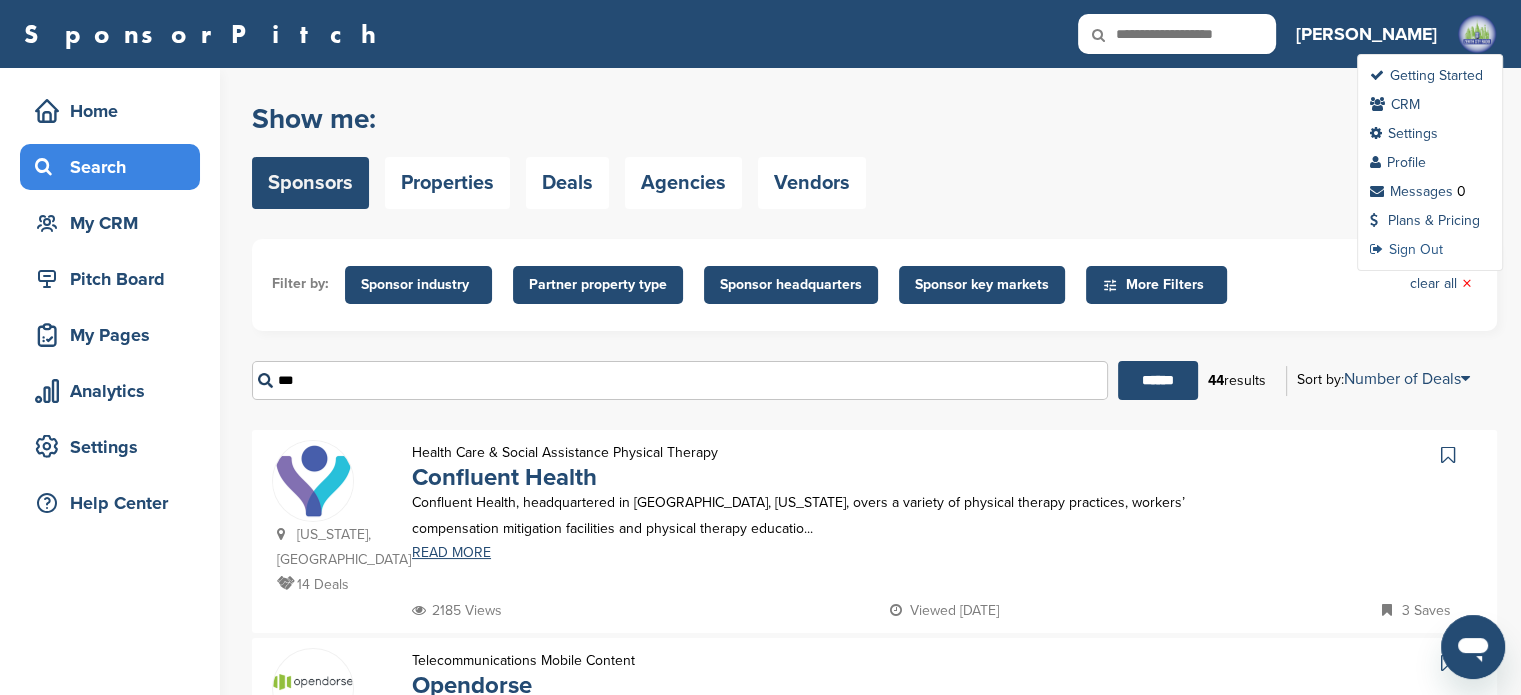 click on "Sign Out" at bounding box center (1406, 249) 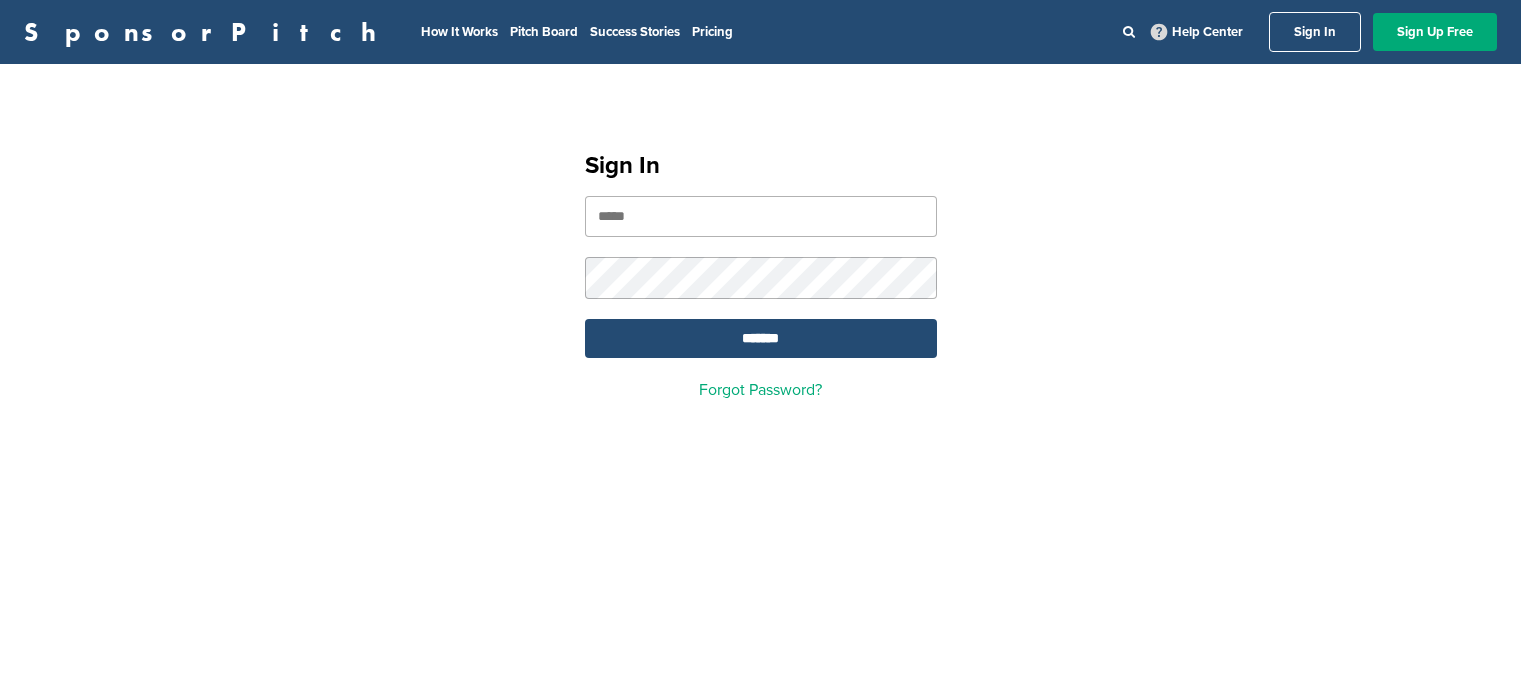scroll, scrollTop: 0, scrollLeft: 0, axis: both 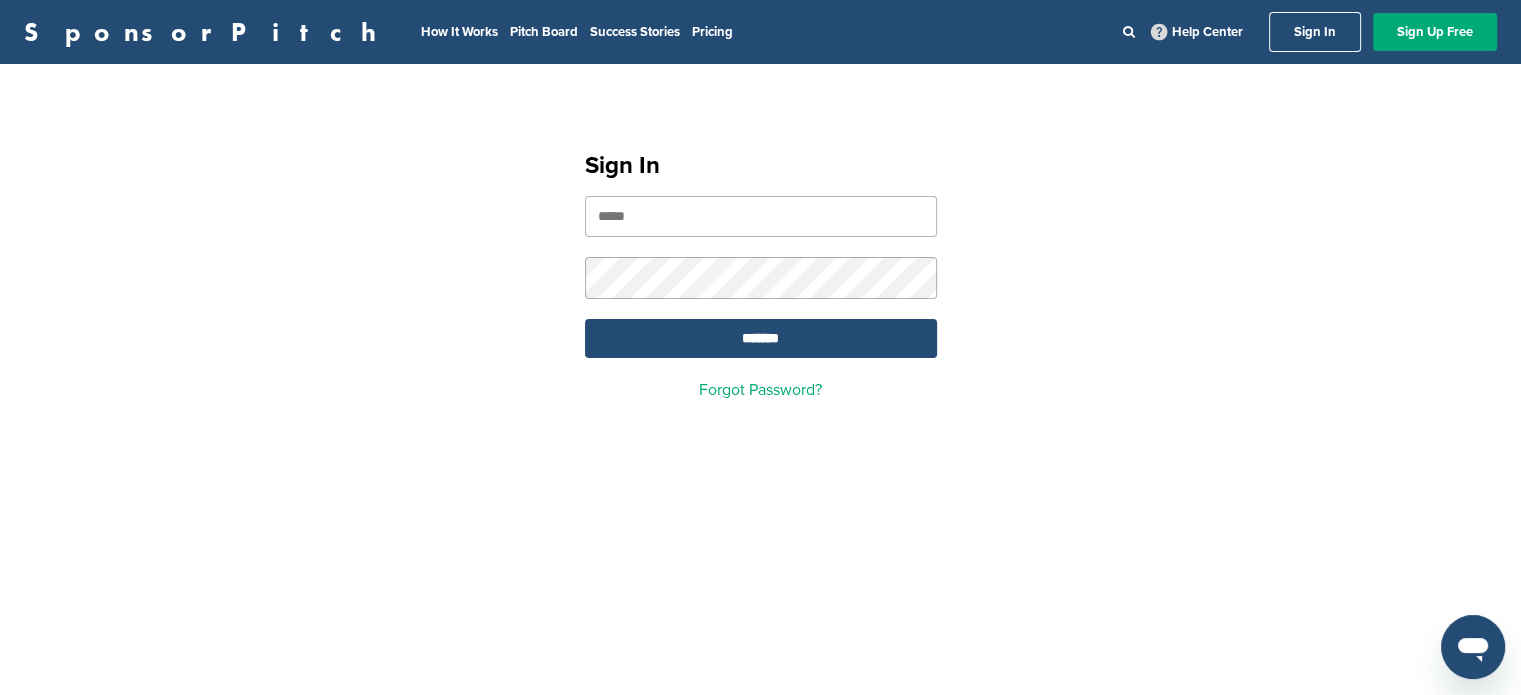 click at bounding box center [761, 216] 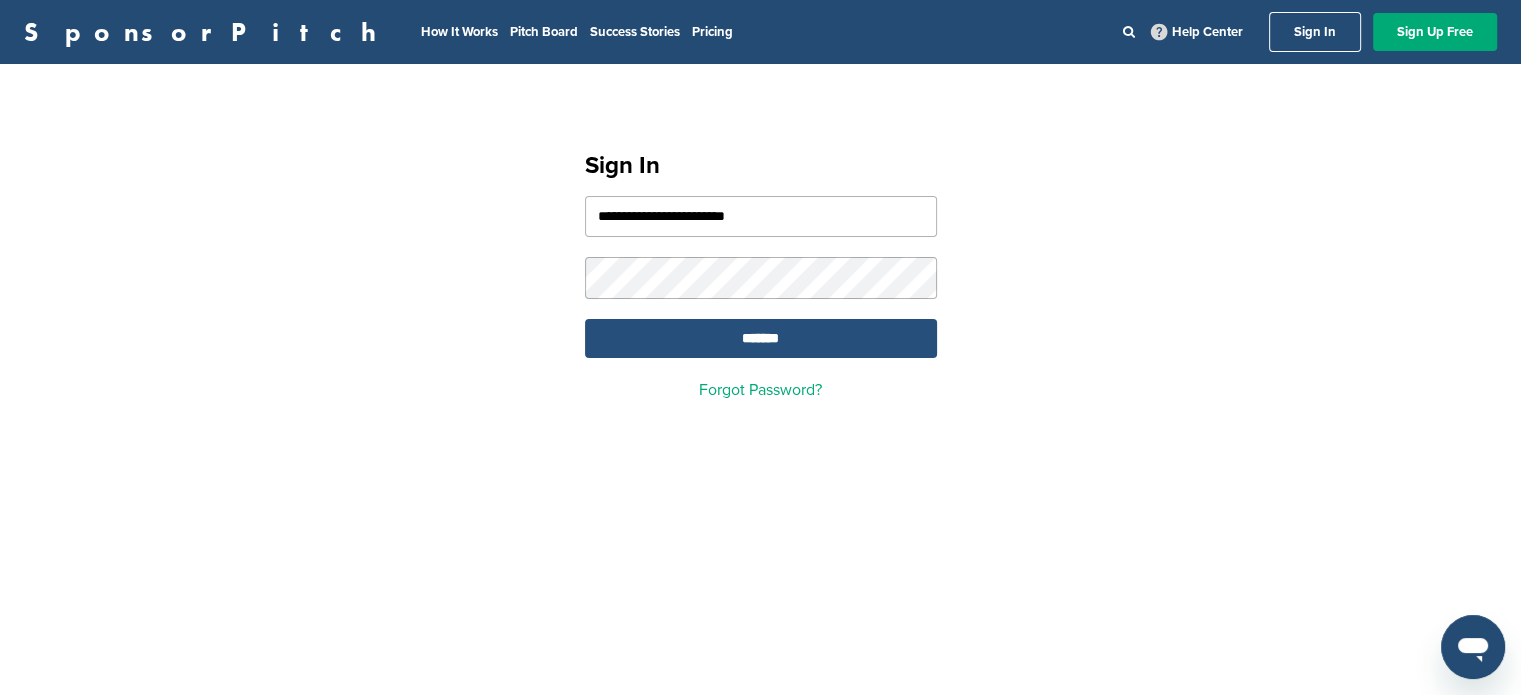 click on "*******" at bounding box center [761, 338] 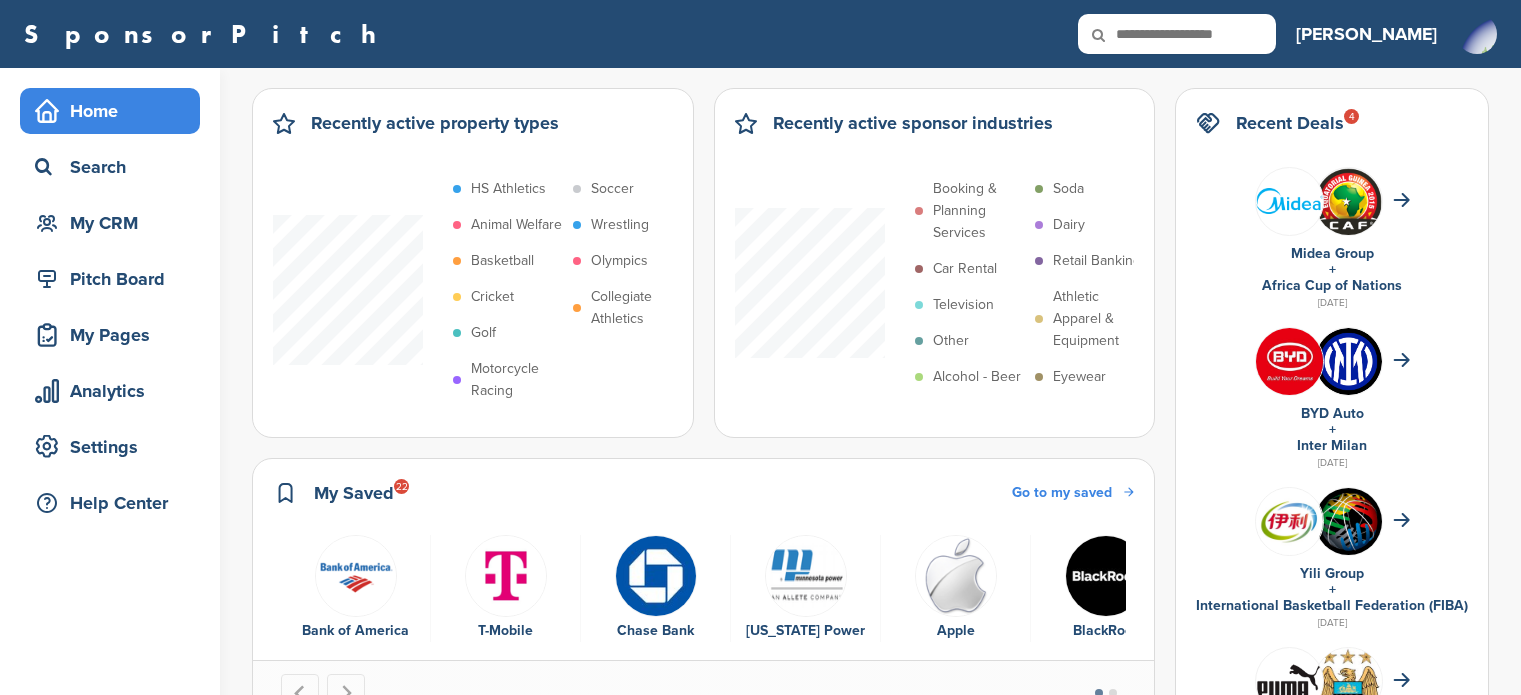 scroll, scrollTop: 0, scrollLeft: 0, axis: both 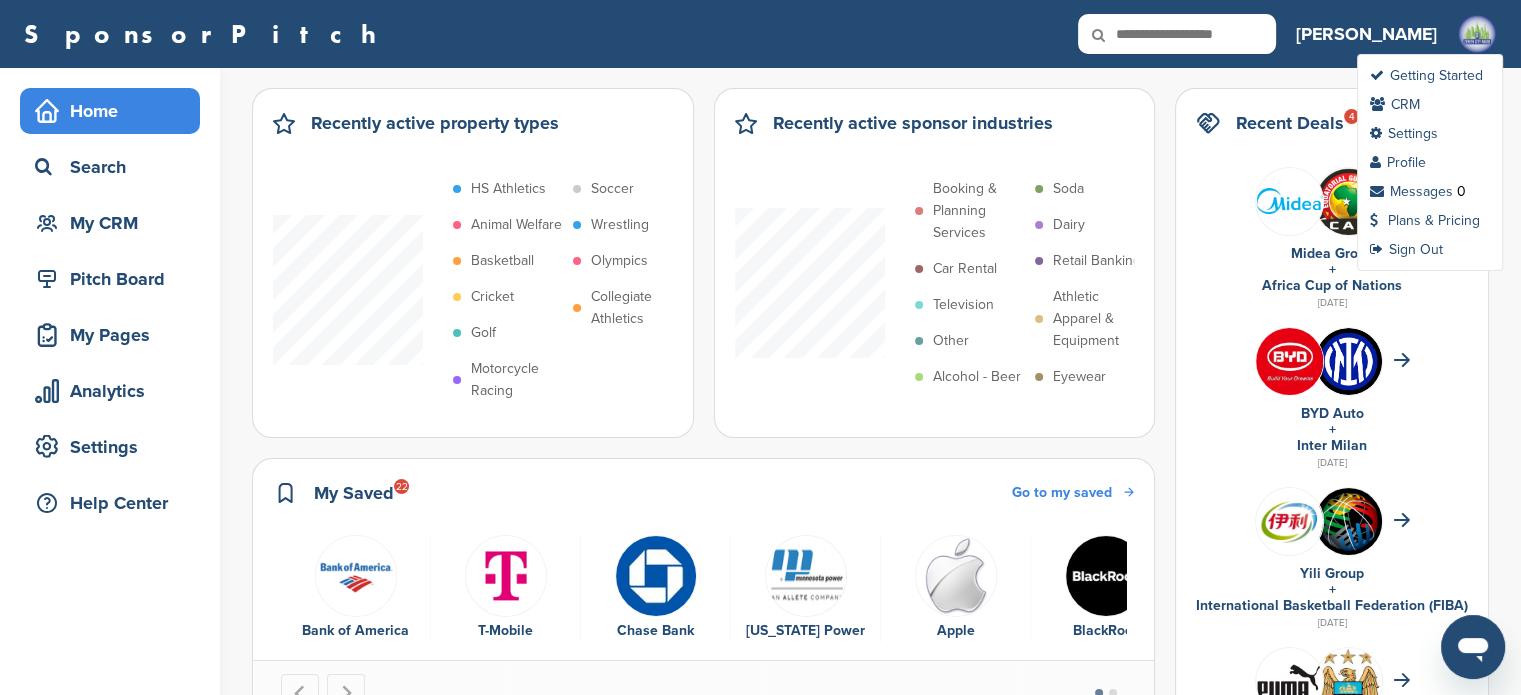 click at bounding box center (1477, 34) 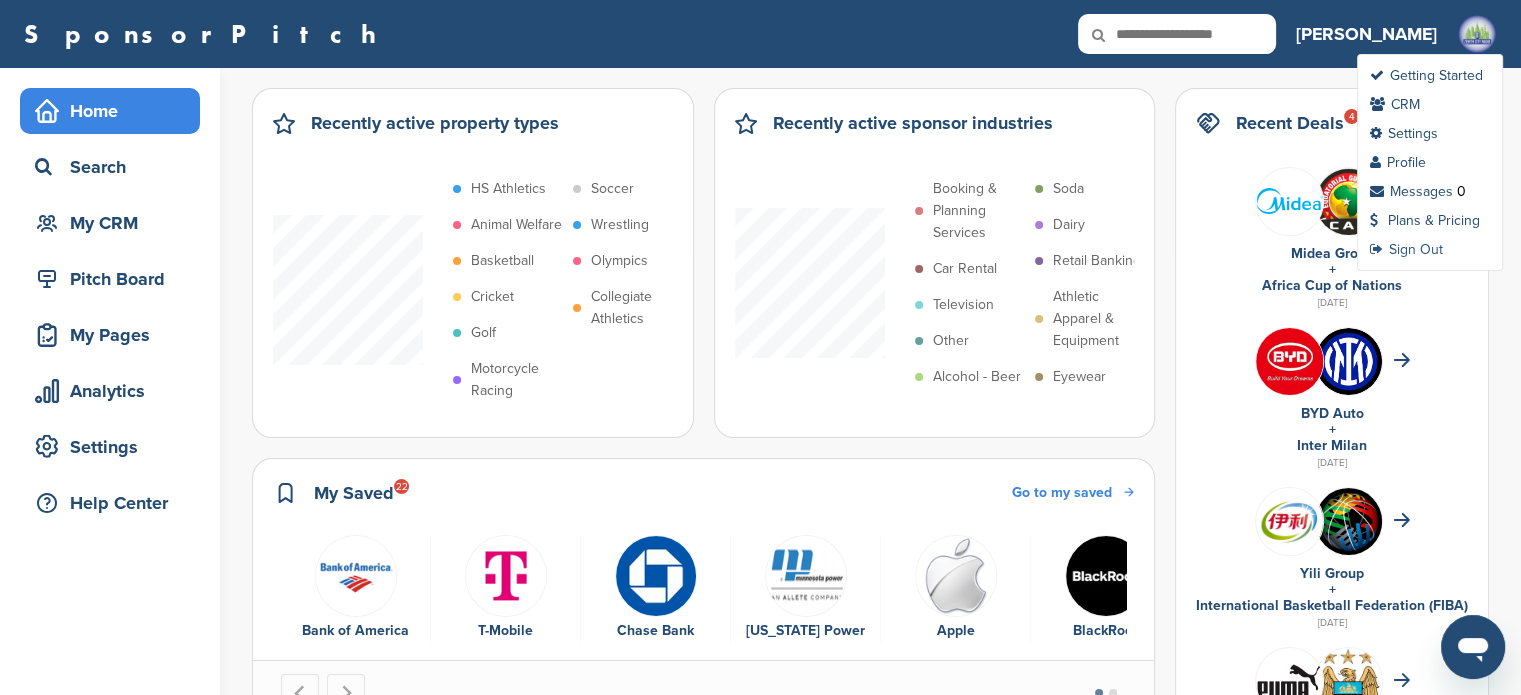 click on "Sign Out" at bounding box center (1406, 249) 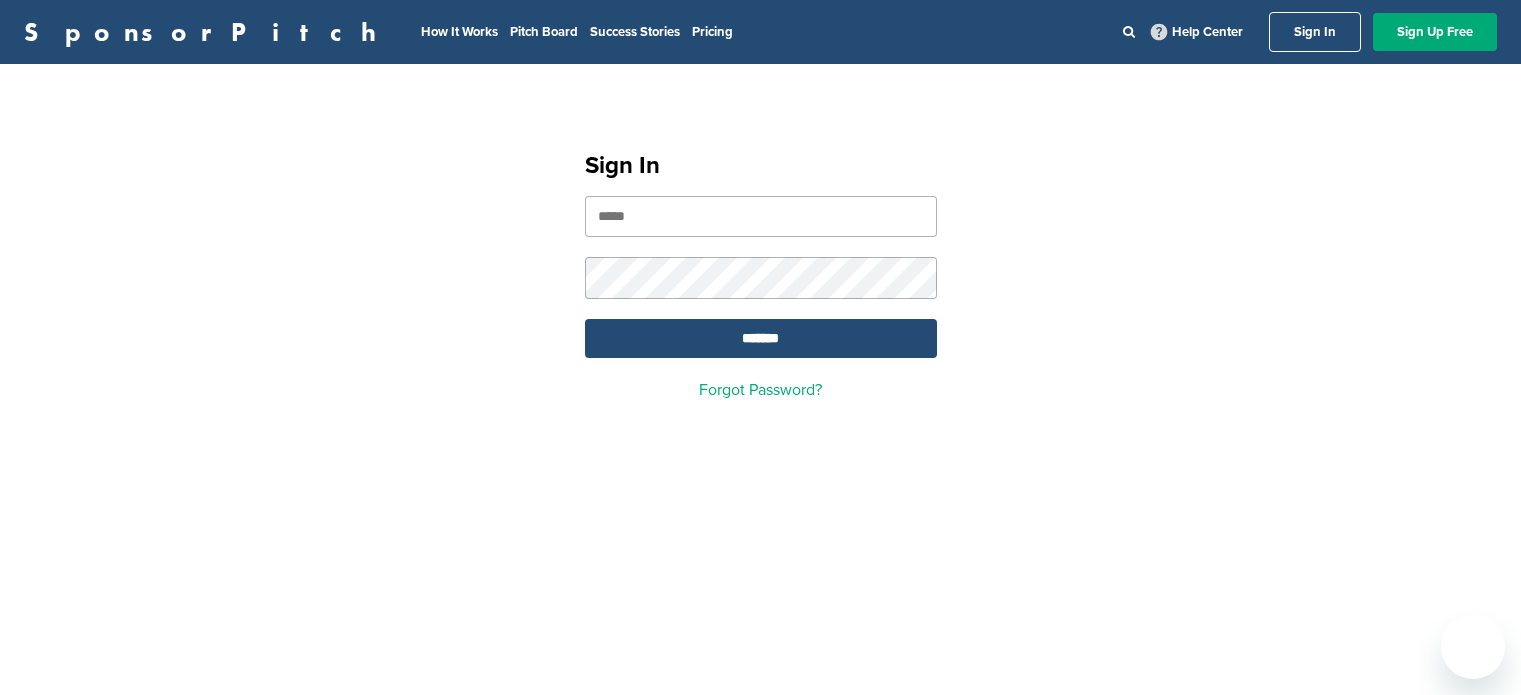 scroll, scrollTop: 0, scrollLeft: 0, axis: both 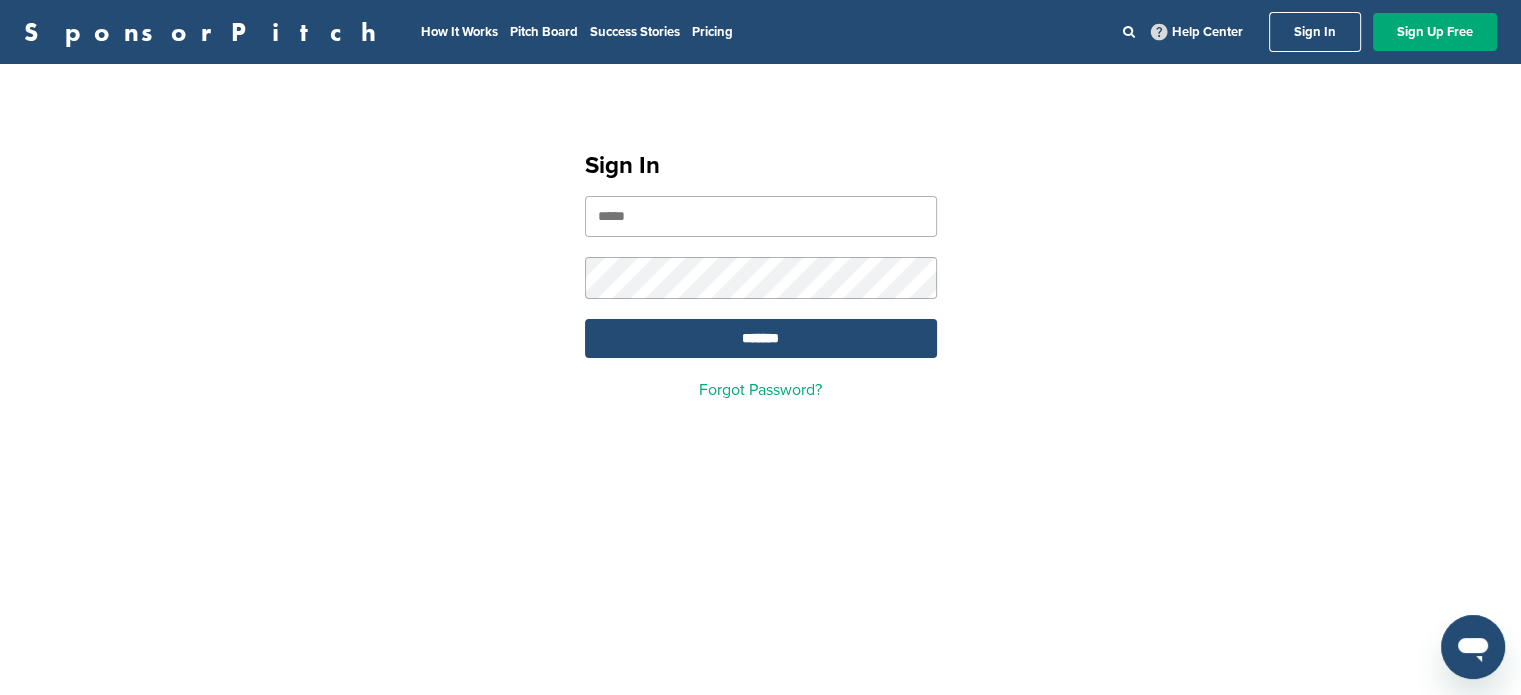 click at bounding box center [761, 216] 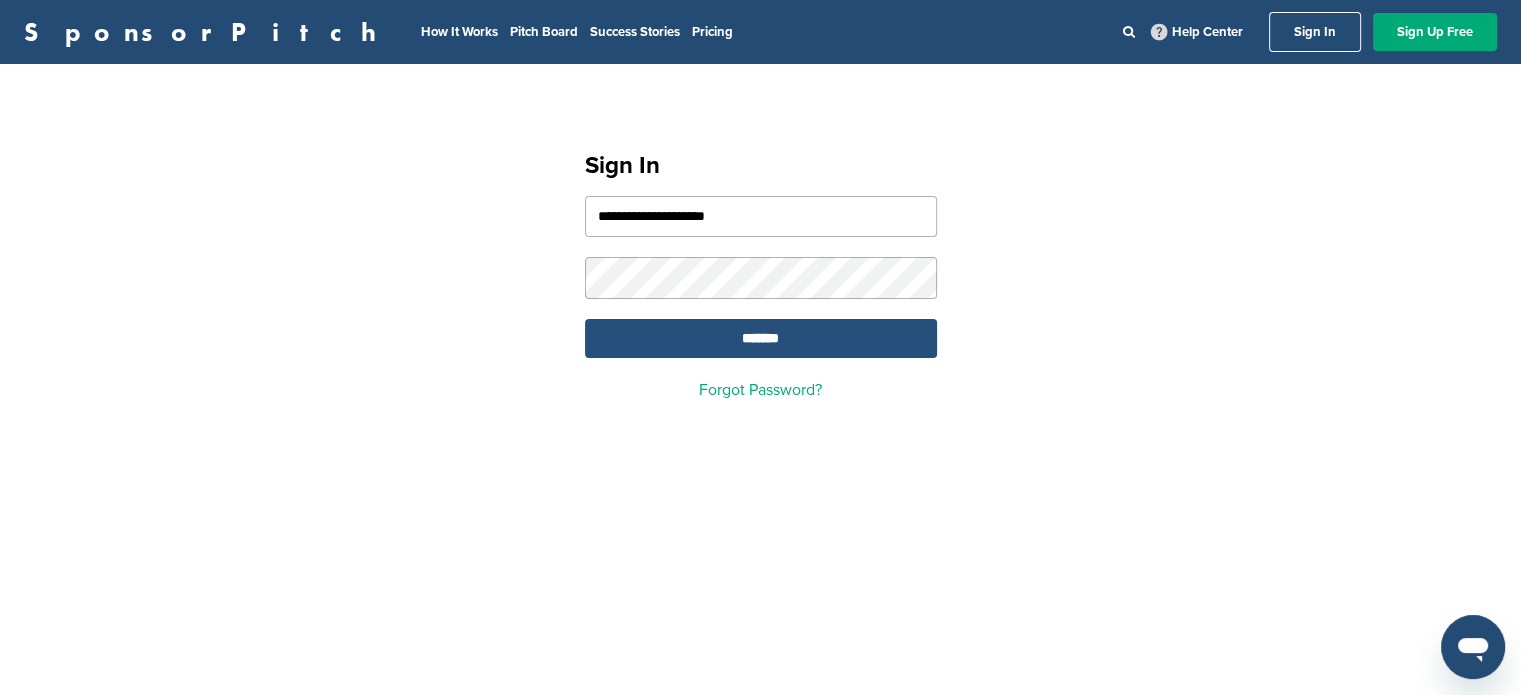 click on "*******" at bounding box center [761, 338] 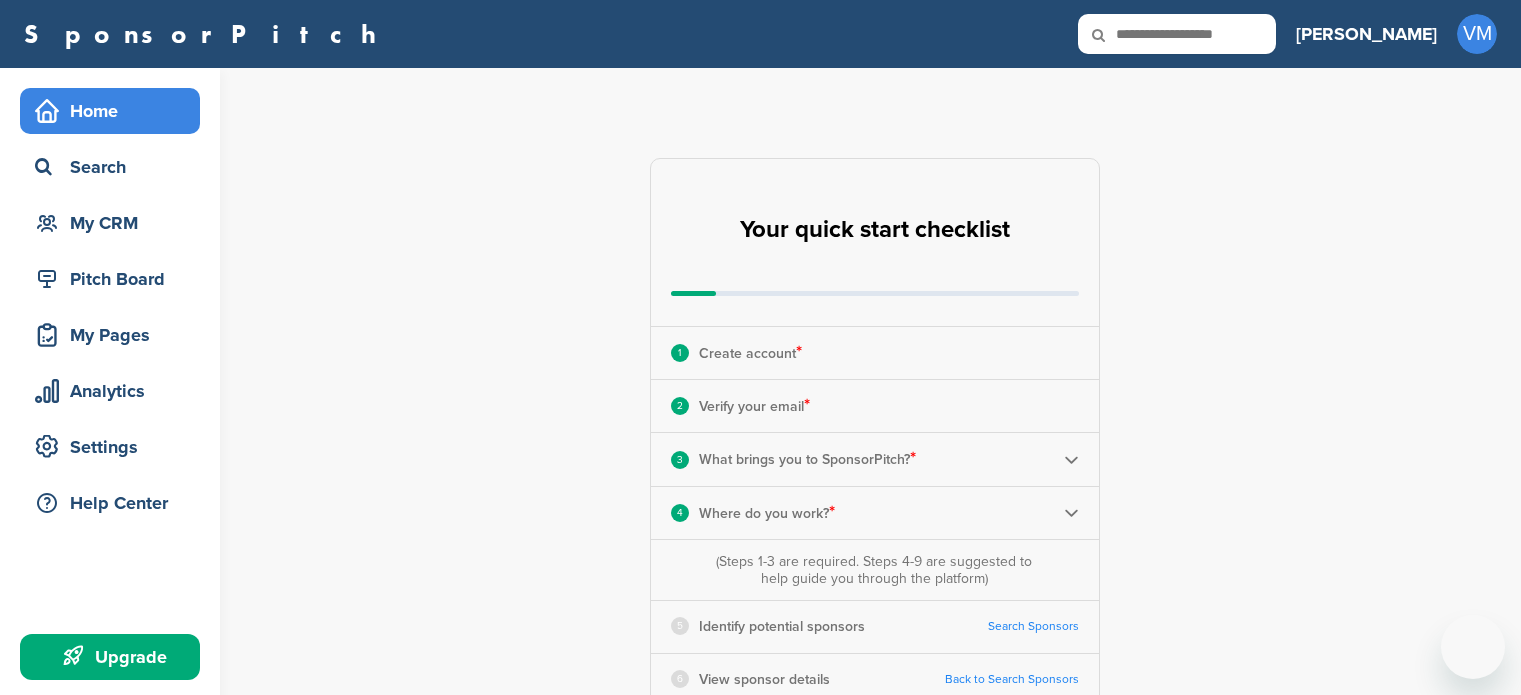 scroll, scrollTop: 0, scrollLeft: 0, axis: both 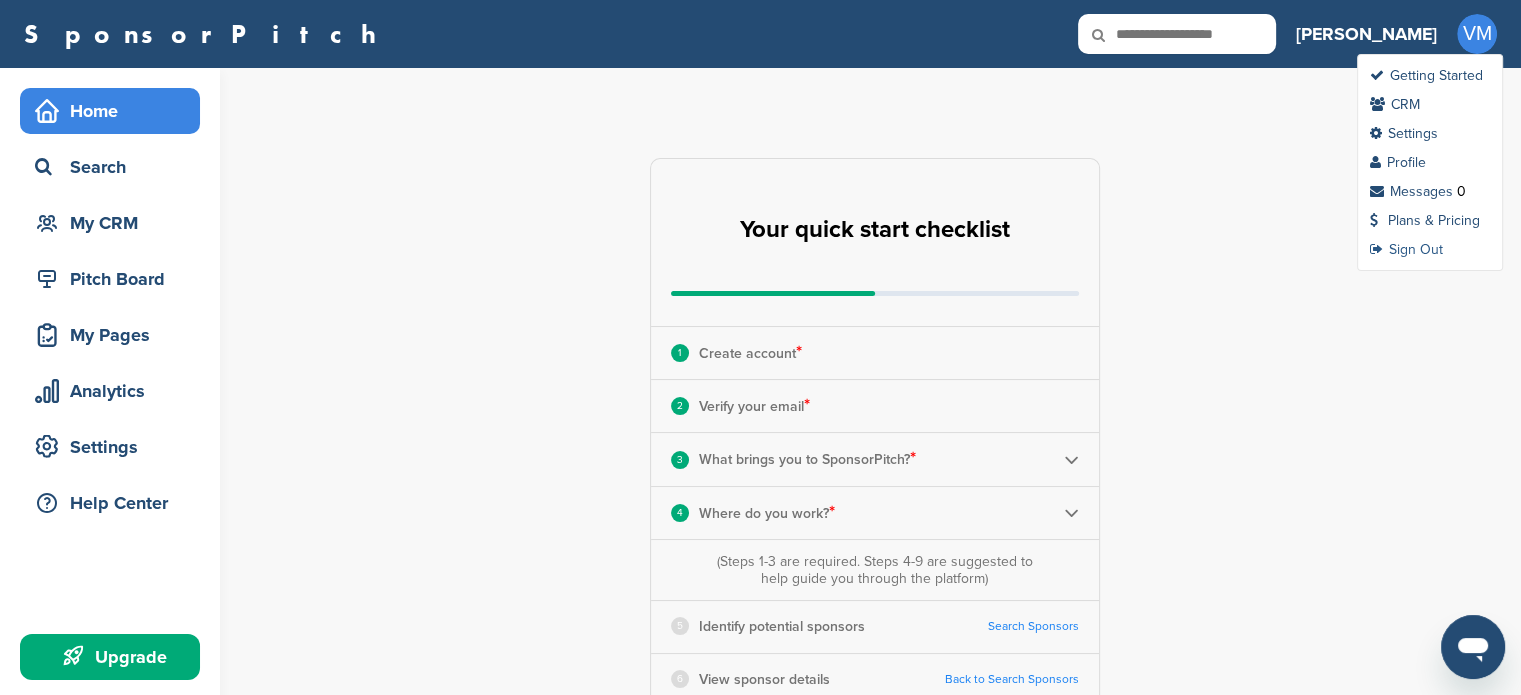 click on "Sign Out" at bounding box center (1406, 249) 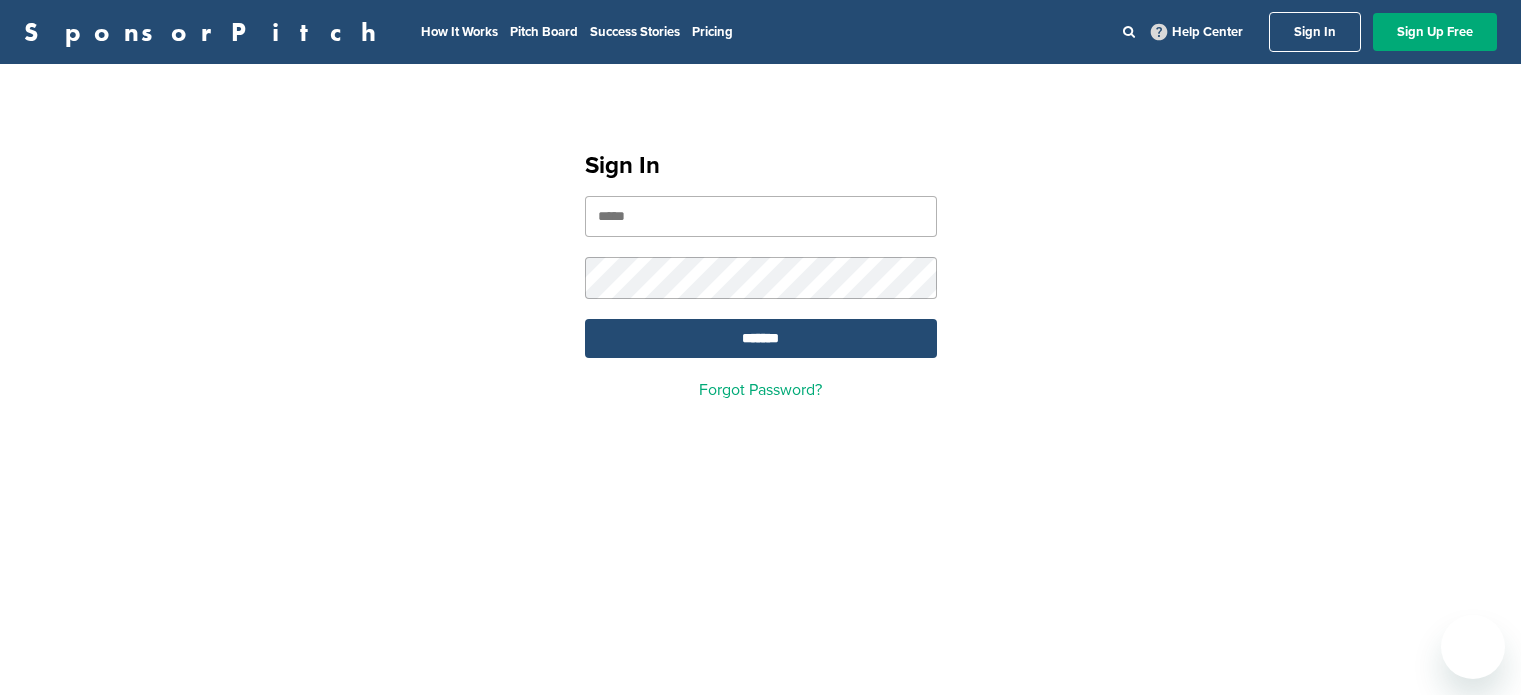 scroll, scrollTop: 0, scrollLeft: 0, axis: both 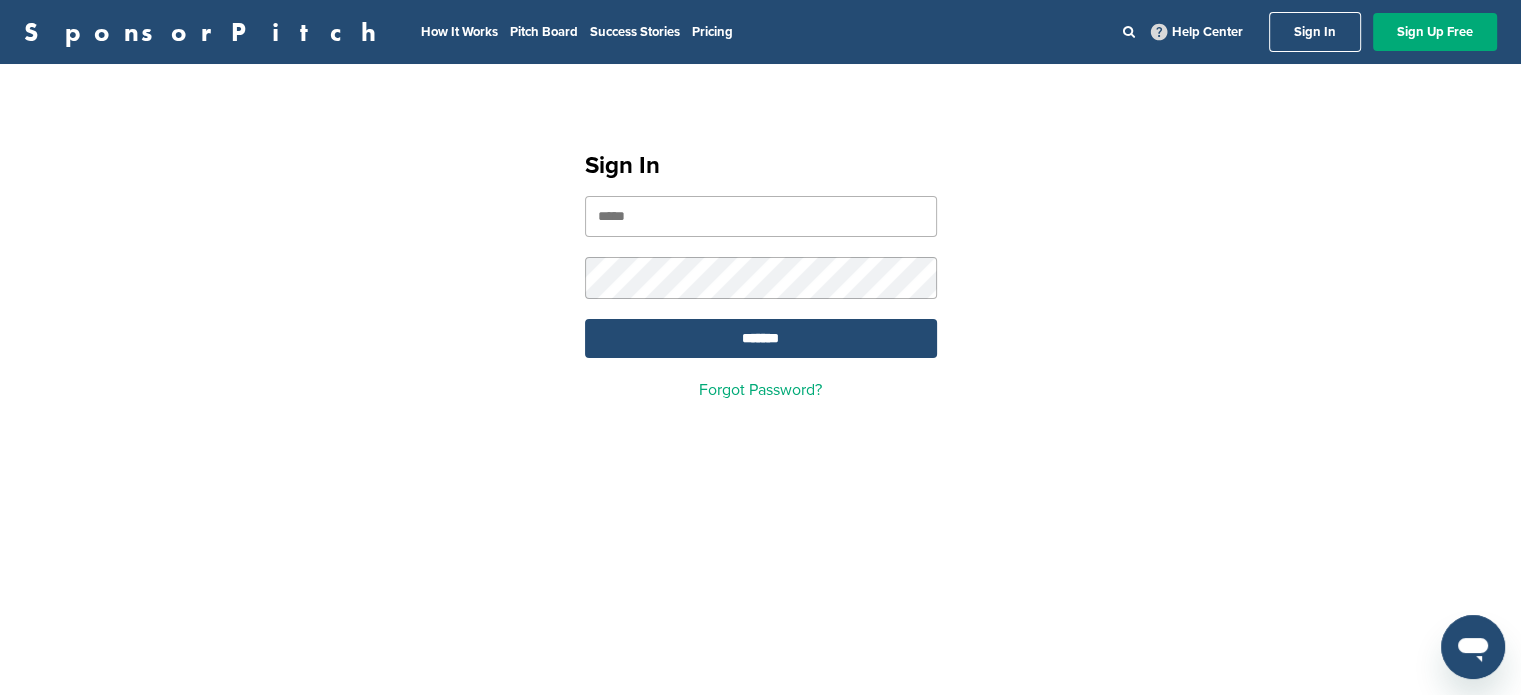 click at bounding box center [761, 216] 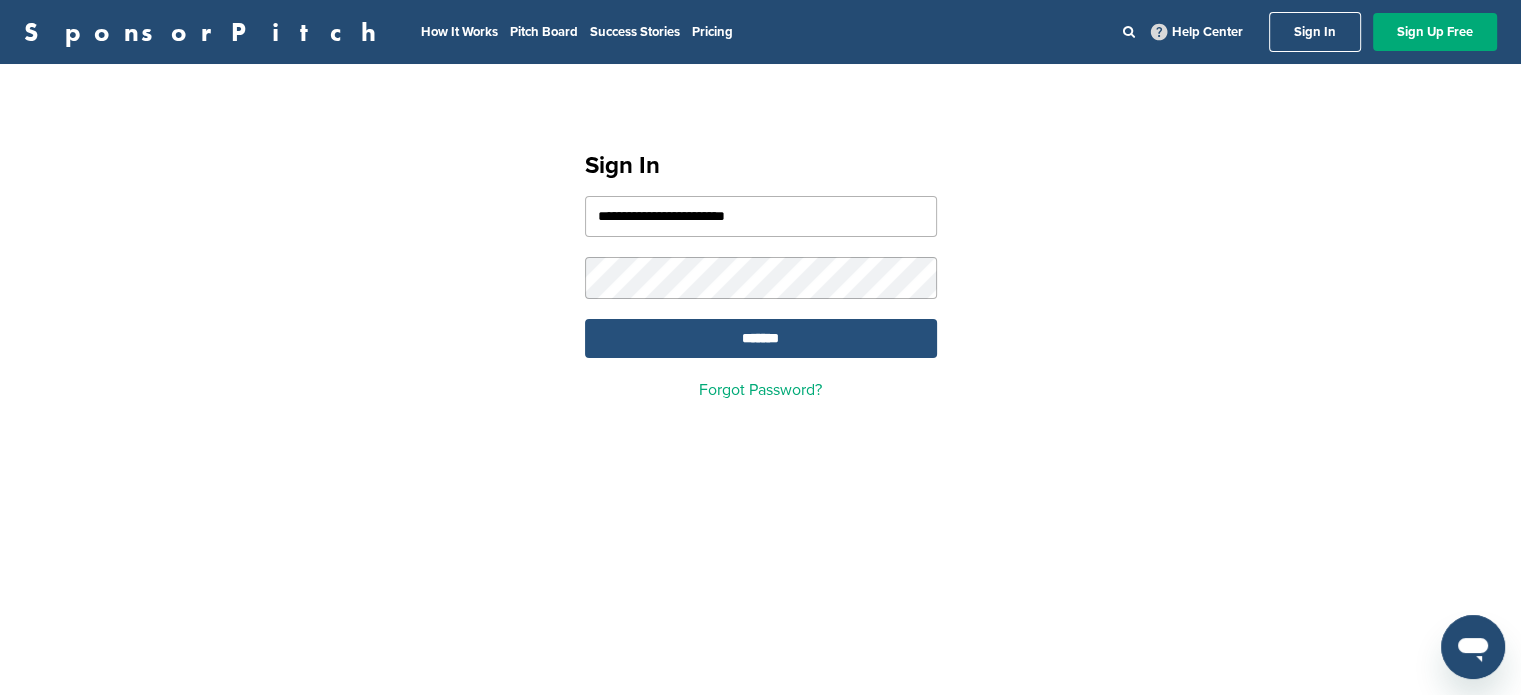 click on "*******" at bounding box center [761, 338] 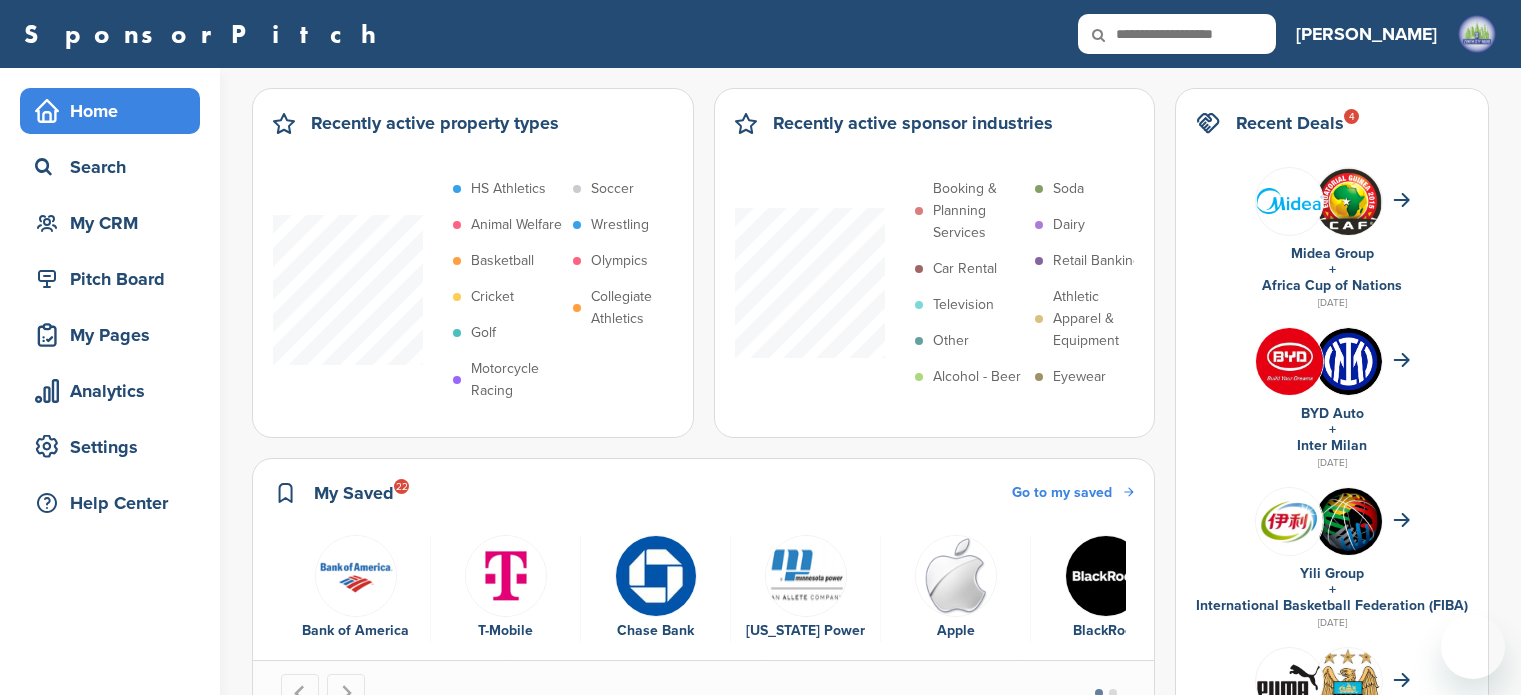 scroll, scrollTop: 0, scrollLeft: 0, axis: both 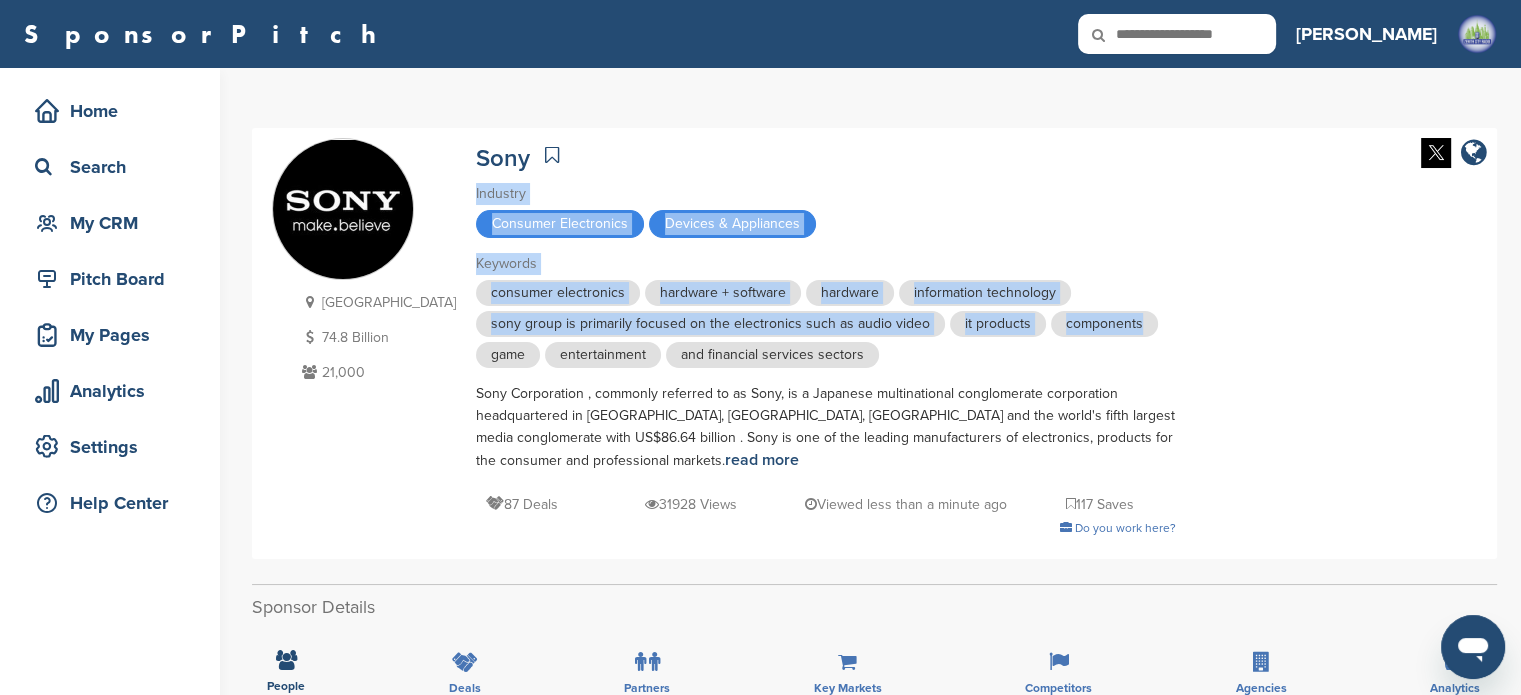 drag, startPoint x: 1520, startPoint y: 164, endPoint x: 1526, endPoint y: 262, distance: 98.1835 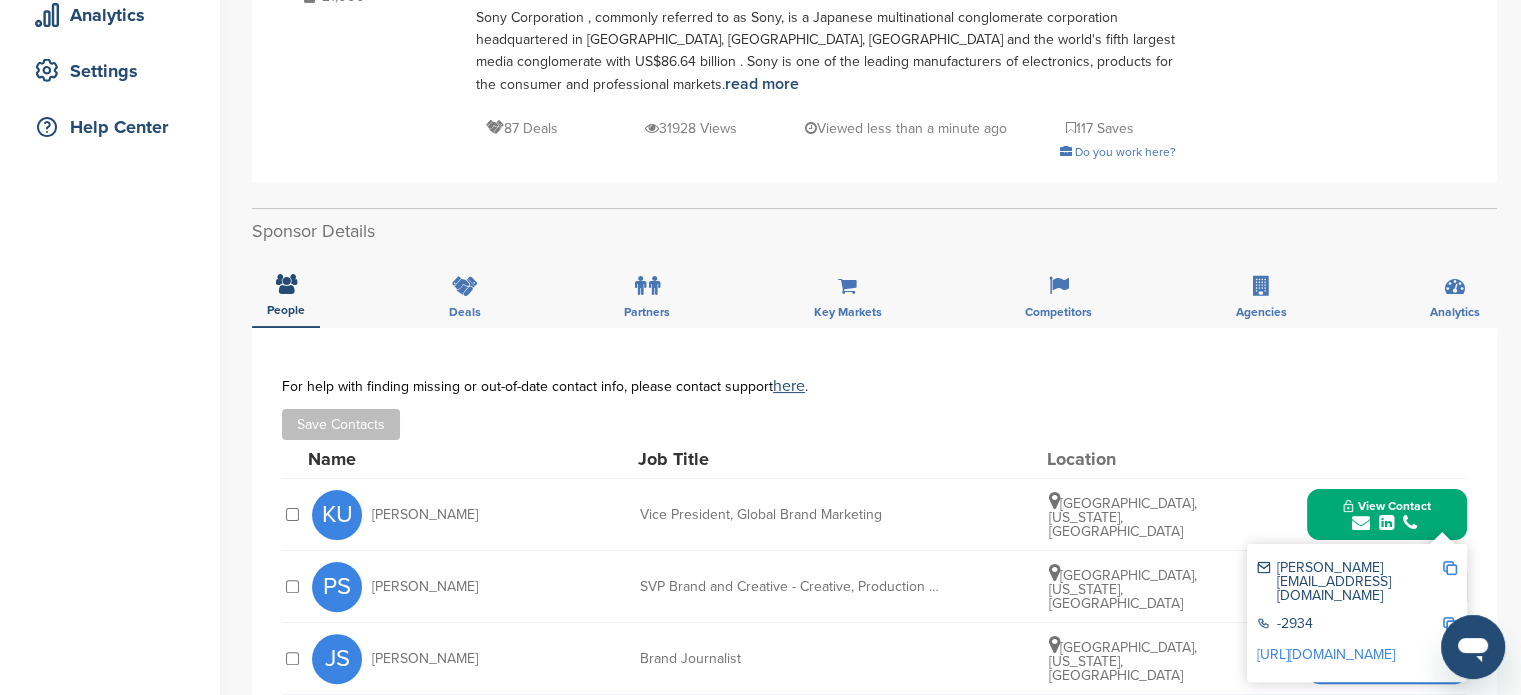 scroll, scrollTop: 128, scrollLeft: 0, axis: vertical 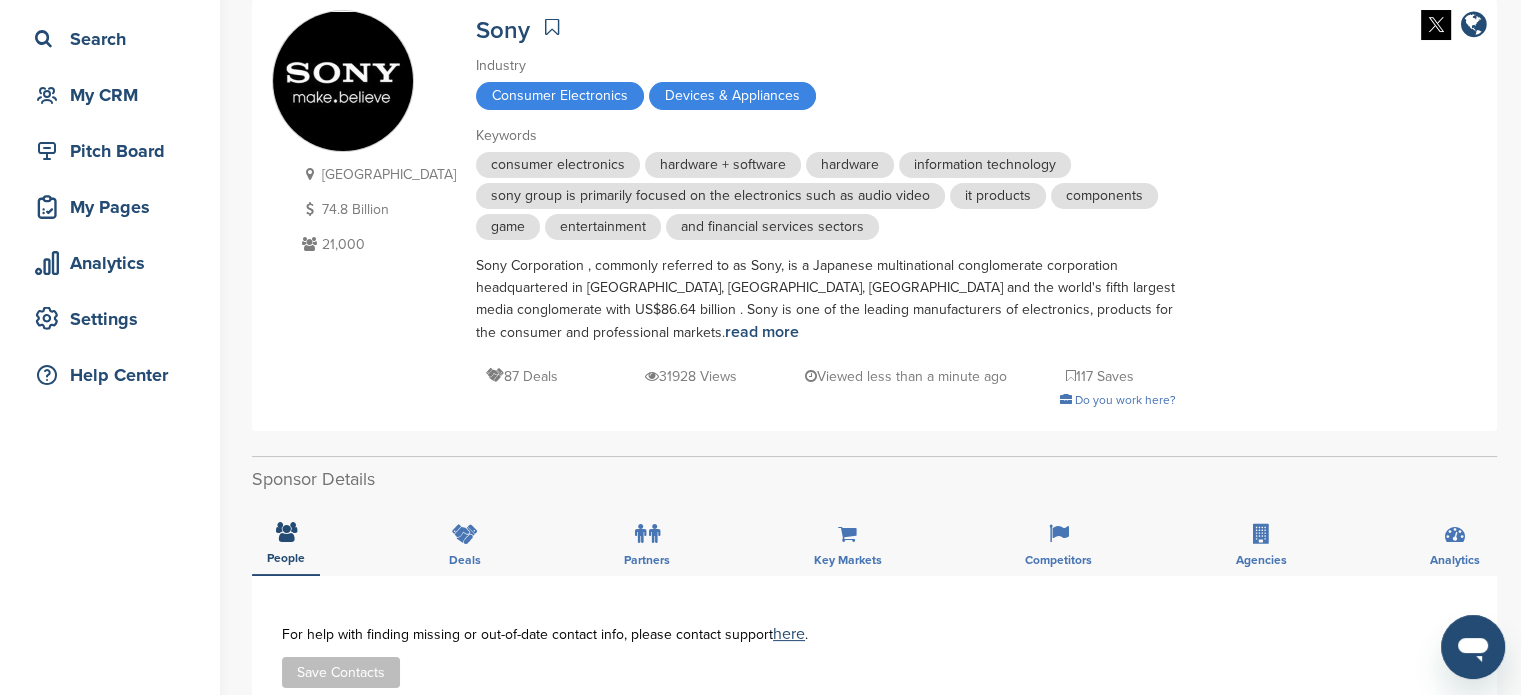 click on "Japan
74.8 Billion
21,000
Sony
Industry
Consumer Electronics
Devices & Appliances
Keywords
consumer electronics
hardware + software
hardware
information technology
sony group is primarily focused on the electronics such as audio video
it products
components
game
entertainment
and financial services sectors
Sony Corporation  , commonly referred to as Sony, is a Japanese multinational conglomerate corporation headquartered in Minato, Tokyo, Japan and the world's fifth largest media conglomerate with US$86.64 billion . Sony is one of the leading manufacturers of electronics, products for the consumer and professional markets.  read more
87
Deals
31928
Views
Viewed
less than a minute ago
117
Saves
Do you work here?" at bounding box center (874, 215) 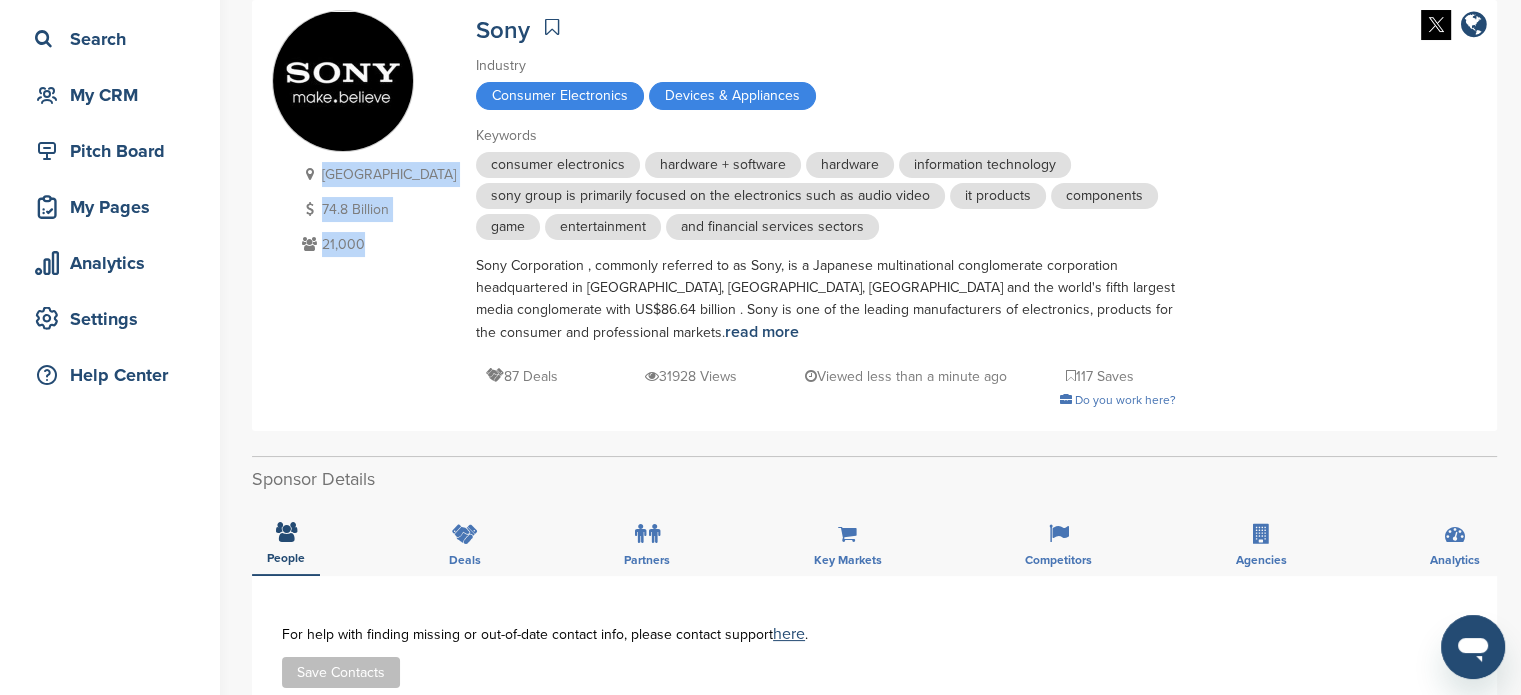 drag, startPoint x: 432, startPoint y: 23, endPoint x: 301, endPoint y: 179, distance: 203.70813 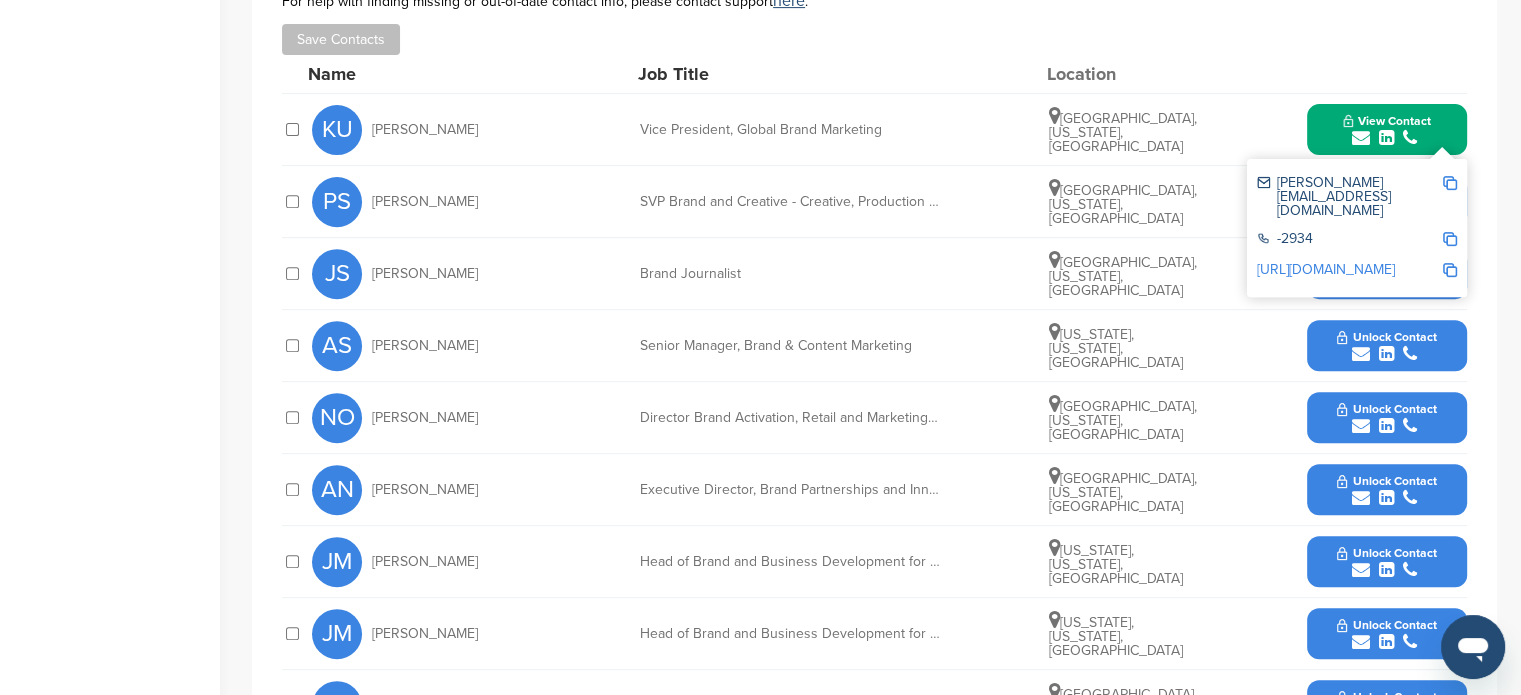 scroll, scrollTop: 717, scrollLeft: 0, axis: vertical 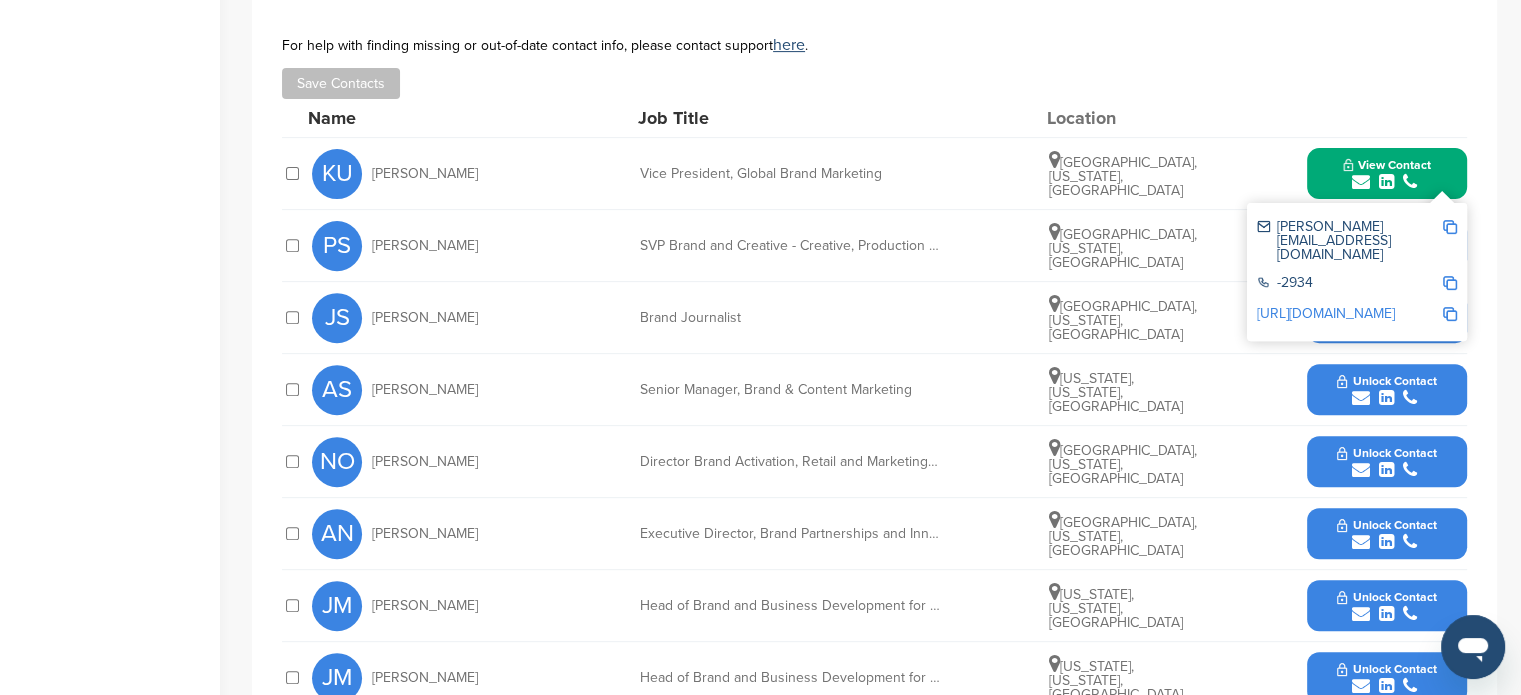click at bounding box center (1450, 227) 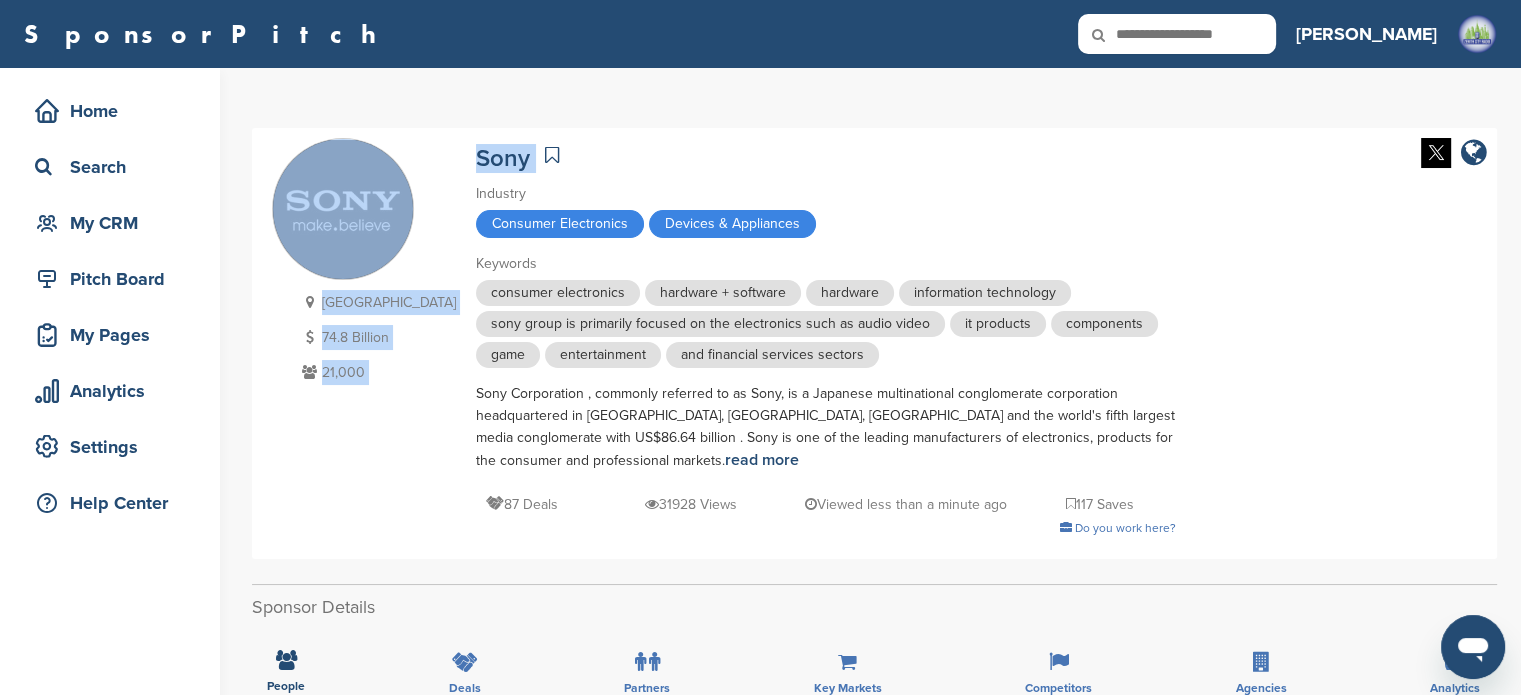 drag, startPoint x: 410, startPoint y: 120, endPoint x: 492, endPoint y: 157, distance: 89.961105 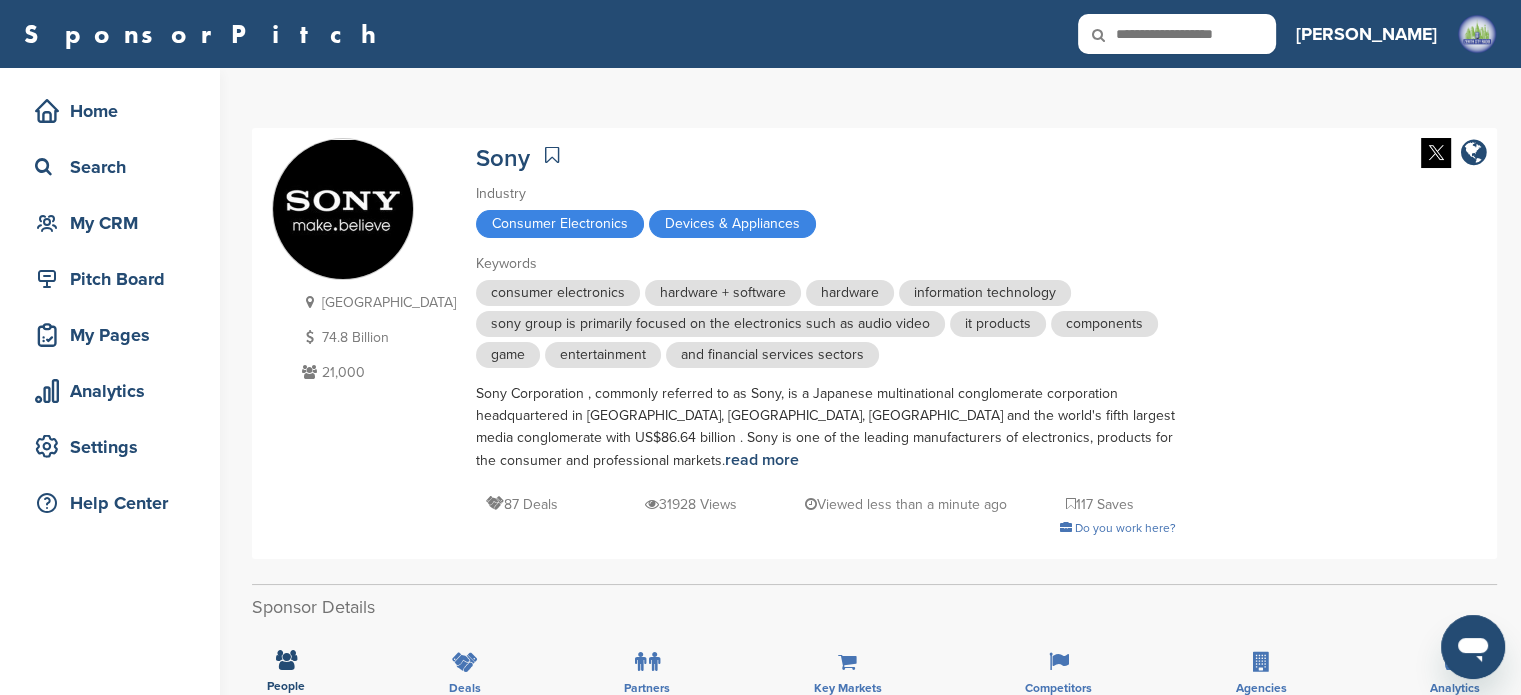 drag, startPoint x: 665, startPoint y: 140, endPoint x: 622, endPoint y: 139, distance: 43.011627 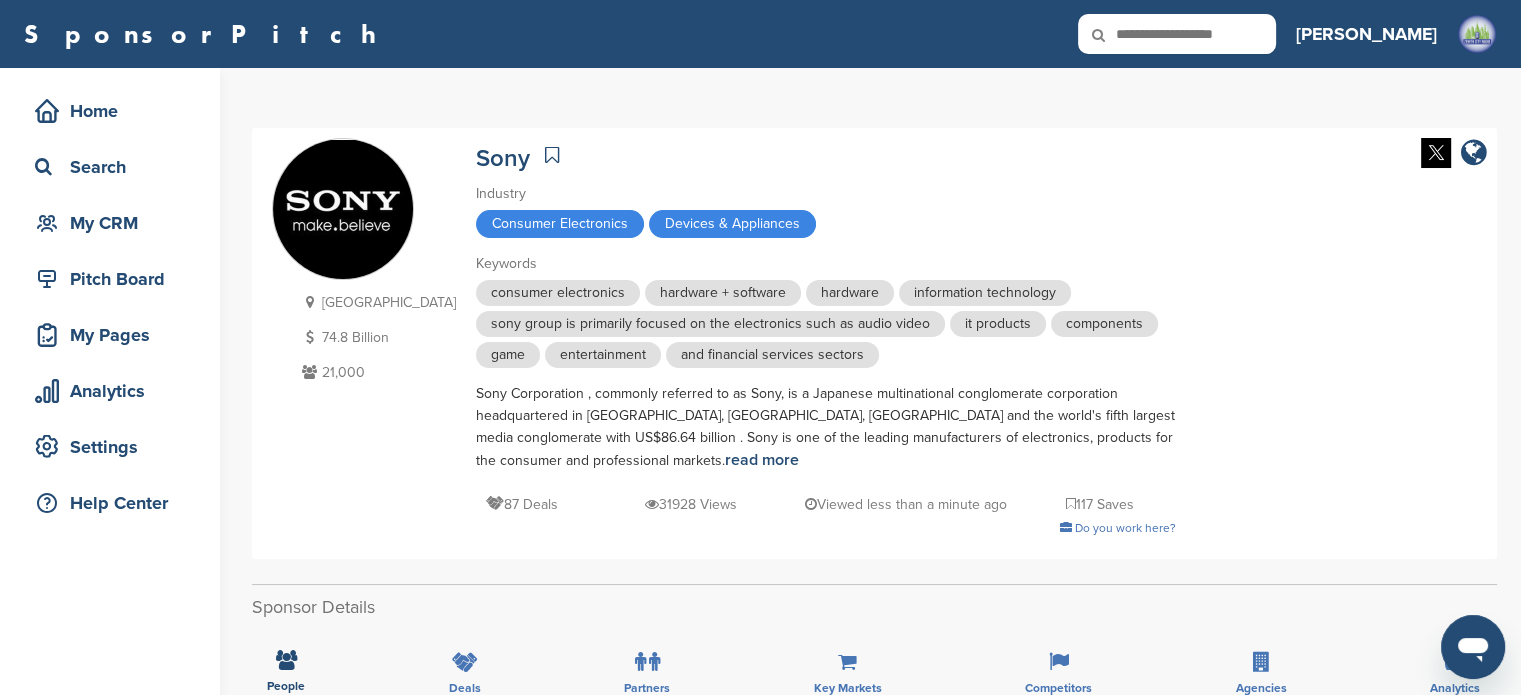 click on "Sony" at bounding box center (826, 155) 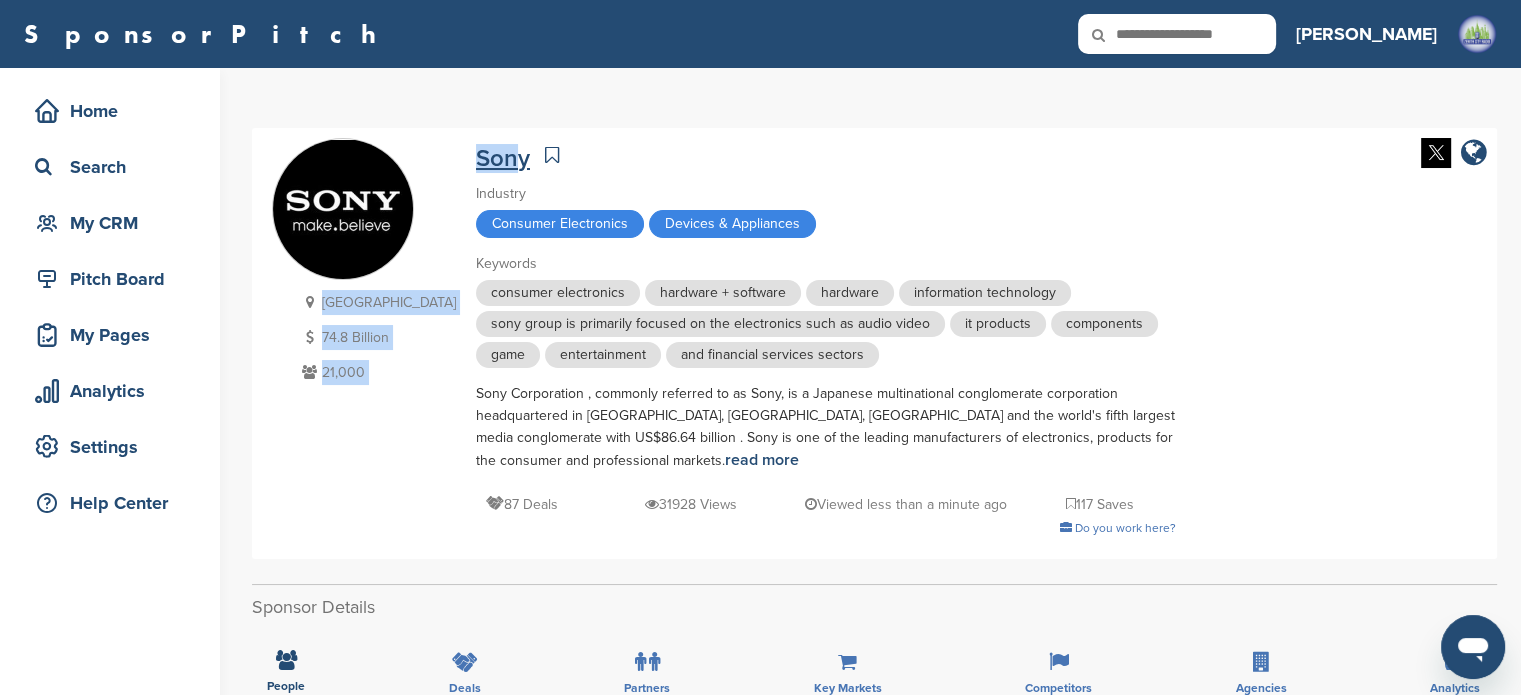 drag, startPoint x: 420, startPoint y: 150, endPoint x: 480, endPoint y: 150, distance: 60 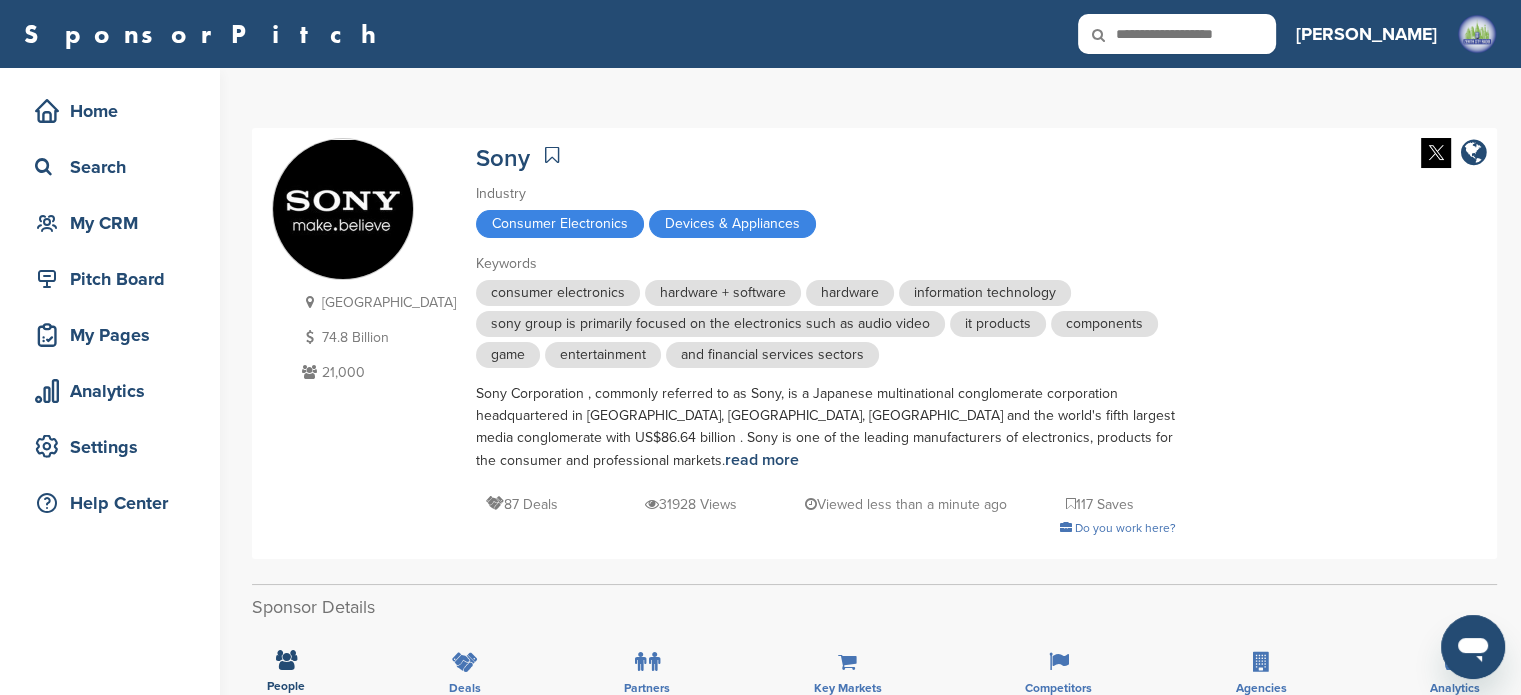 click on "Sony" at bounding box center (826, 155) 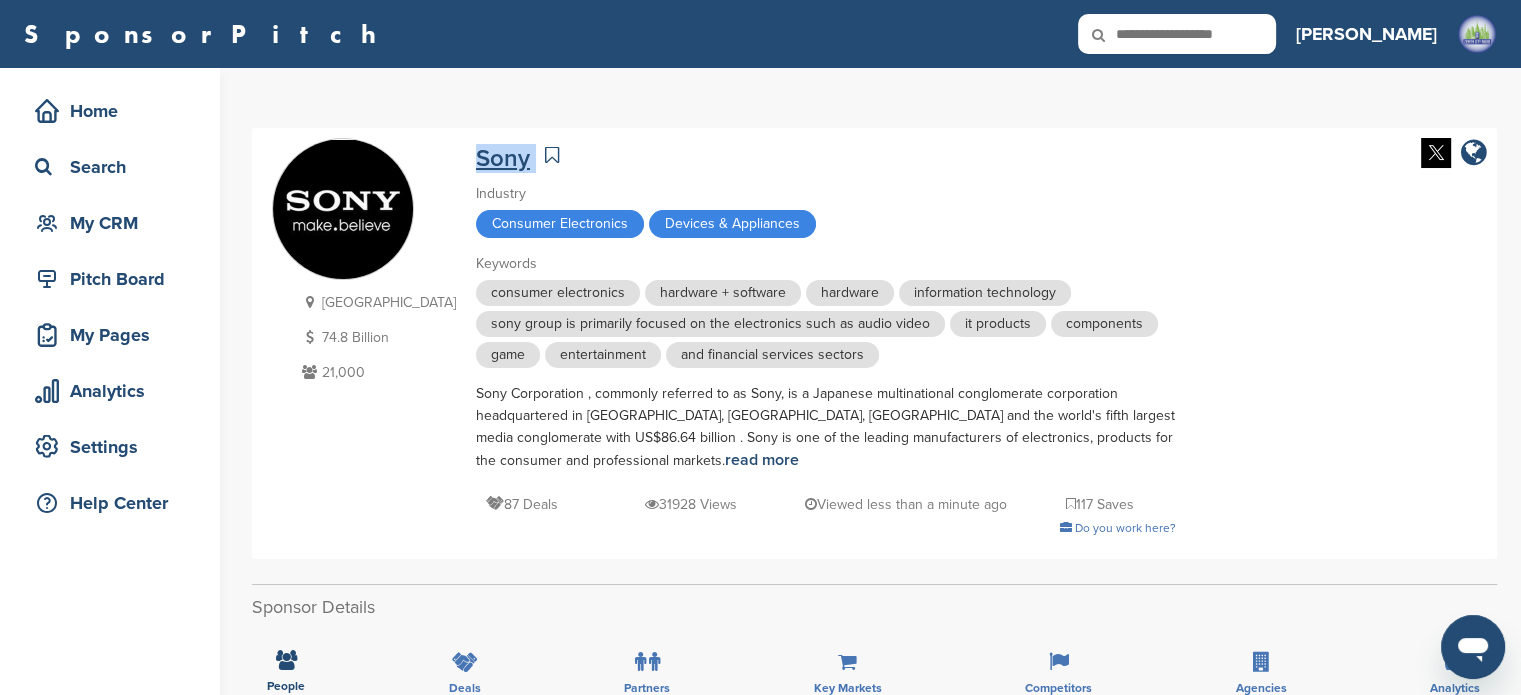 drag, startPoint x: 492, startPoint y: 163, endPoint x: 433, endPoint y: 158, distance: 59.211487 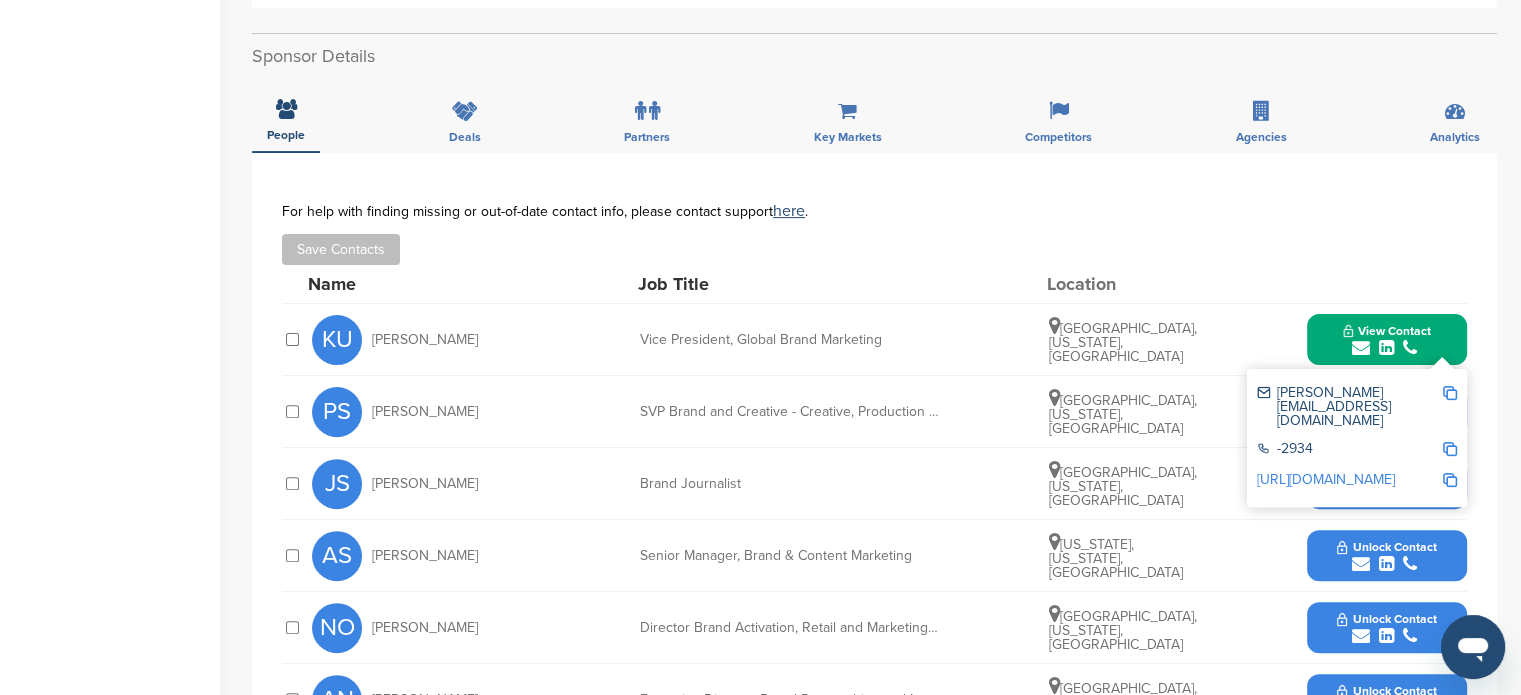 scroll, scrollTop: 684, scrollLeft: 0, axis: vertical 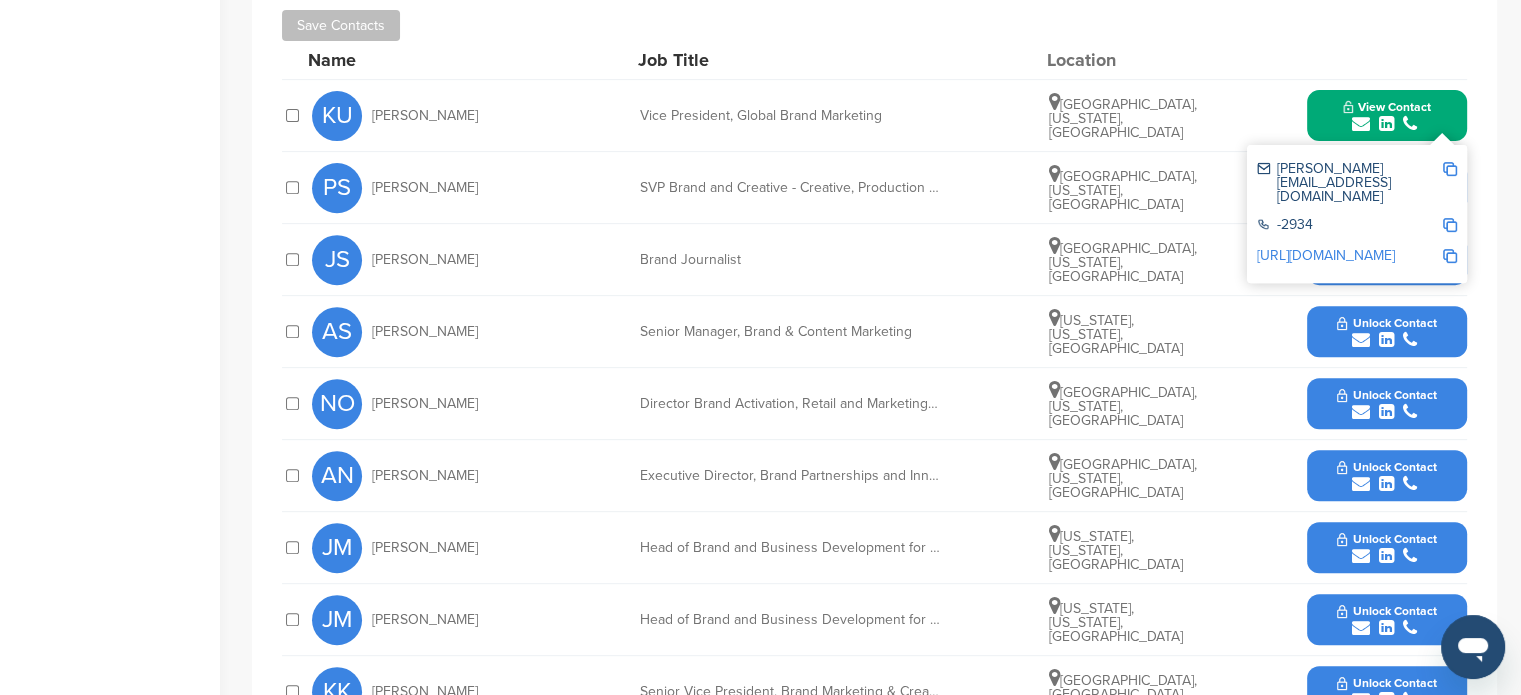 click on "**********" at bounding box center (874, 397) 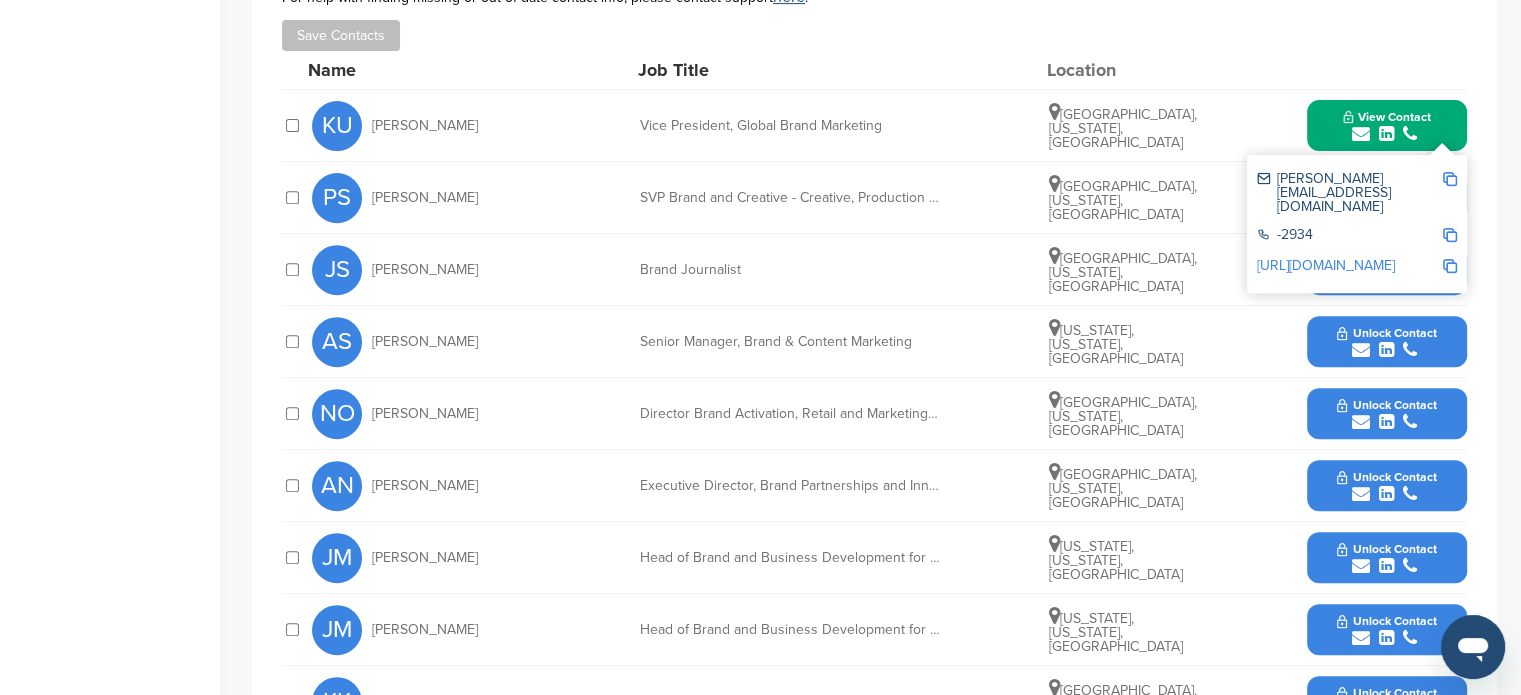 scroll, scrollTop: 671, scrollLeft: 0, axis: vertical 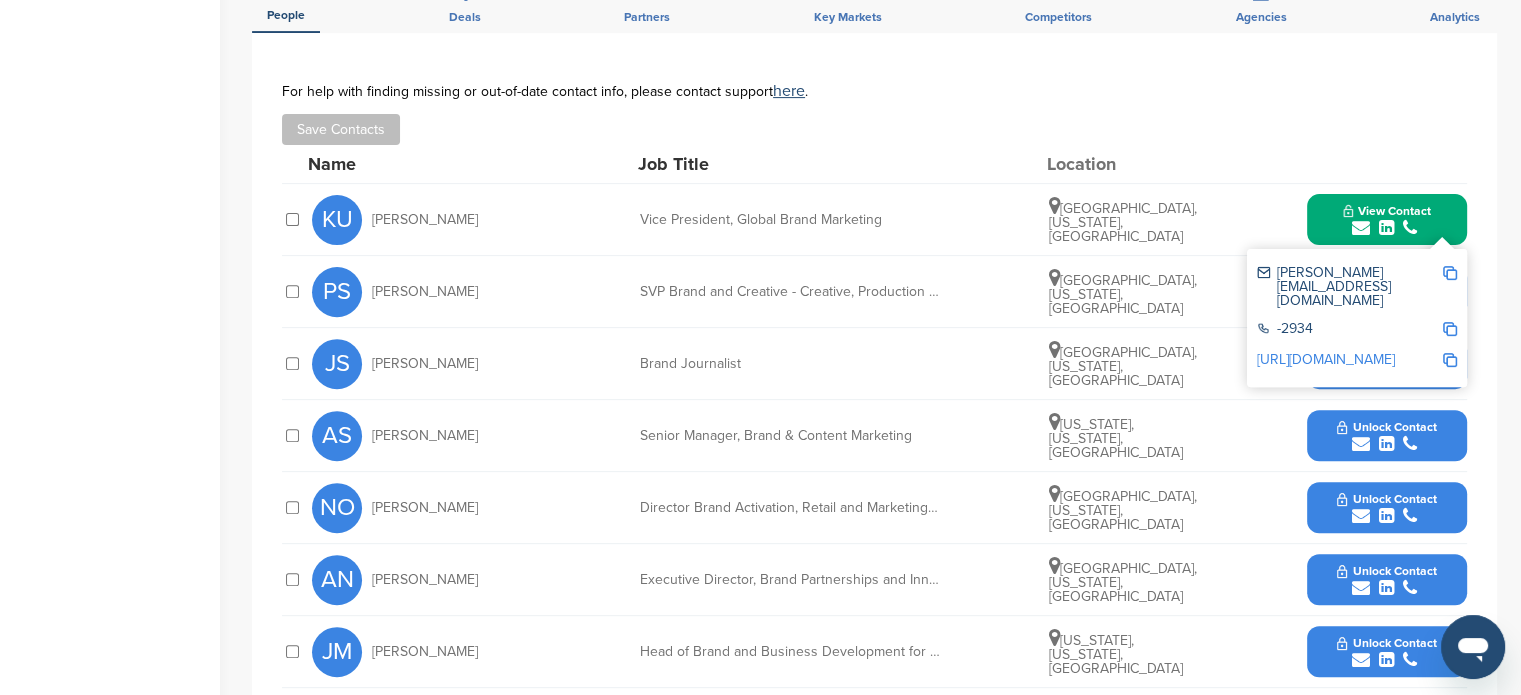 click on "Unlock Contact" at bounding box center (1386, 571) 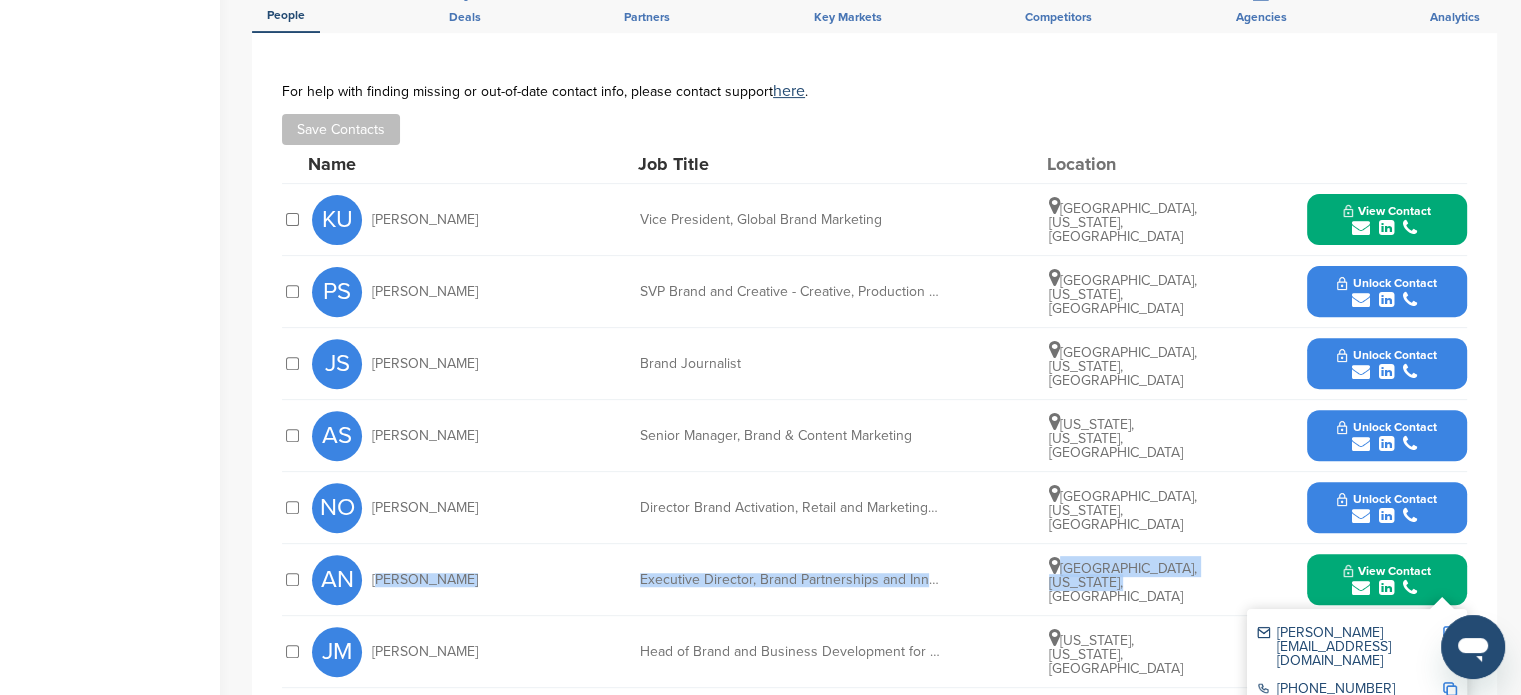 drag, startPoint x: 368, startPoint y: 582, endPoint x: 1174, endPoint y: 611, distance: 806.52155 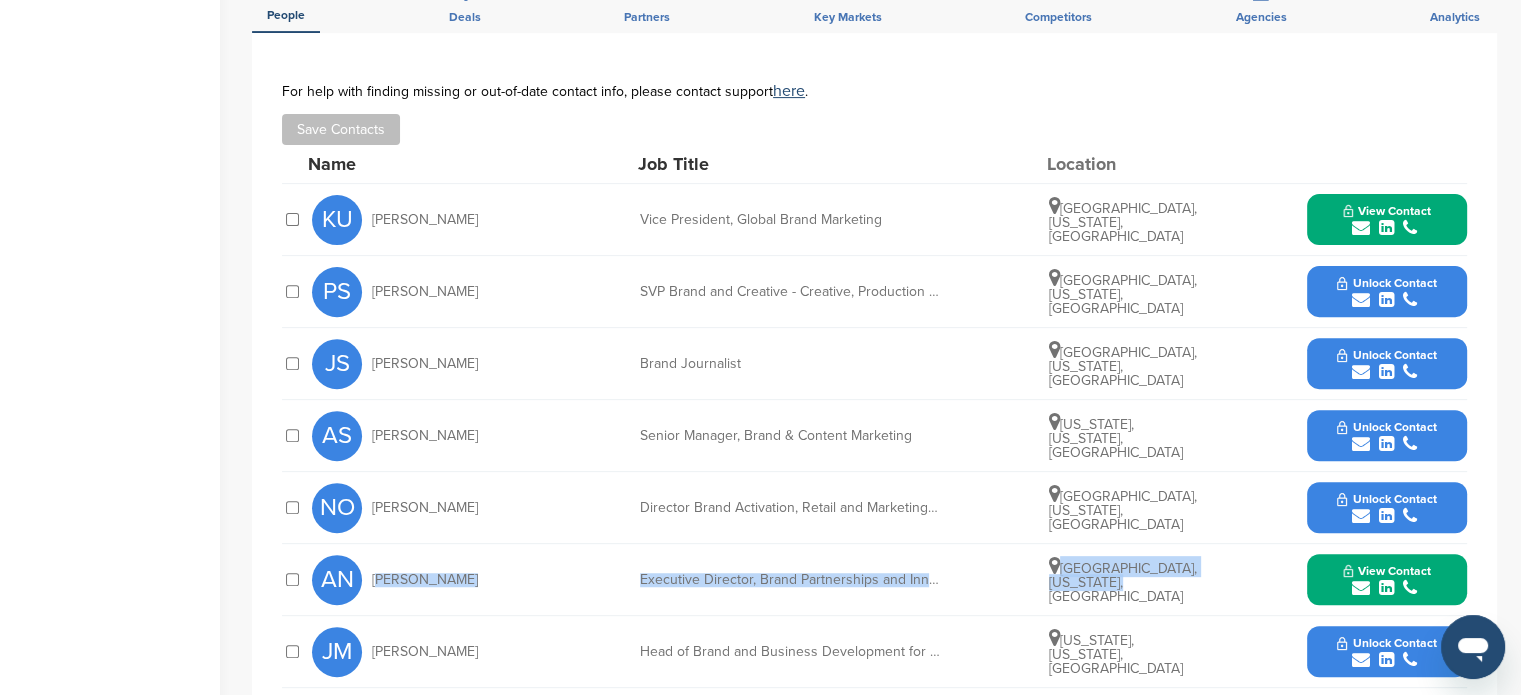 click on "View Contact" at bounding box center [1387, 571] 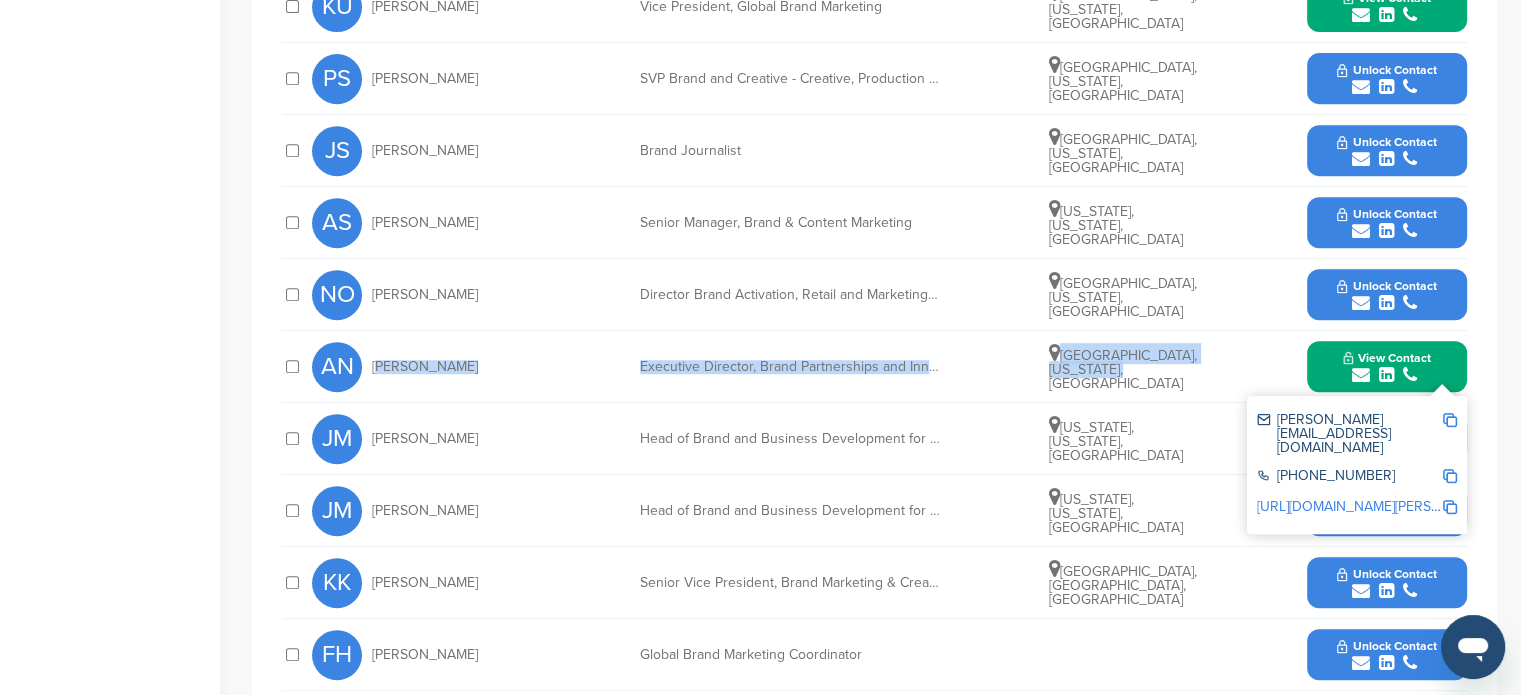 scroll, scrollTop: 968, scrollLeft: 0, axis: vertical 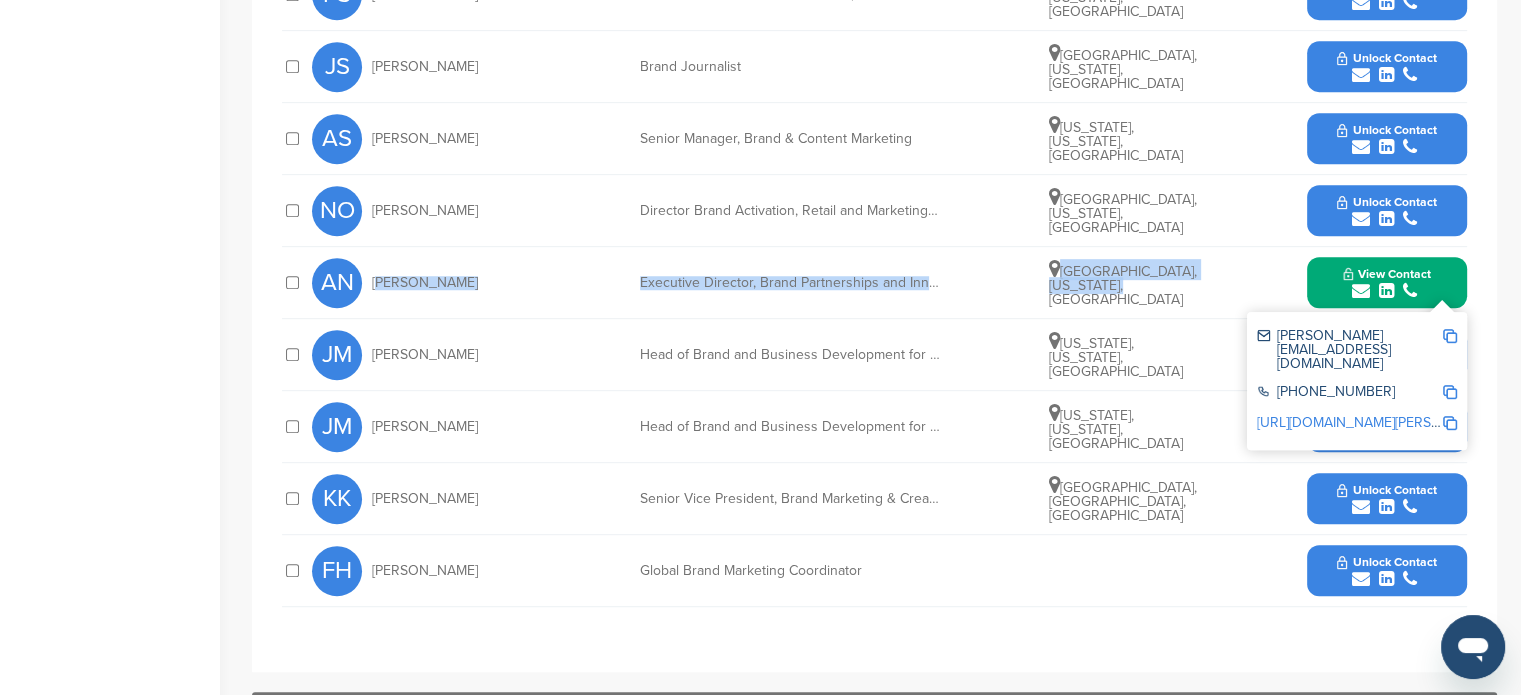 click at bounding box center (1450, 336) 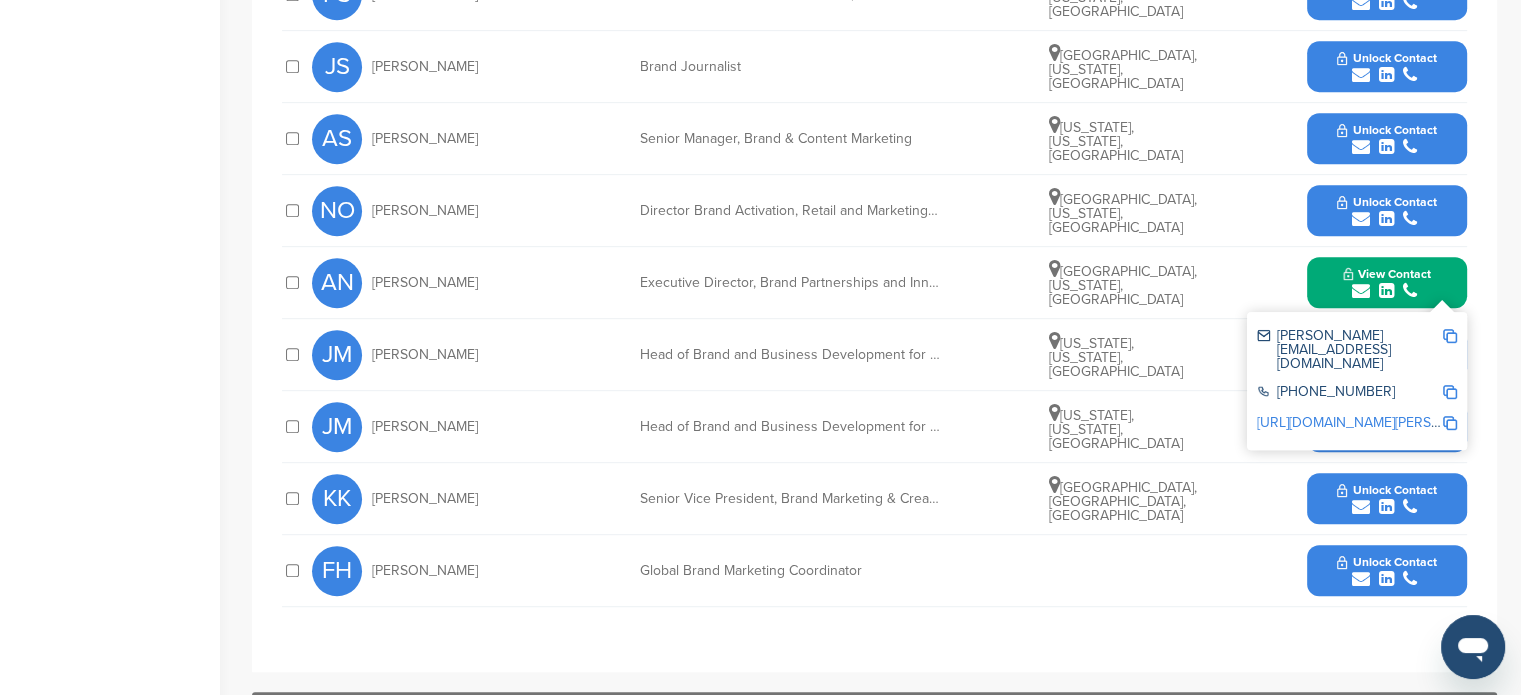 click on "andrew_negrin@spe.sony.com
+1 310-244-6840
http://www.linkedin.com/in/andy-negrin-199a149" at bounding box center [1357, 381] 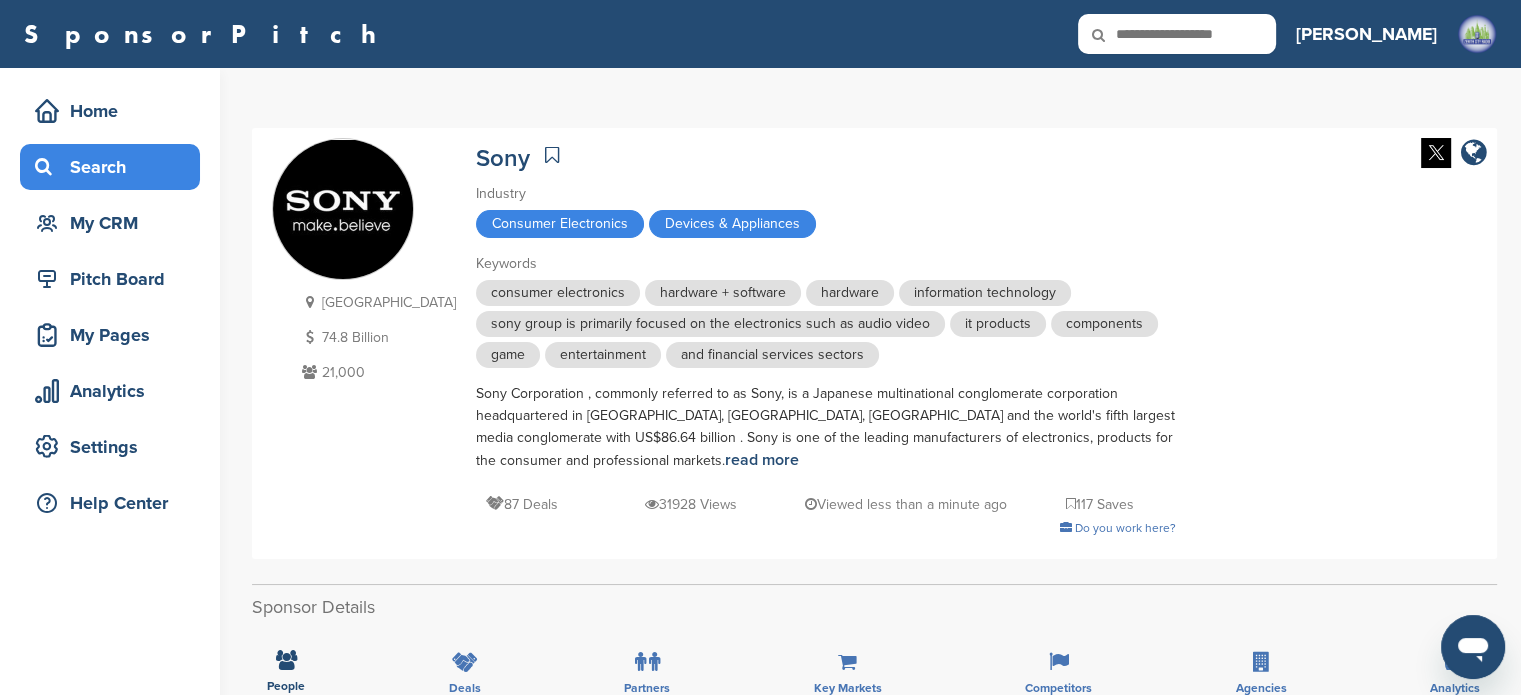 click on "Search" at bounding box center [115, 167] 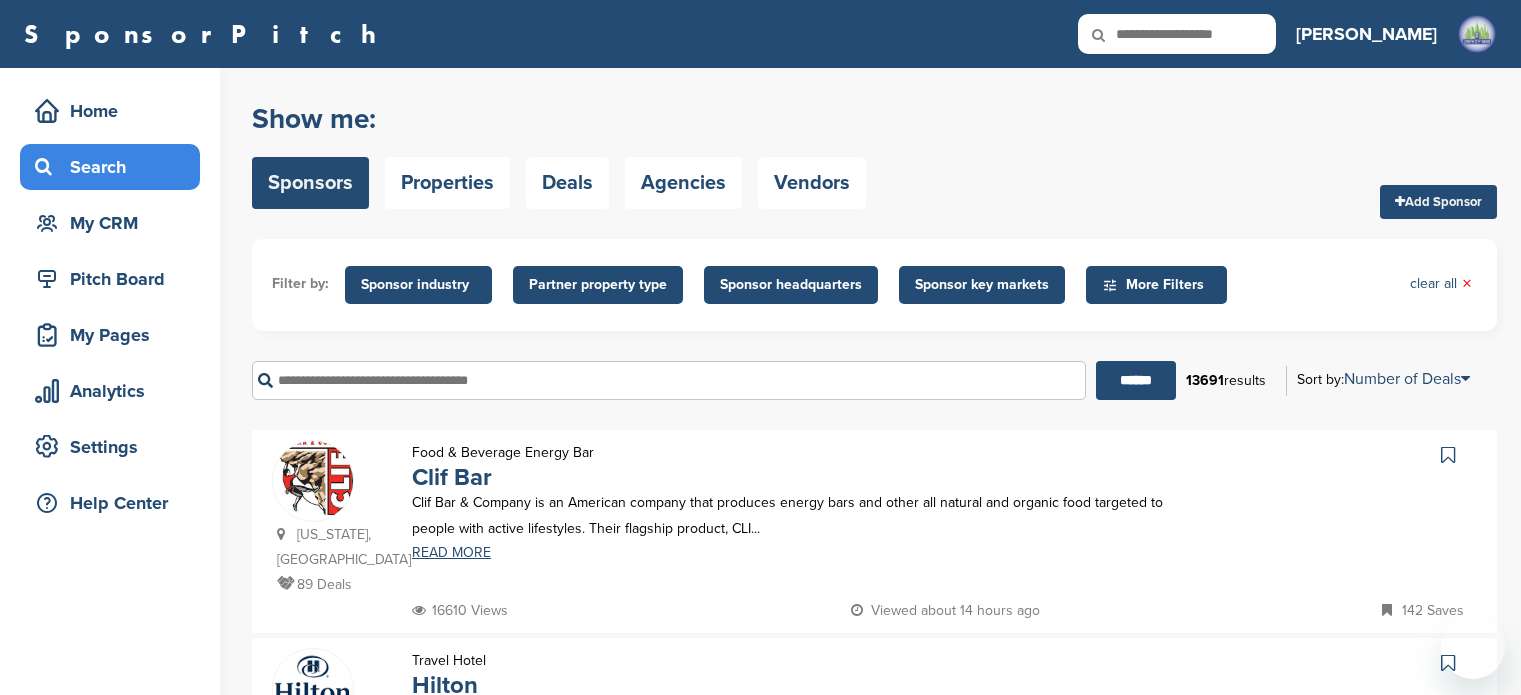 scroll, scrollTop: 1208, scrollLeft: 0, axis: vertical 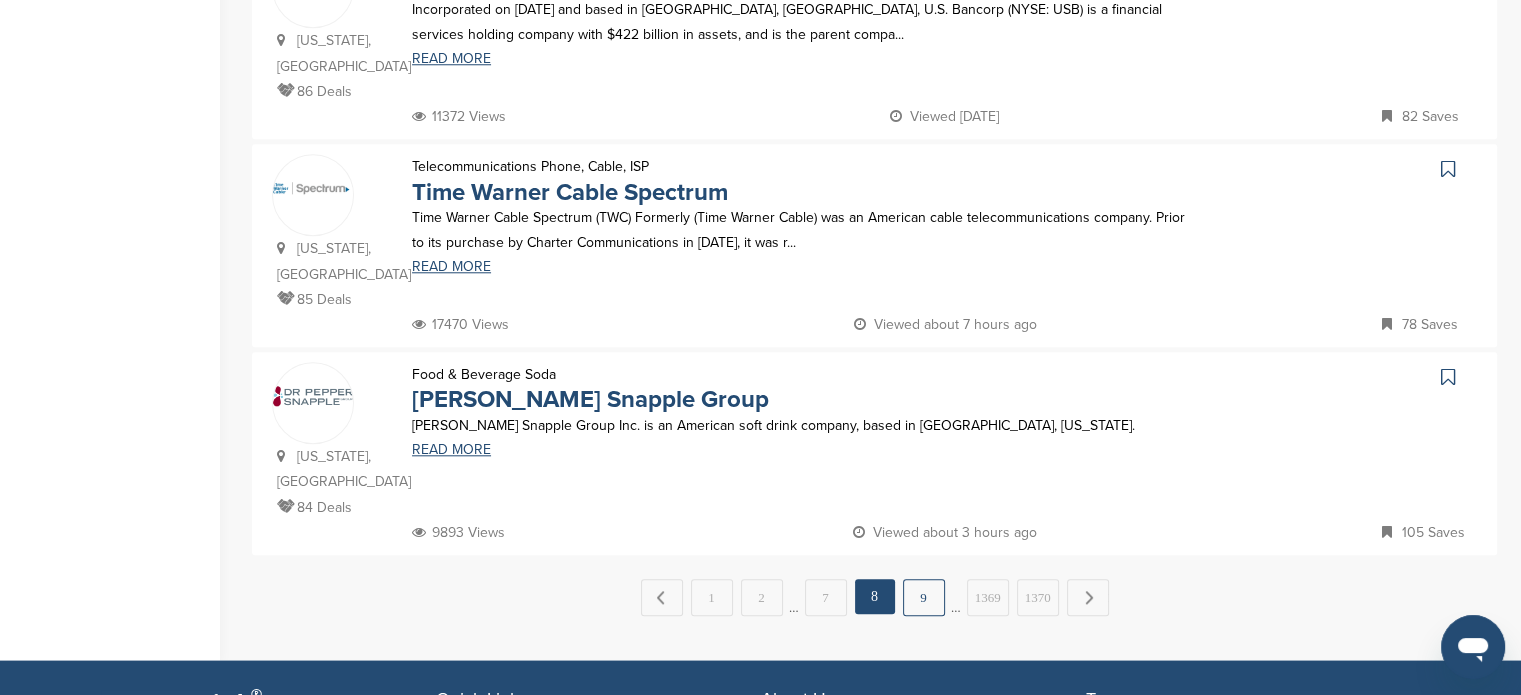 click on "9" at bounding box center (924, 597) 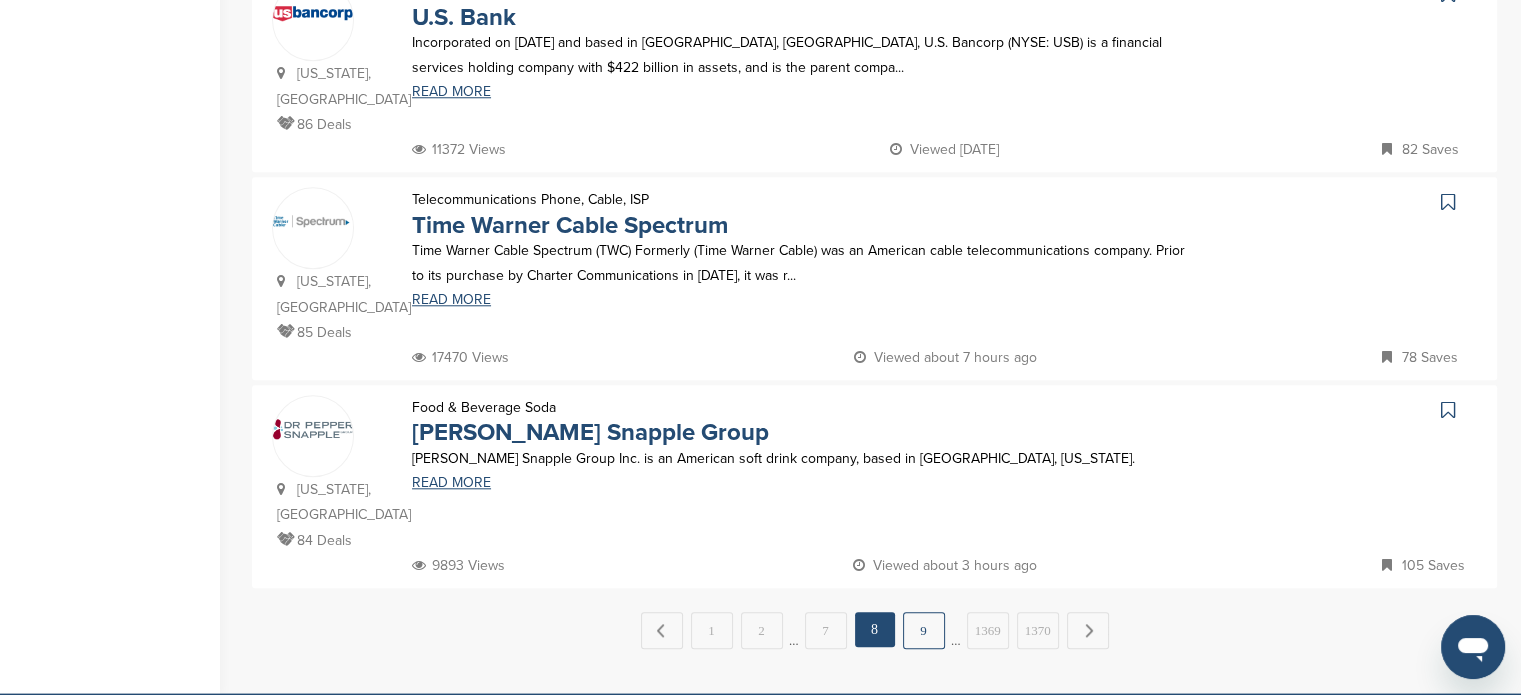 click on "9" at bounding box center (924, 630) 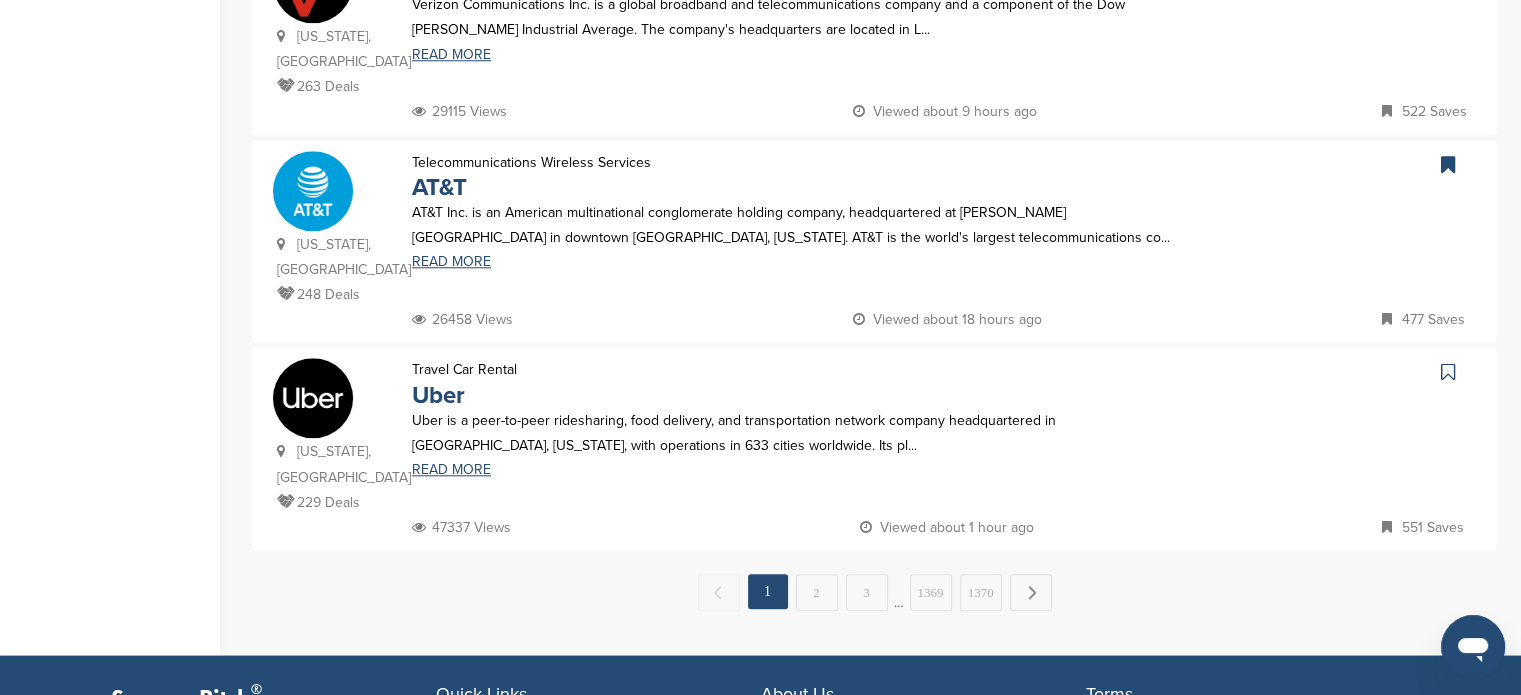 scroll, scrollTop: 1953, scrollLeft: 0, axis: vertical 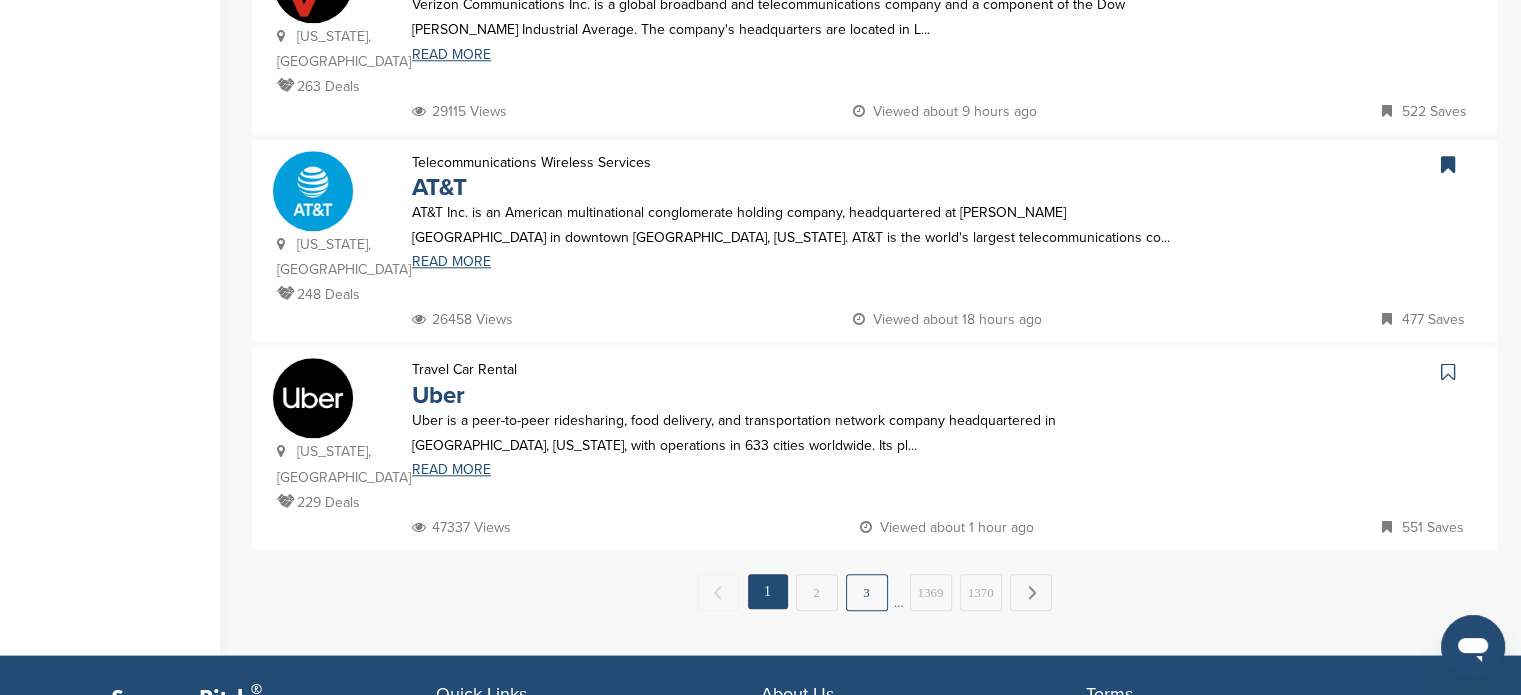 click on "3" at bounding box center [867, 592] 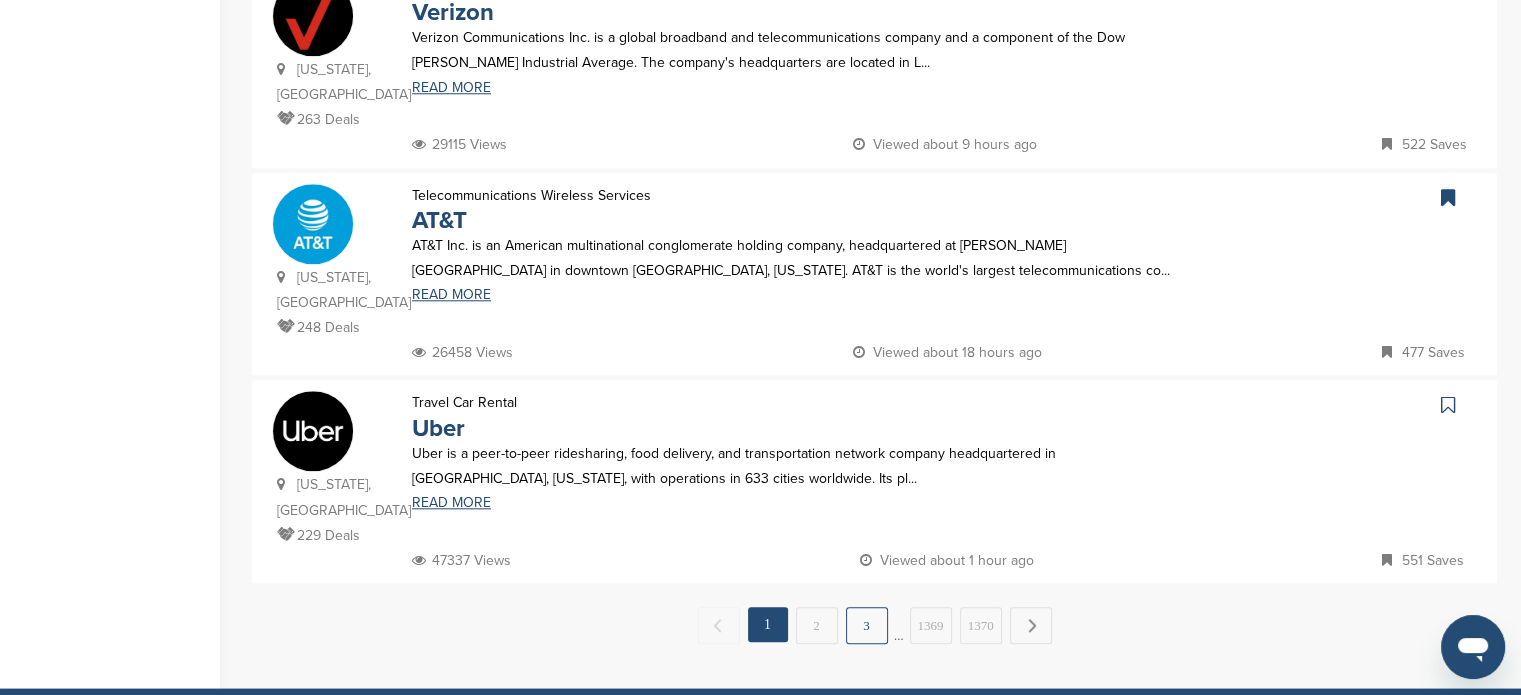 scroll, scrollTop: 0, scrollLeft: 0, axis: both 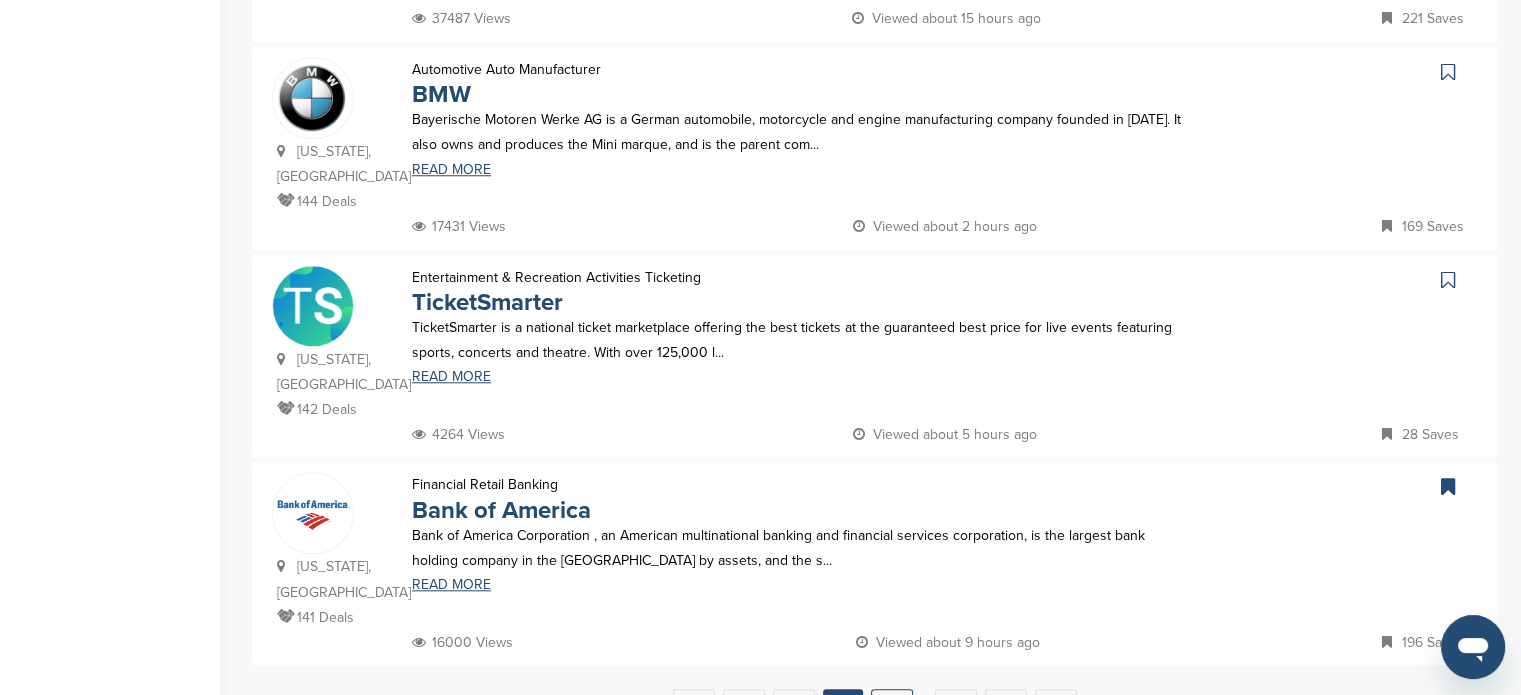 click on "4" at bounding box center (892, 707) 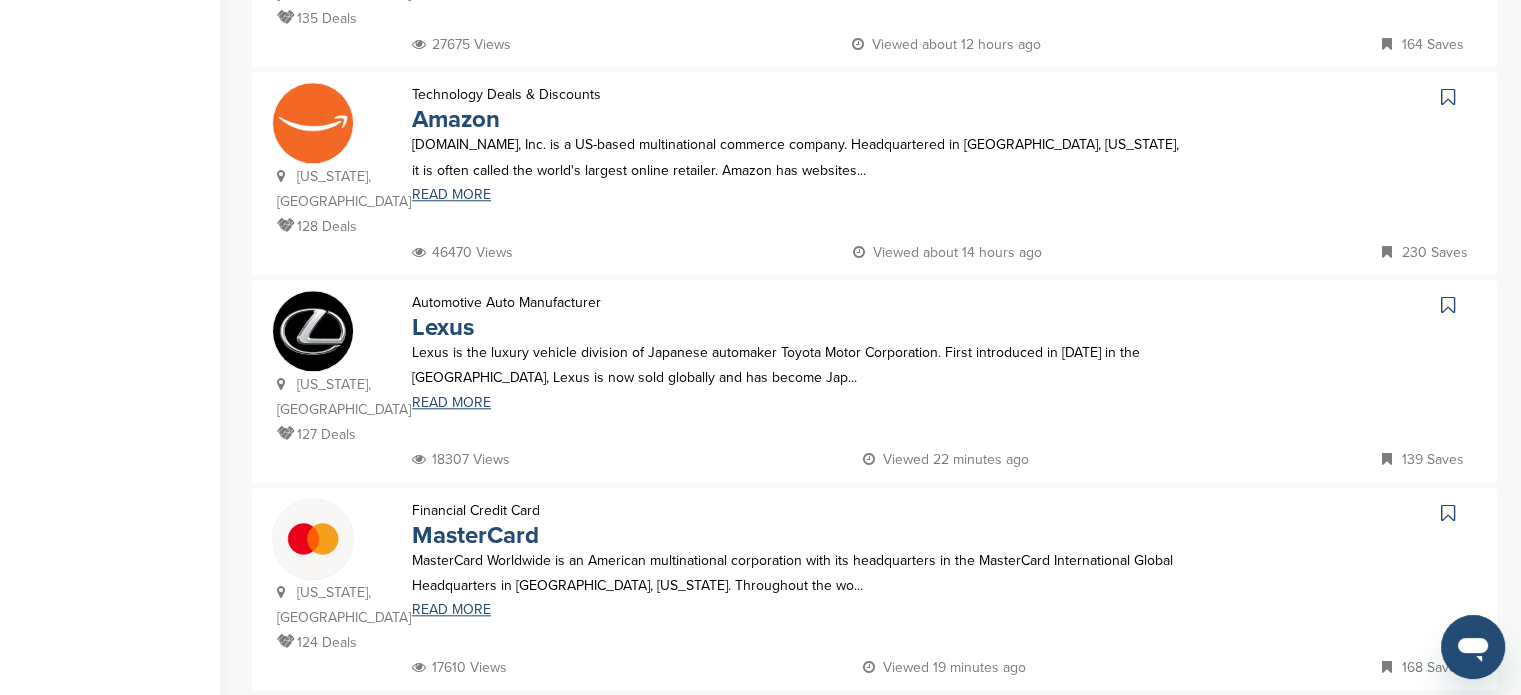 scroll, scrollTop: 0, scrollLeft: 0, axis: both 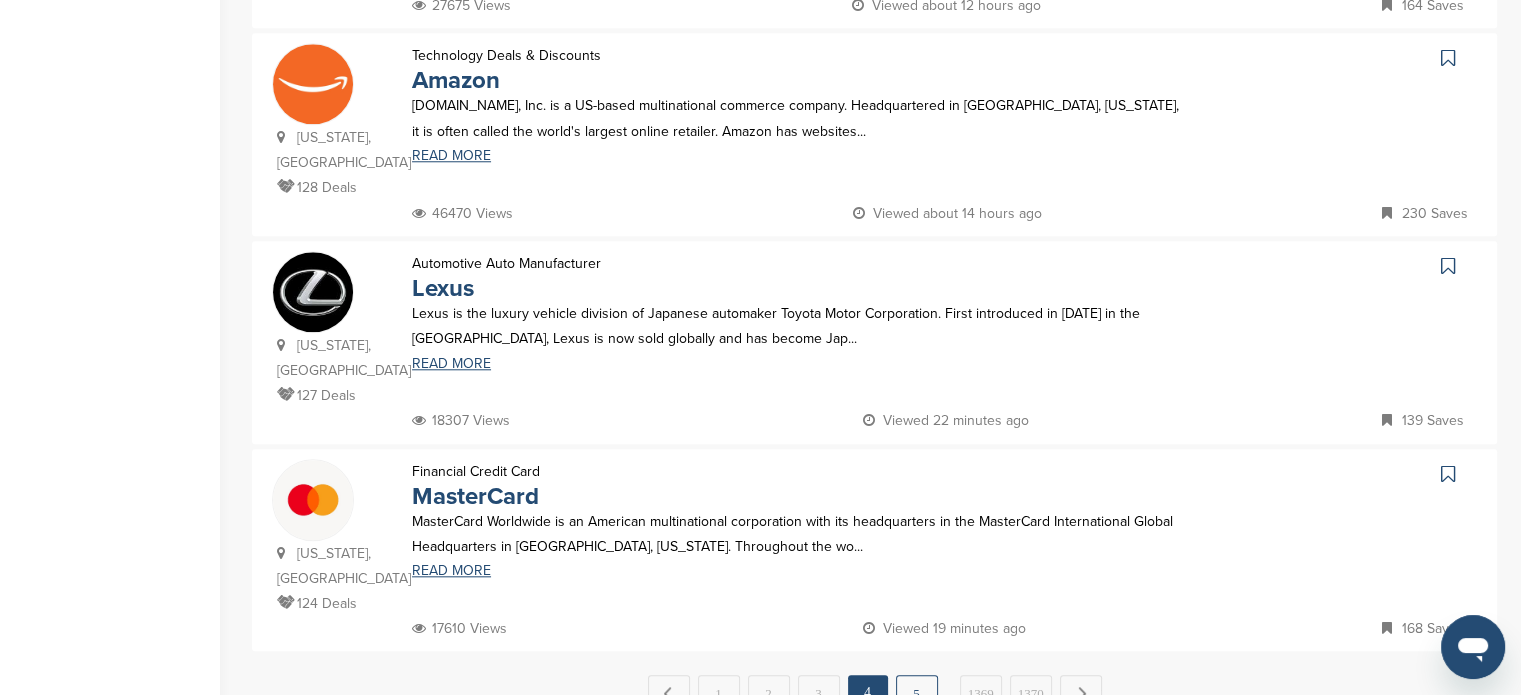 click on "5" at bounding box center (917, 693) 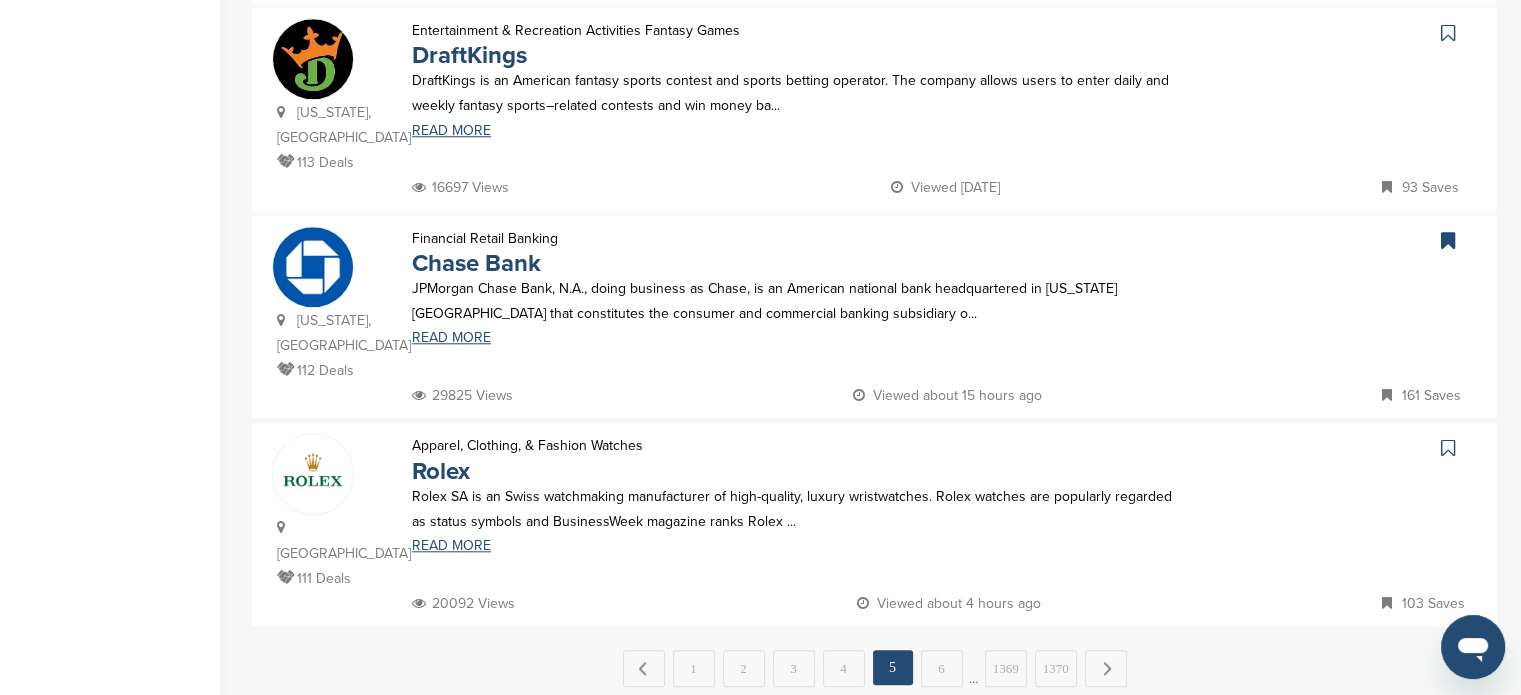 scroll, scrollTop: 0, scrollLeft: 0, axis: both 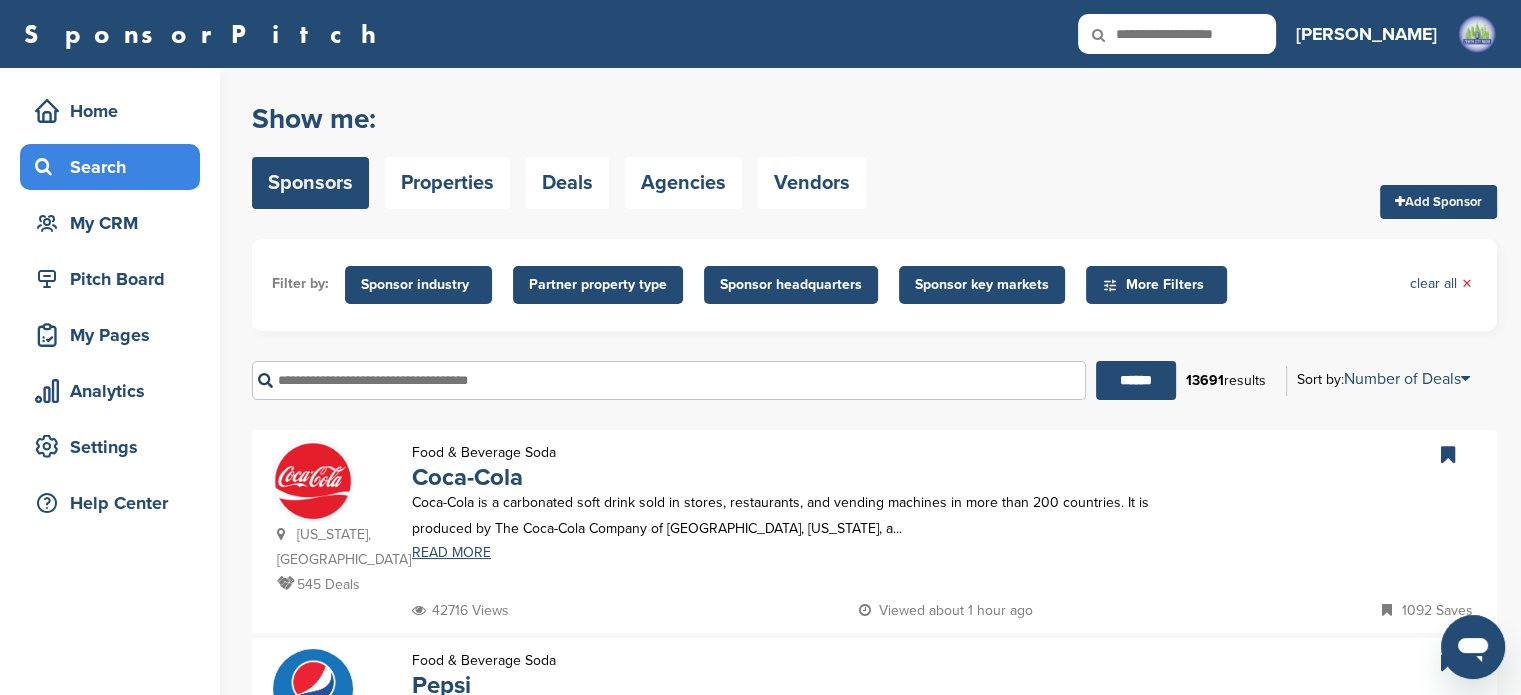 click at bounding box center [669, 380] 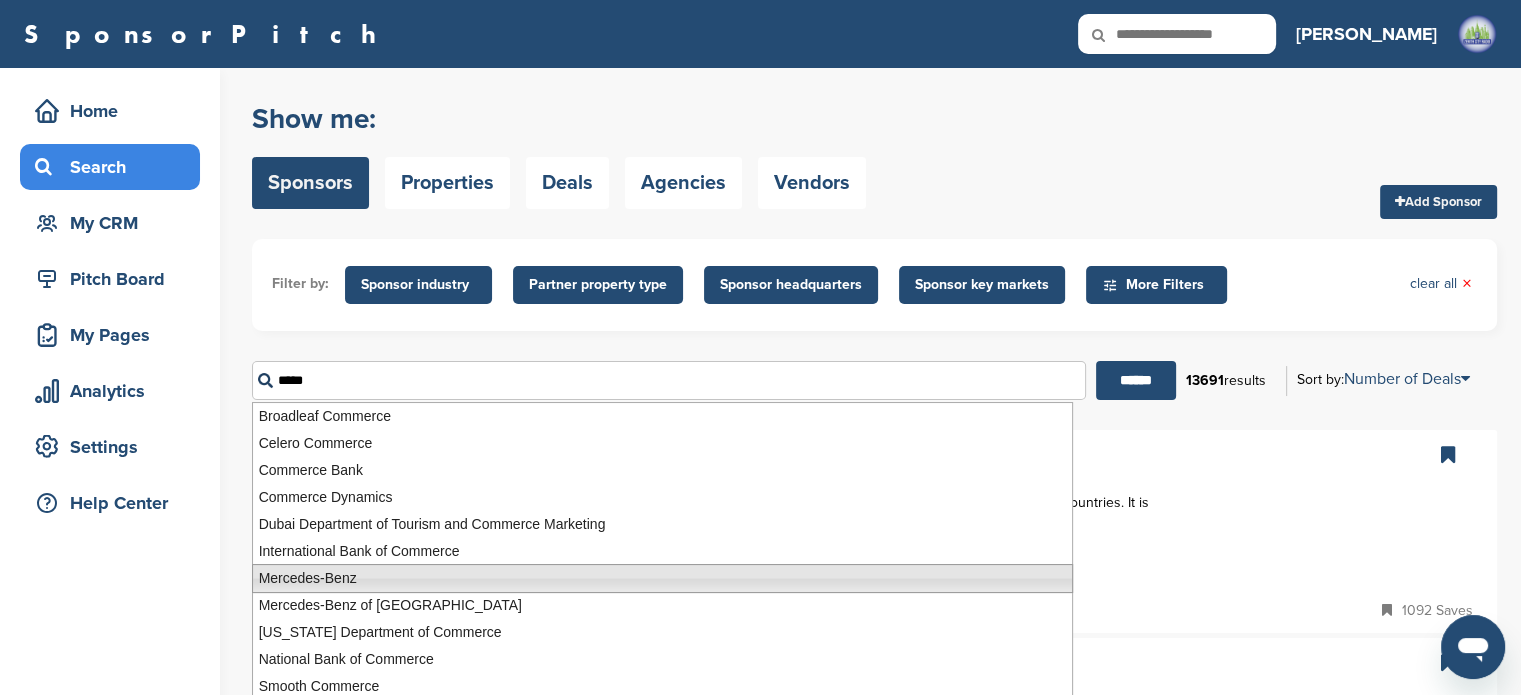 click on "Mercedes-Benz" at bounding box center [662, 578] 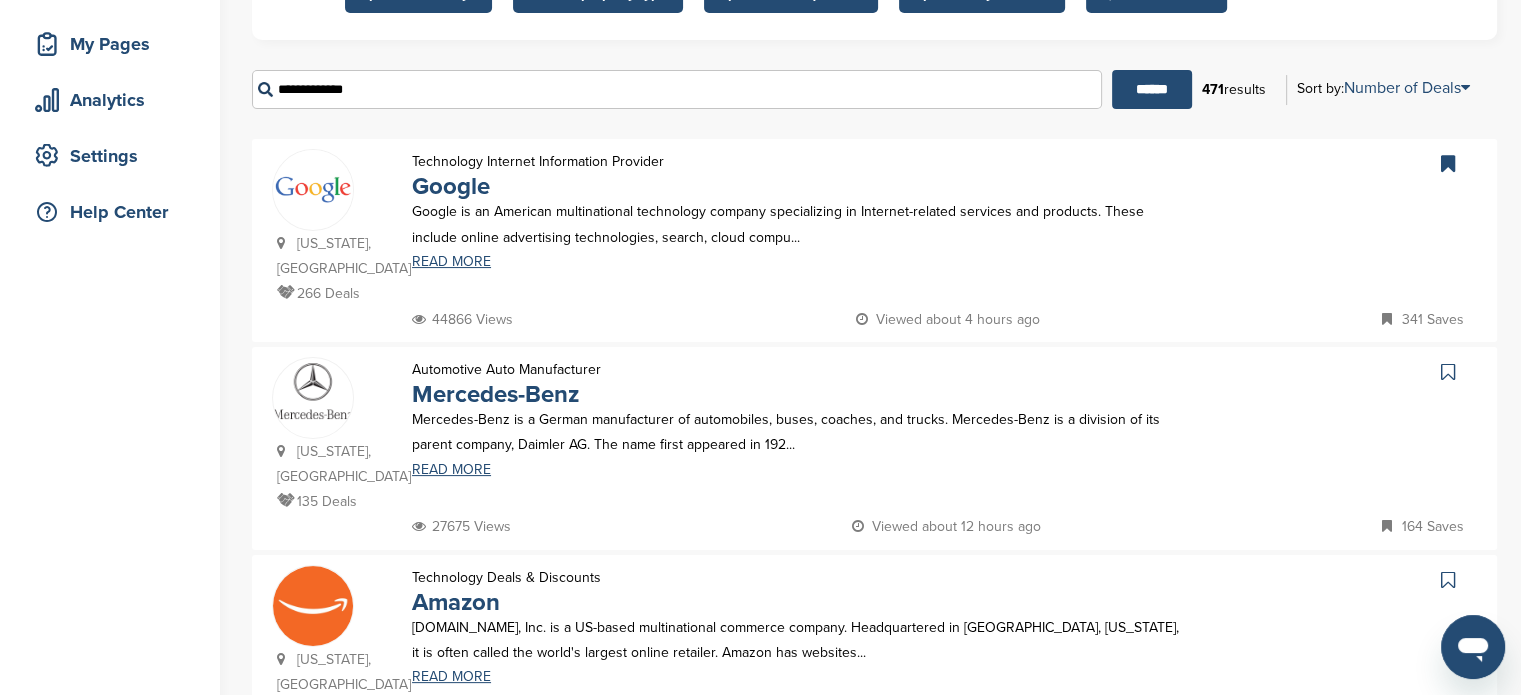 scroll, scrollTop: 312, scrollLeft: 0, axis: vertical 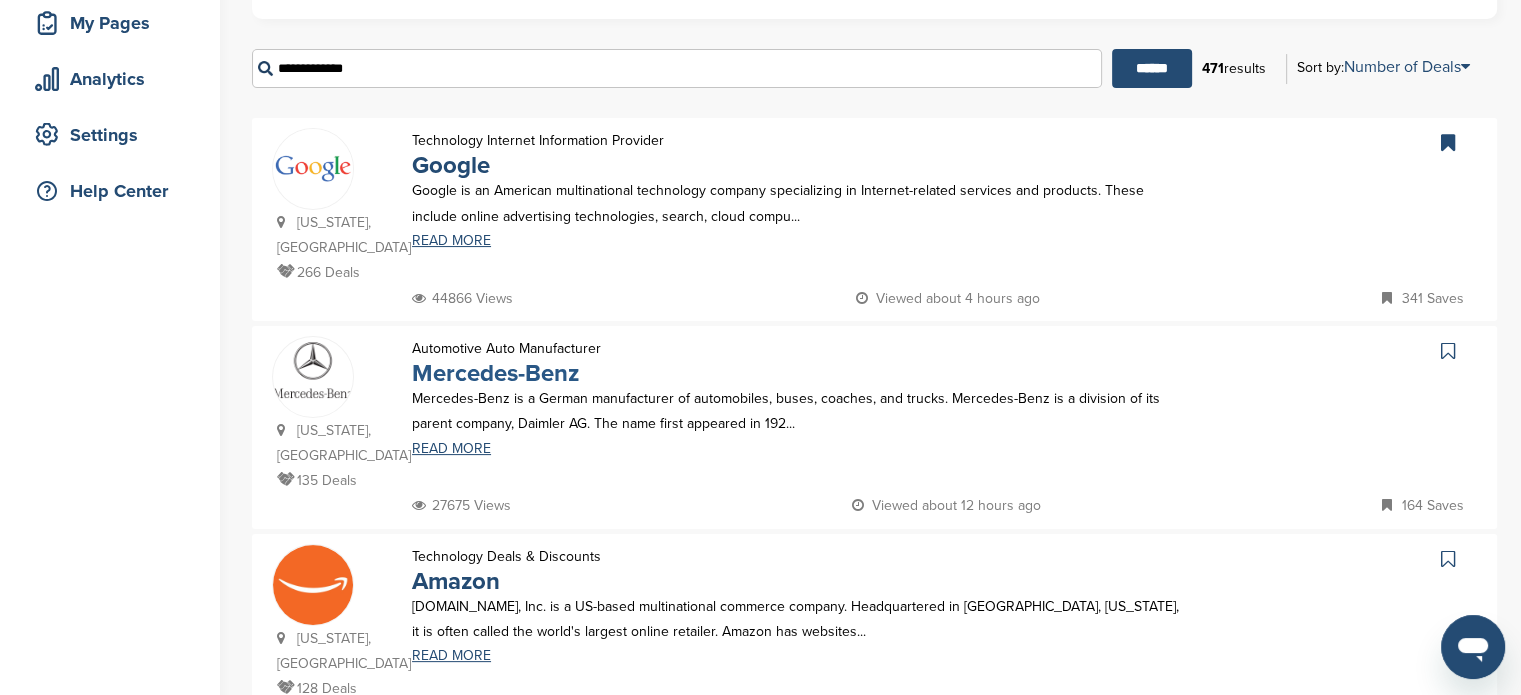 type on "**********" 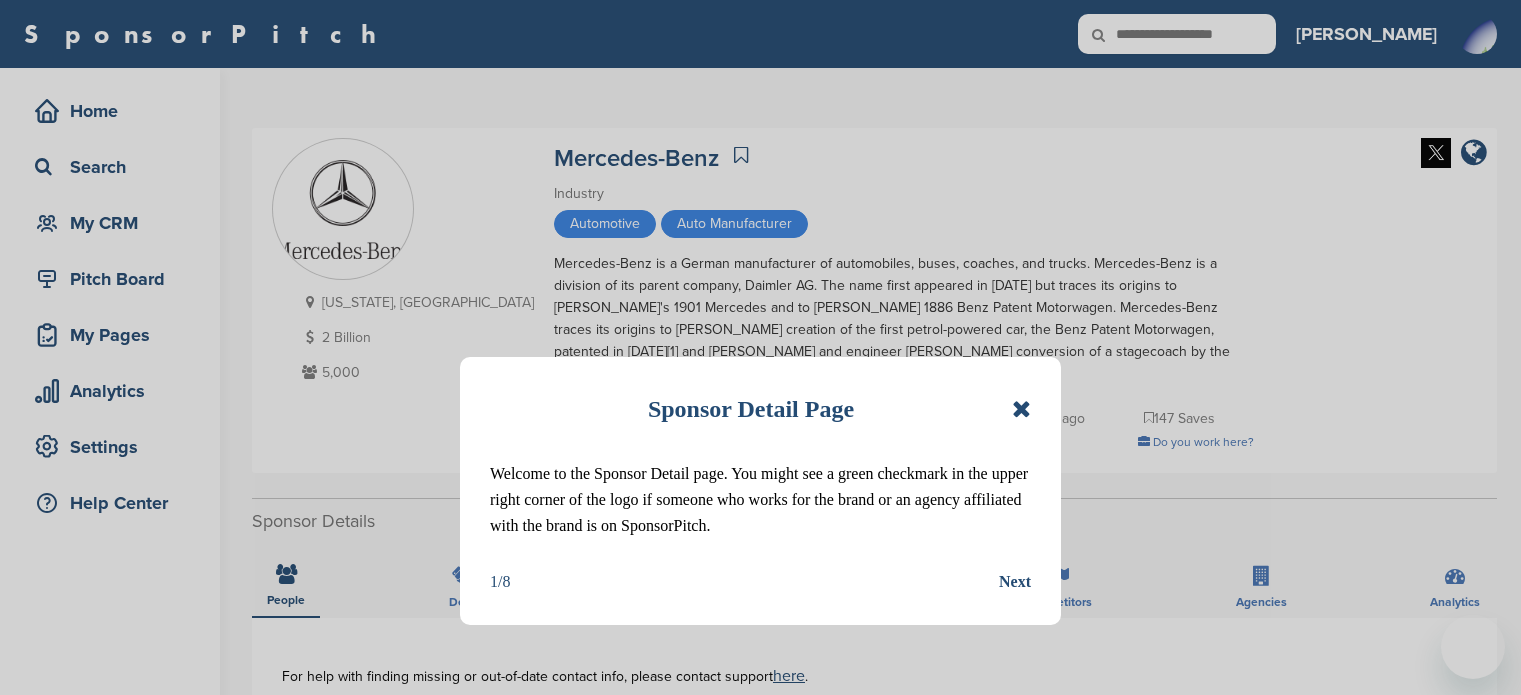 scroll, scrollTop: 0, scrollLeft: 0, axis: both 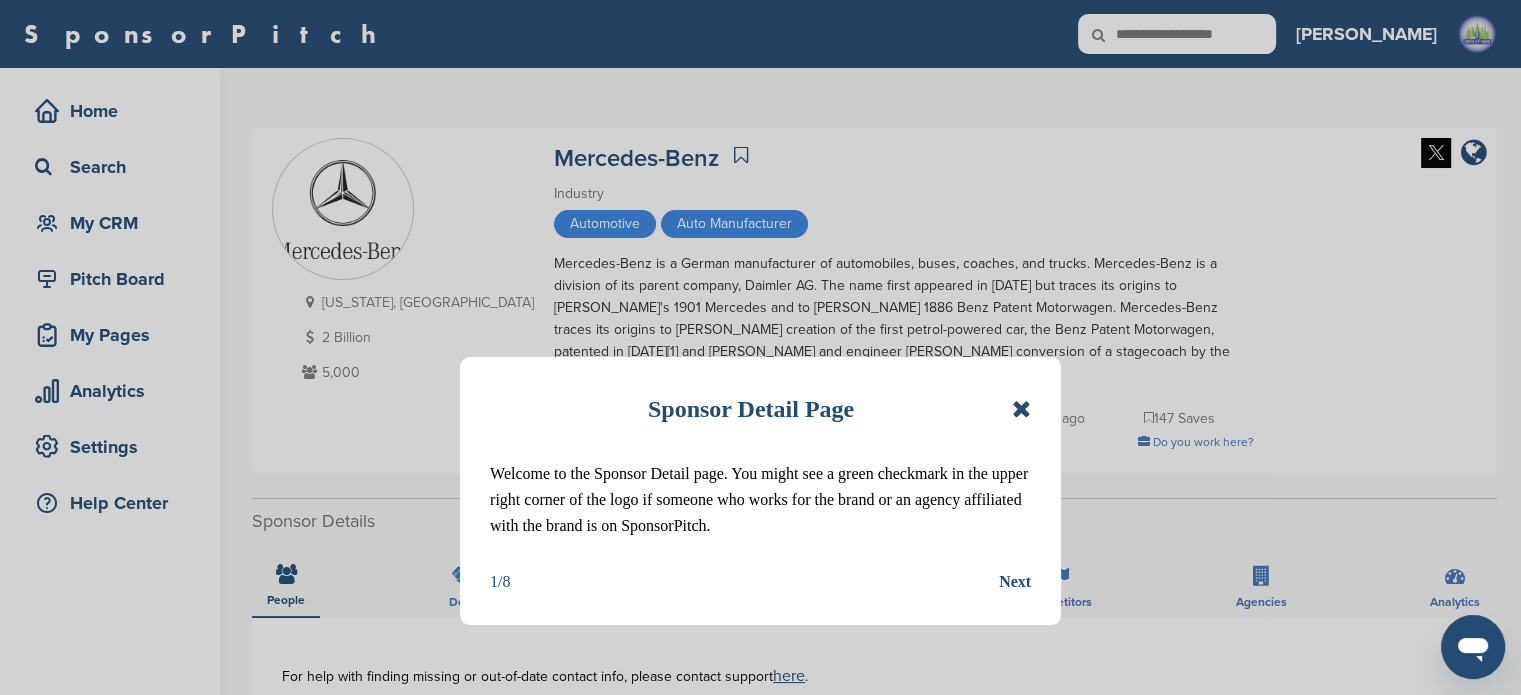 click at bounding box center (1021, 409) 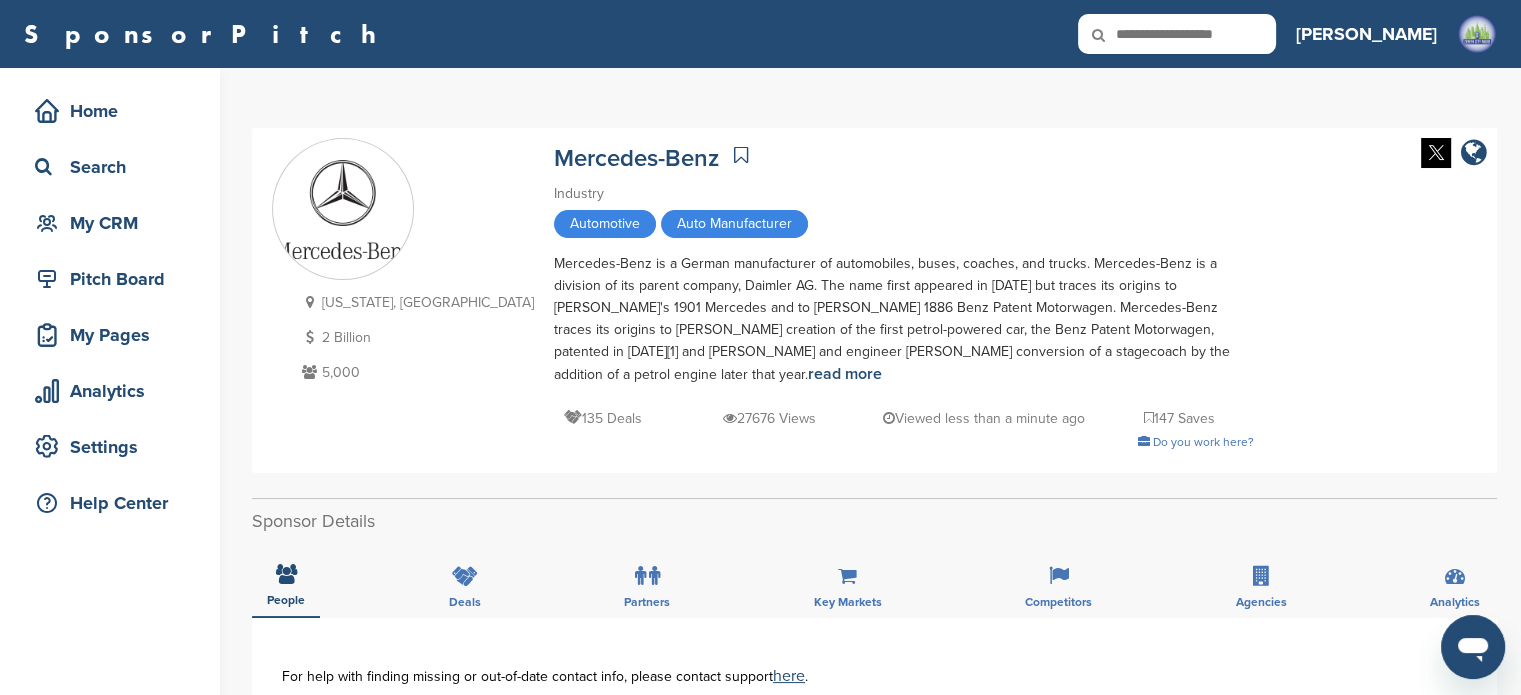 click at bounding box center [741, 155] 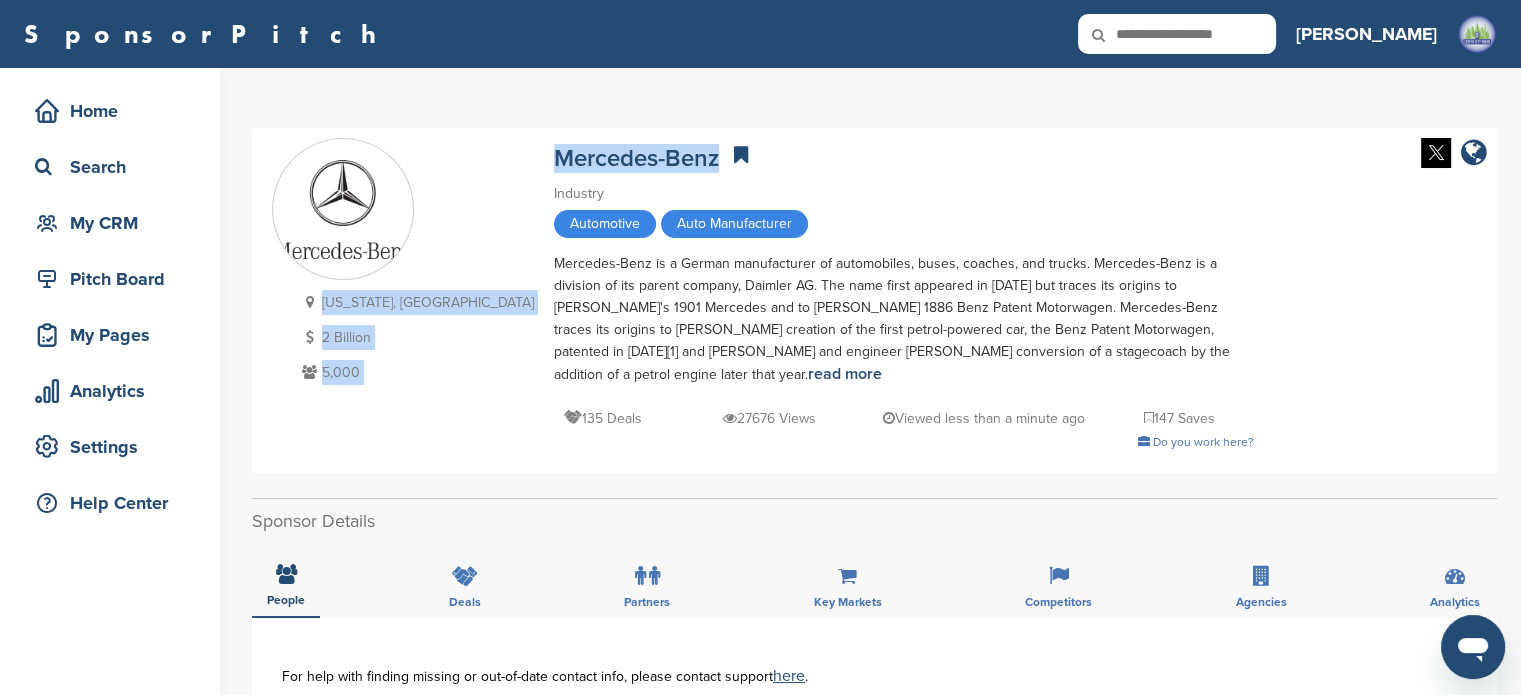 drag, startPoint x: 425, startPoint y: 151, endPoint x: 608, endPoint y: 157, distance: 183.09833 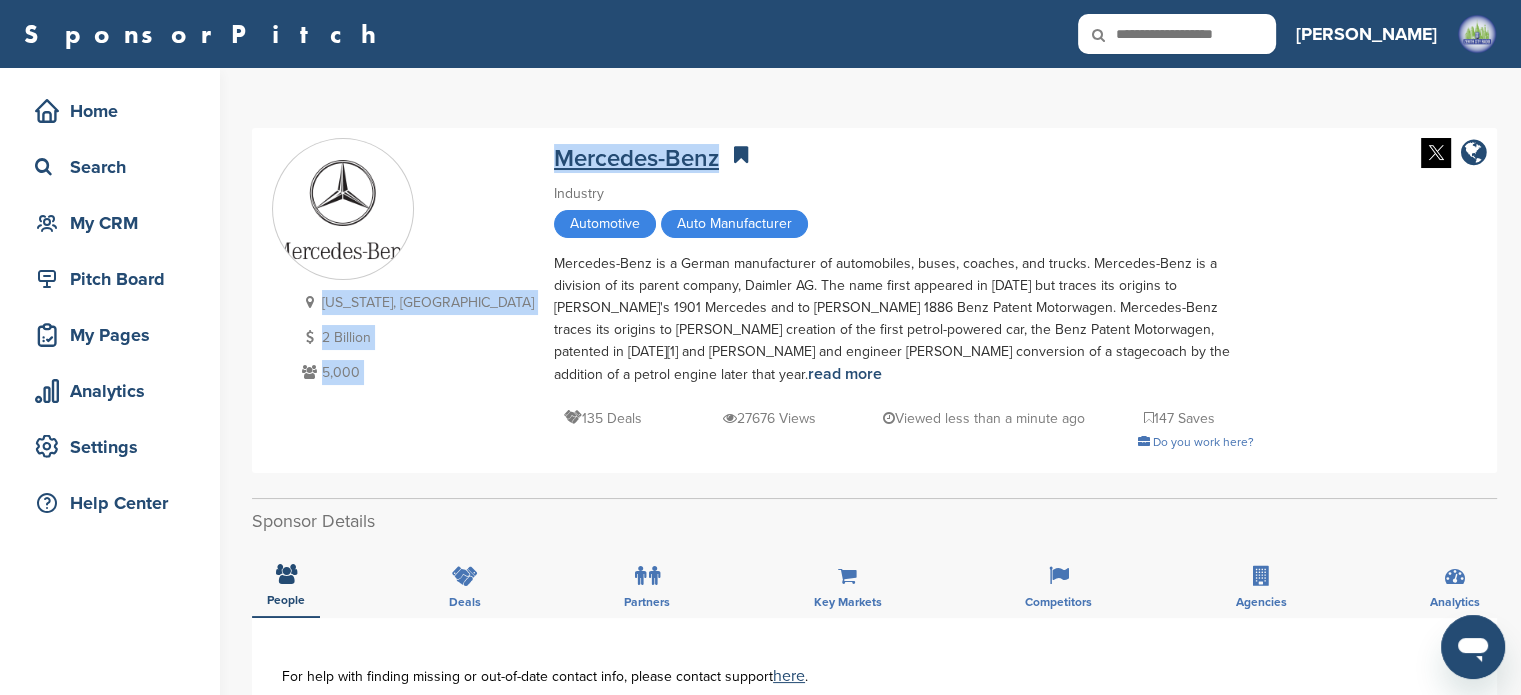 copy on "[US_STATE], [GEOGRAPHIC_DATA]
2 Billion
5,000
Mercedes-Benz" 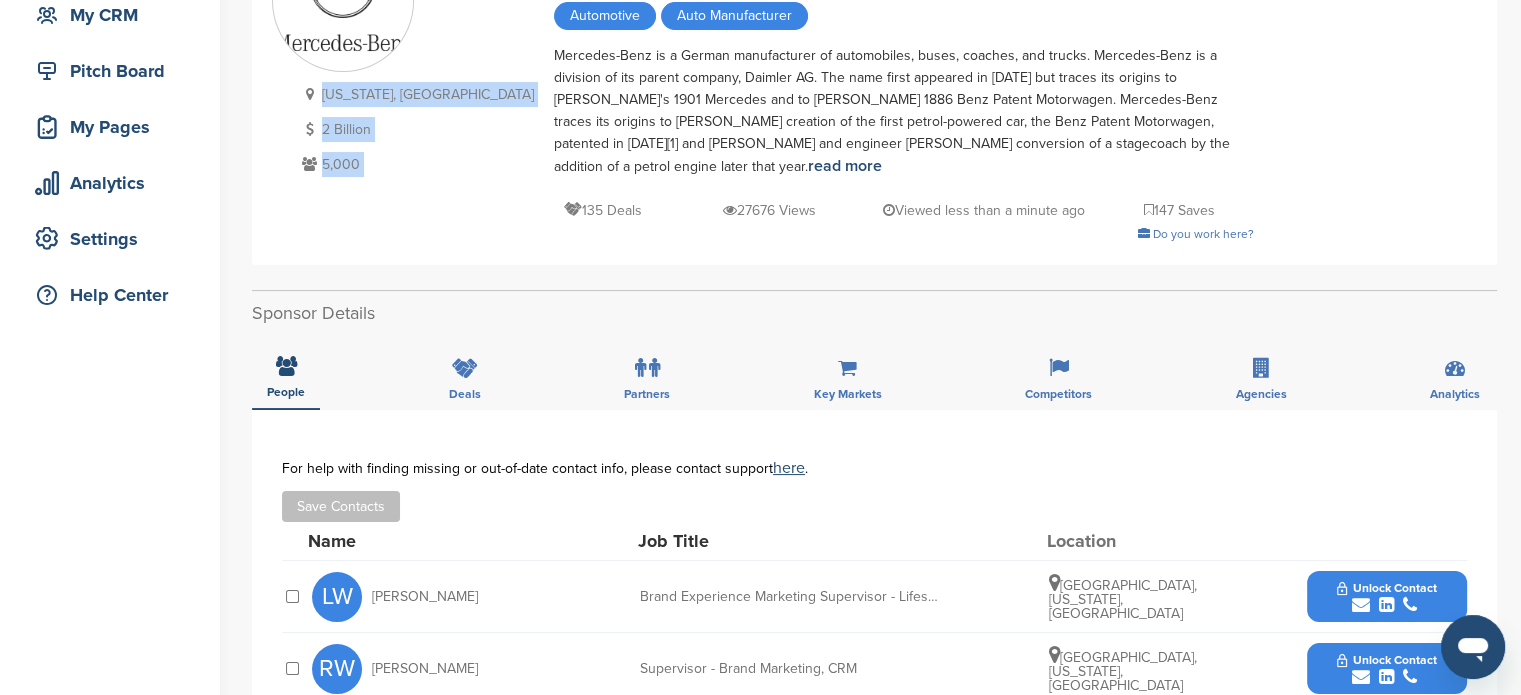 scroll, scrollTop: 219, scrollLeft: 0, axis: vertical 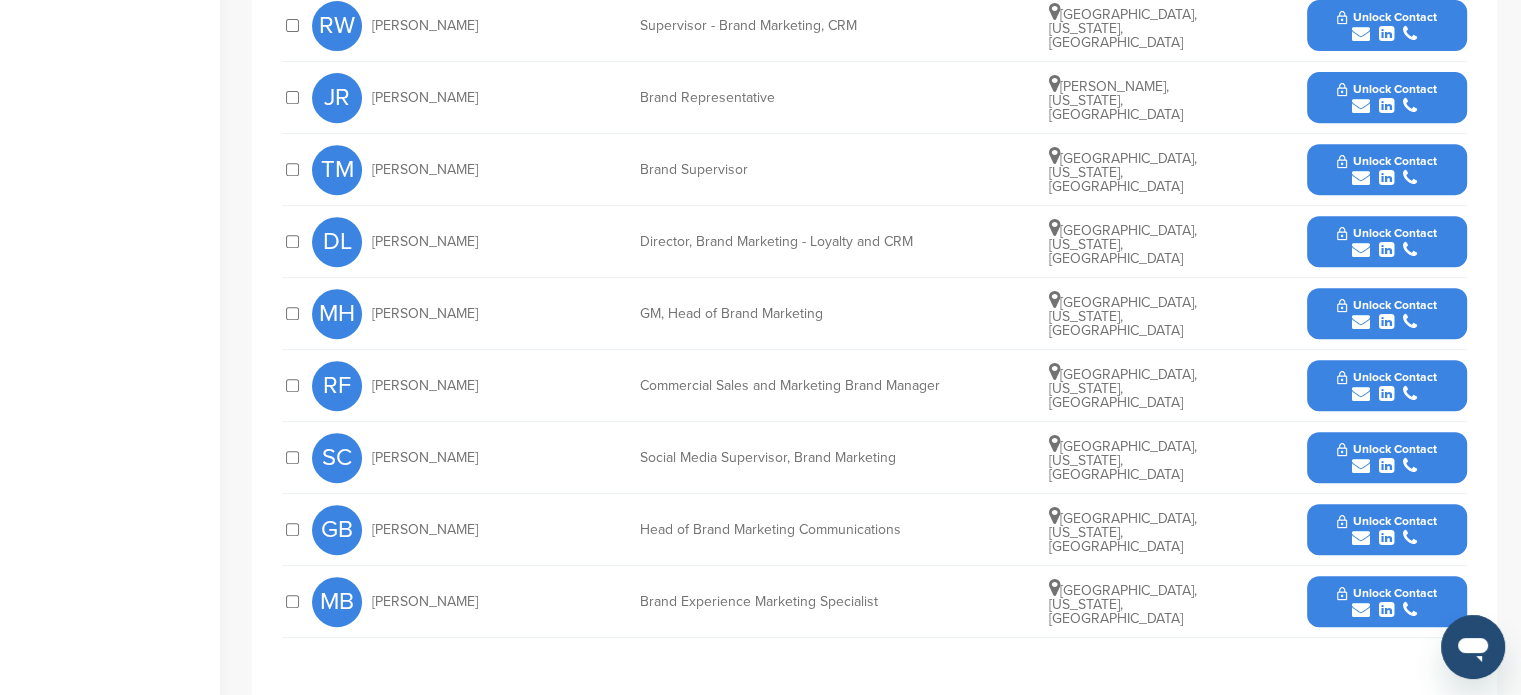 click on "Unlock Contact" at bounding box center (1386, 521) 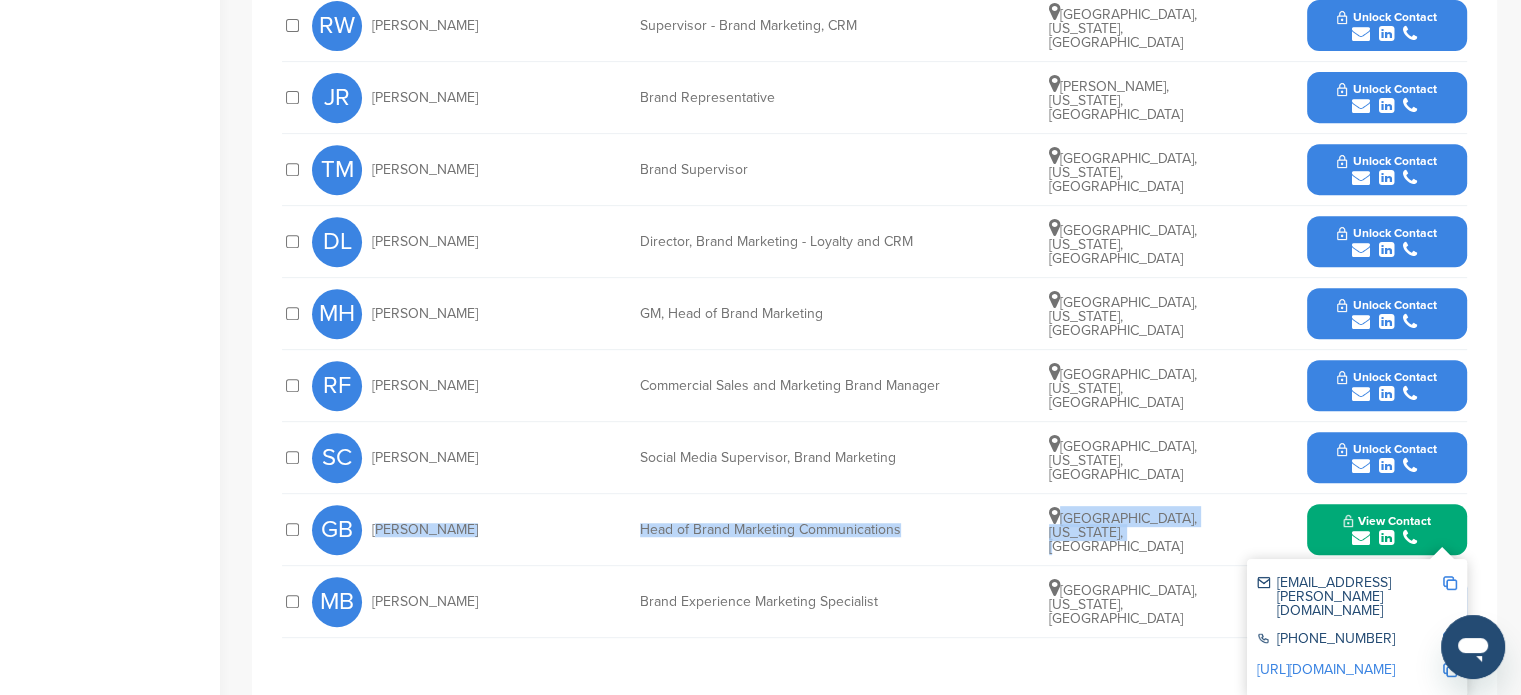 drag, startPoint x: 370, startPoint y: 524, endPoint x: 1187, endPoint y: 551, distance: 817.44604 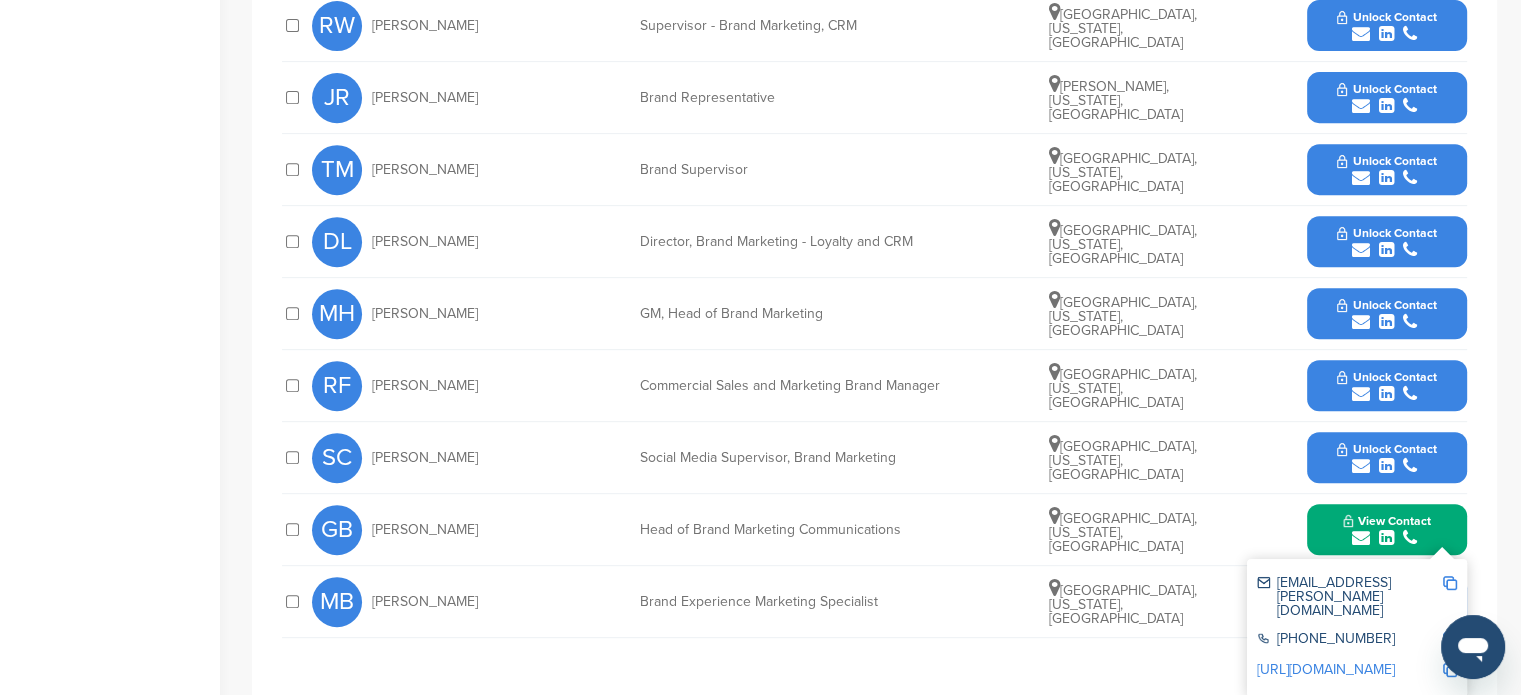 click at bounding box center [1450, 639] 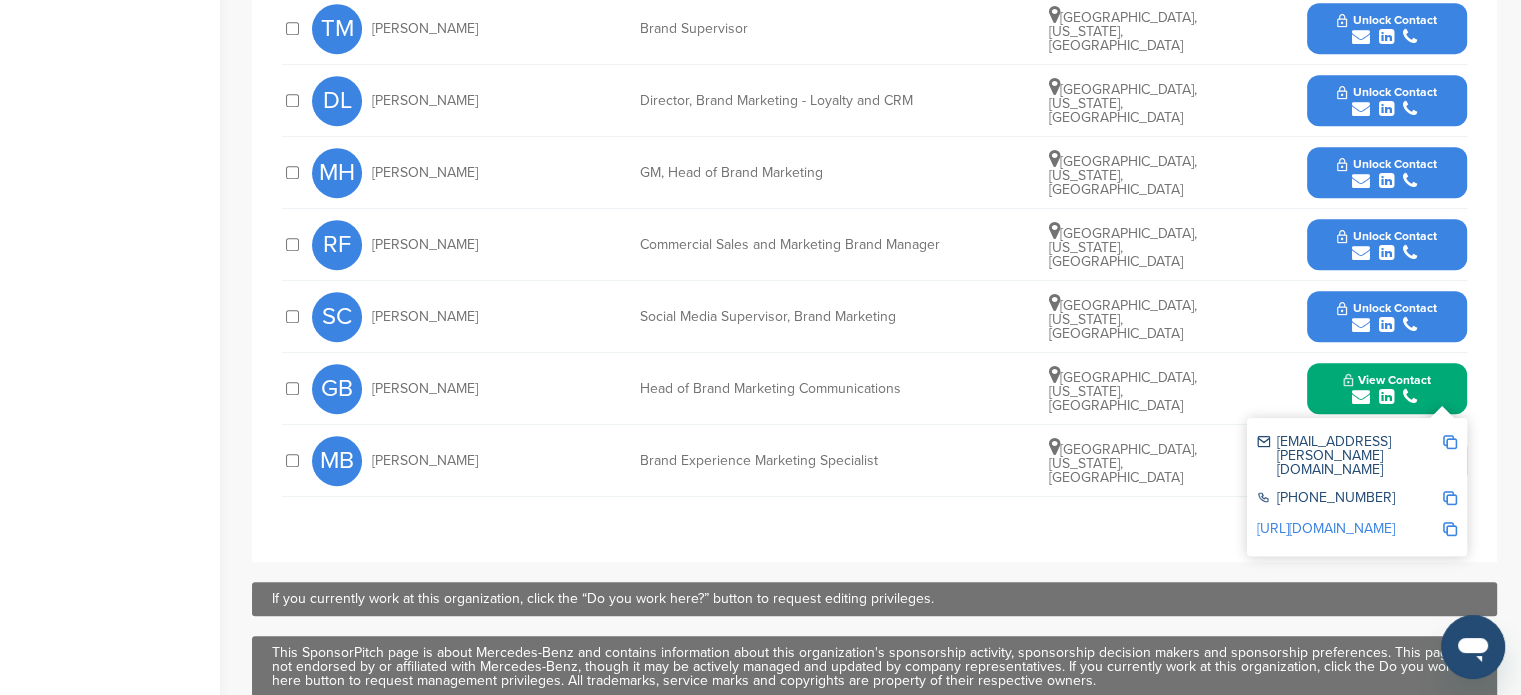 scroll, scrollTop: 1075, scrollLeft: 0, axis: vertical 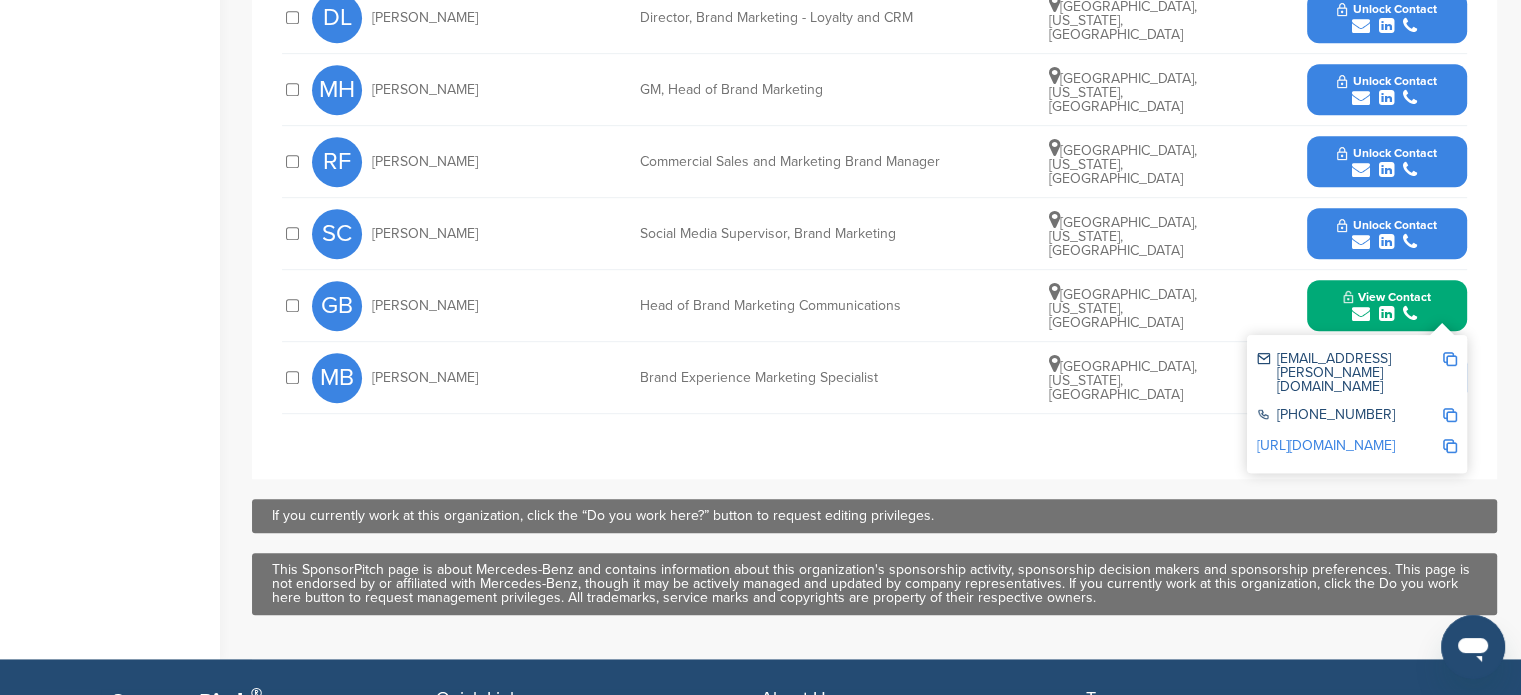 click at bounding box center [1450, 447] 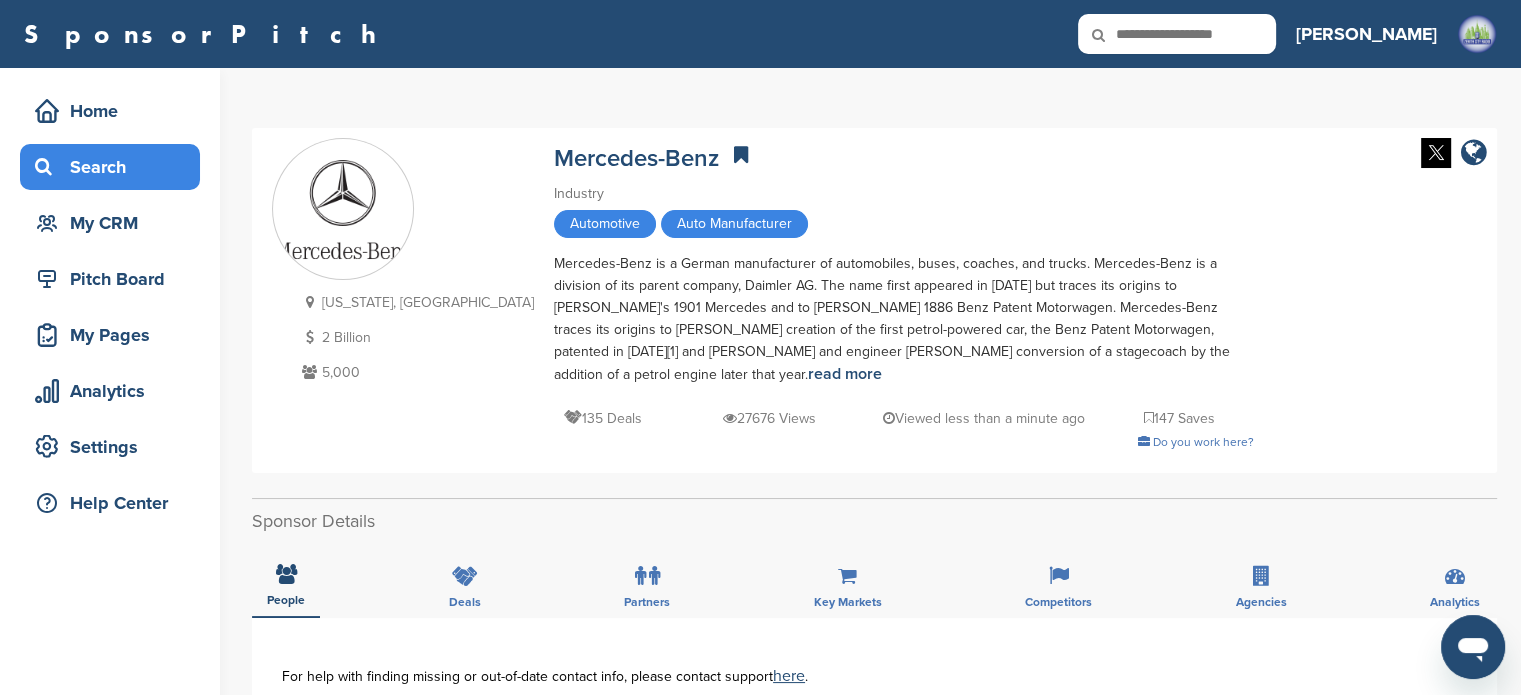 click on "Search" at bounding box center (115, 167) 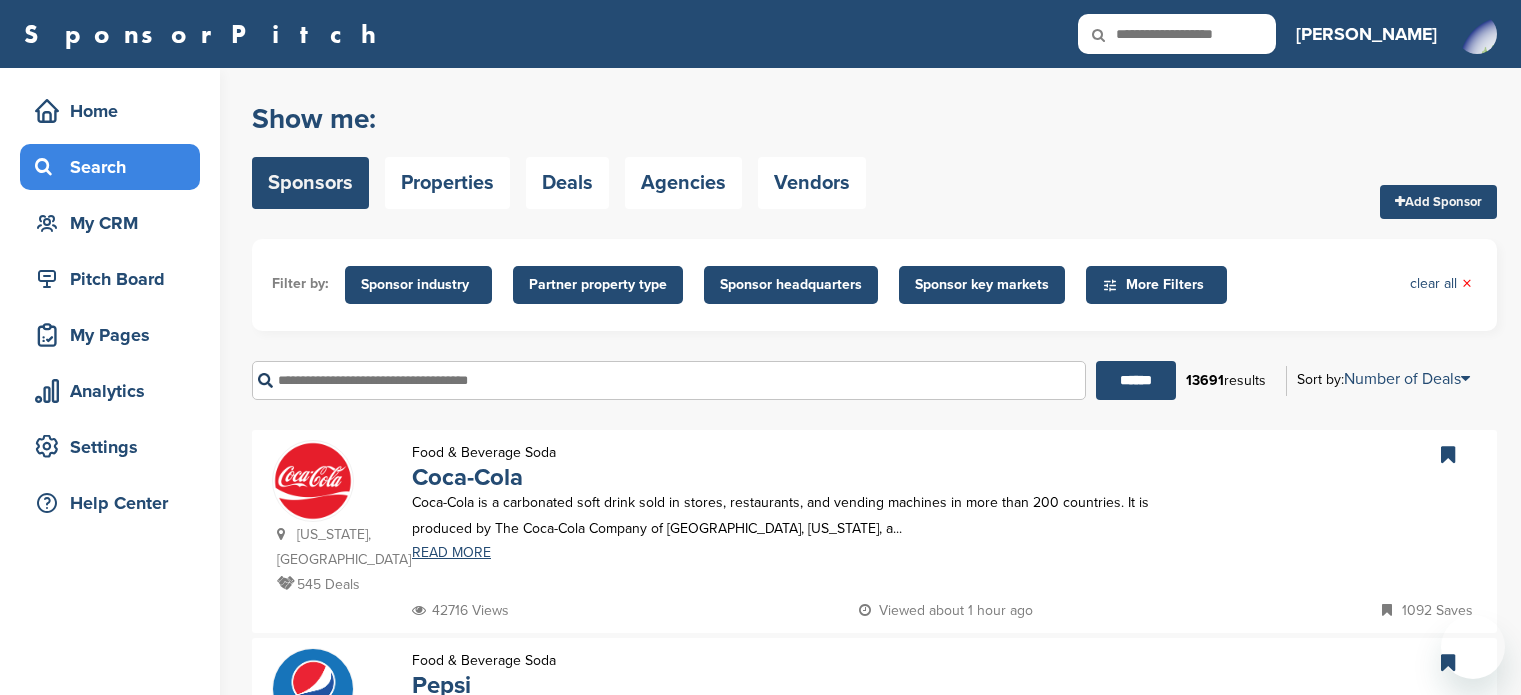 scroll, scrollTop: 0, scrollLeft: 0, axis: both 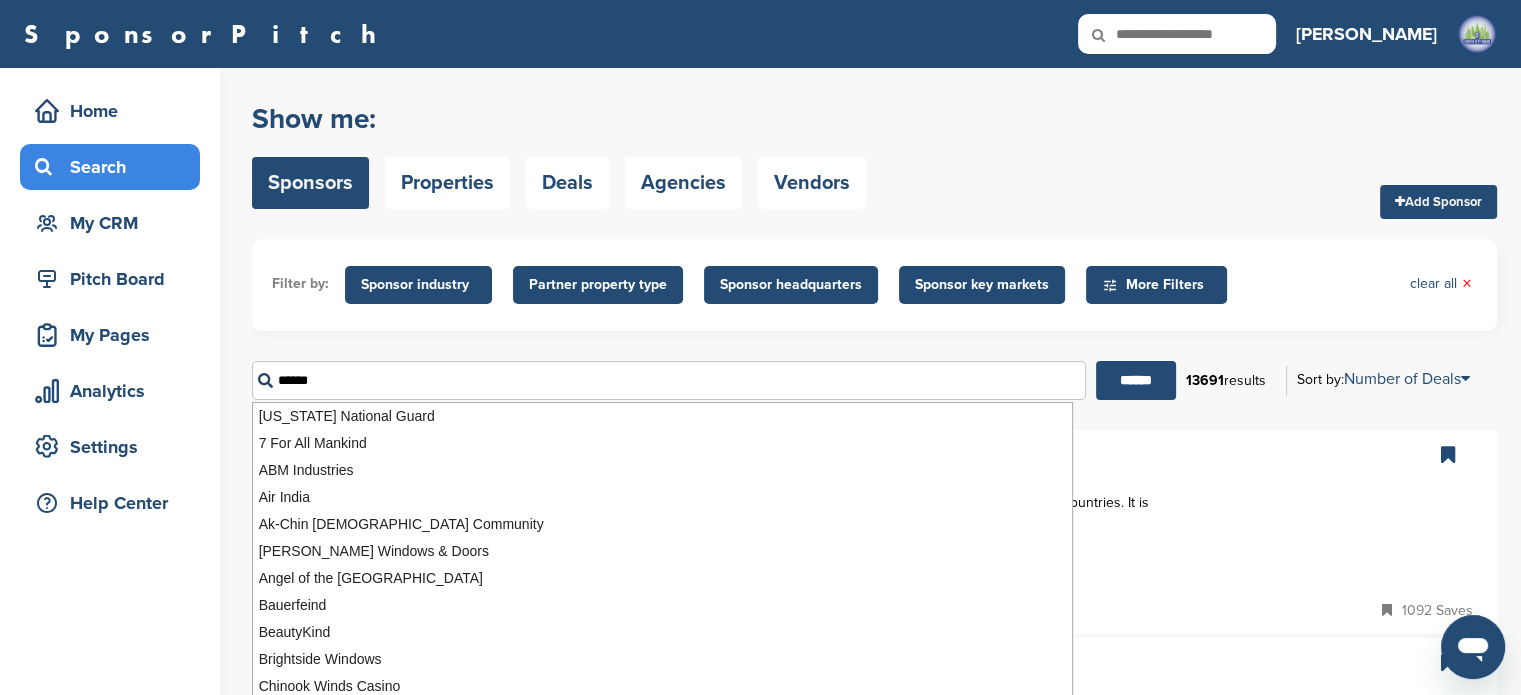 type on "******" 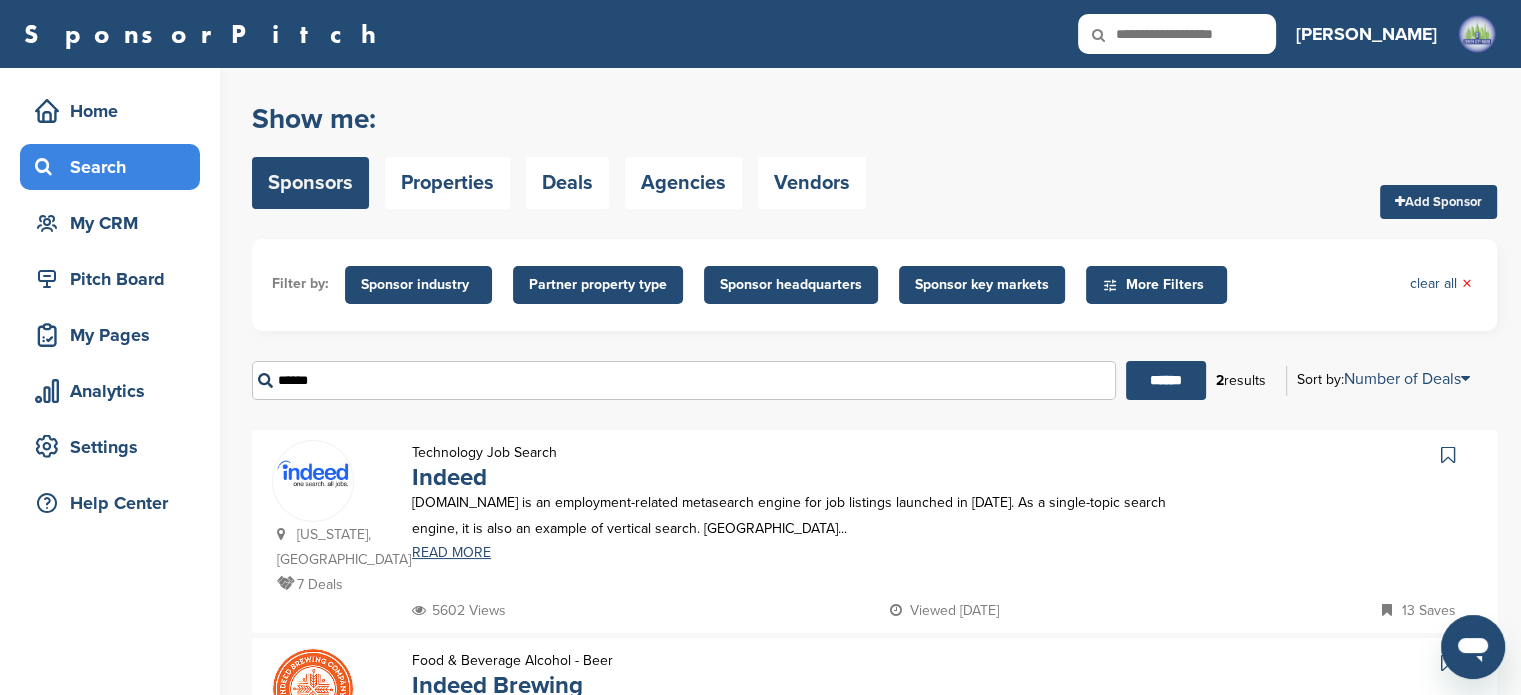 click at bounding box center (313, 474) 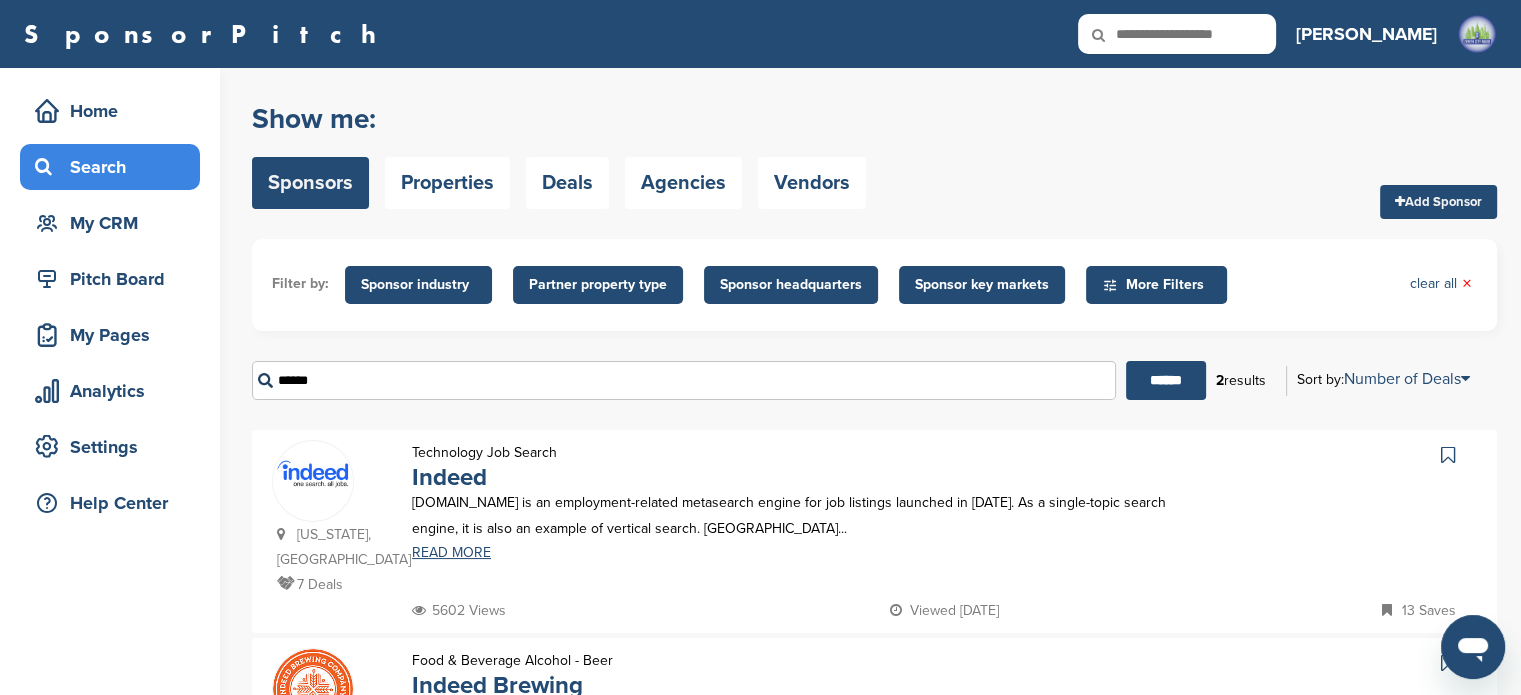 drag, startPoint x: 368, startPoint y: 383, endPoint x: 219, endPoint y: 383, distance: 149 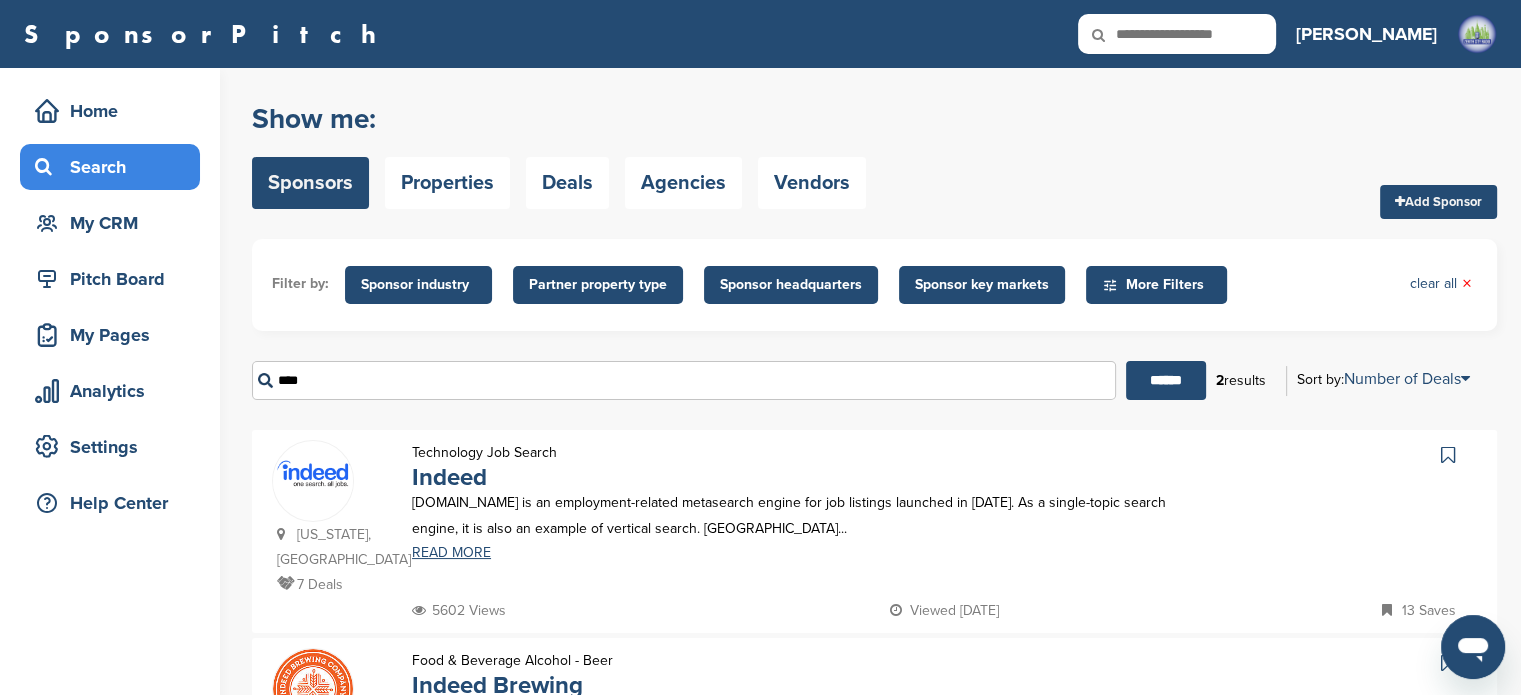click on "******" at bounding box center (1166, 380) 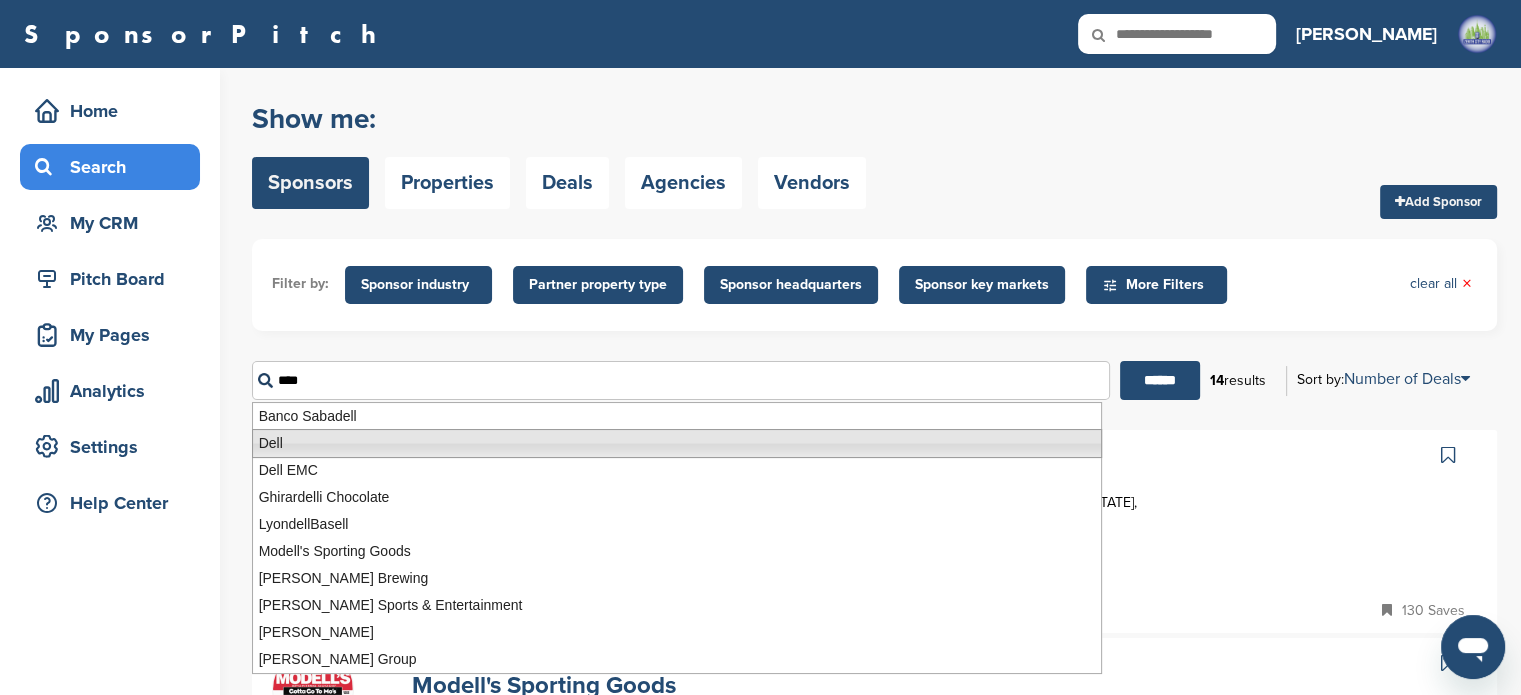 click on "Dell" at bounding box center (677, 443) 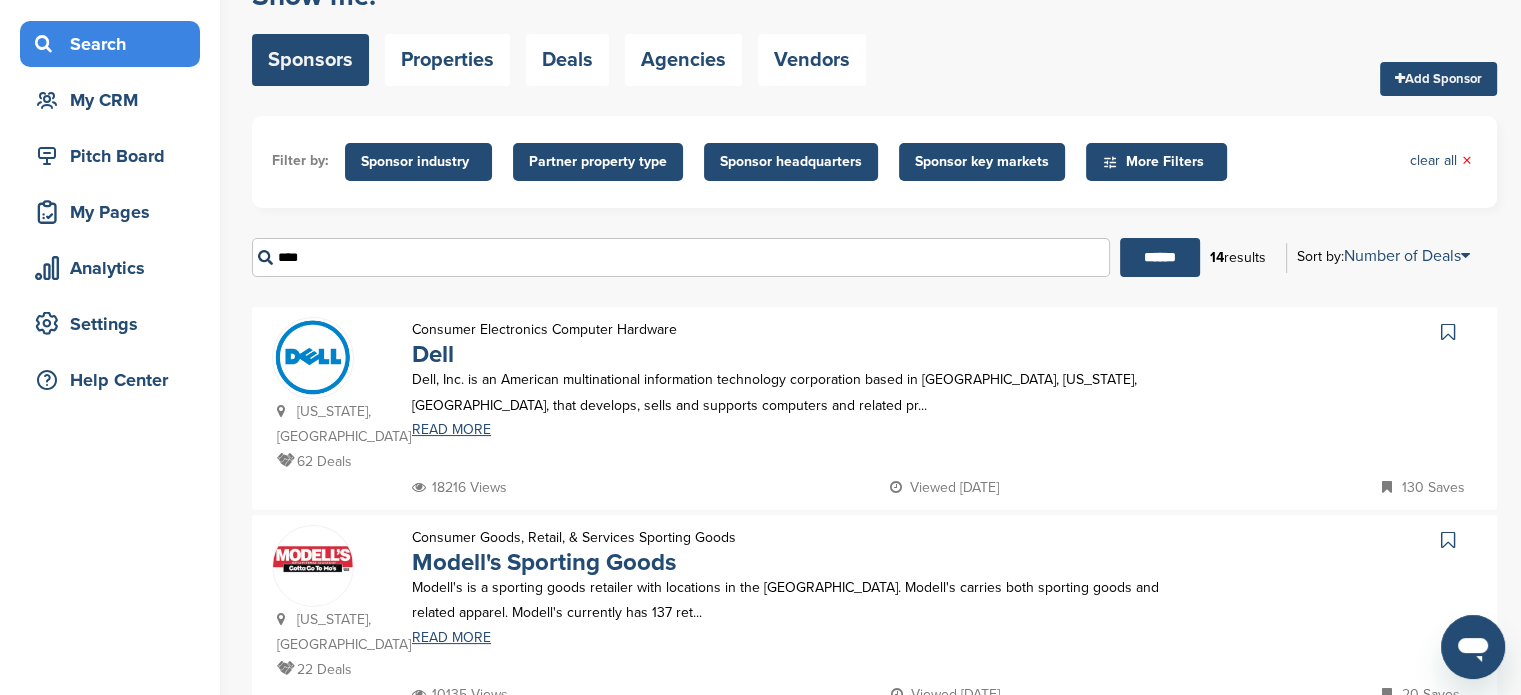 scroll, scrollTop: 271, scrollLeft: 0, axis: vertical 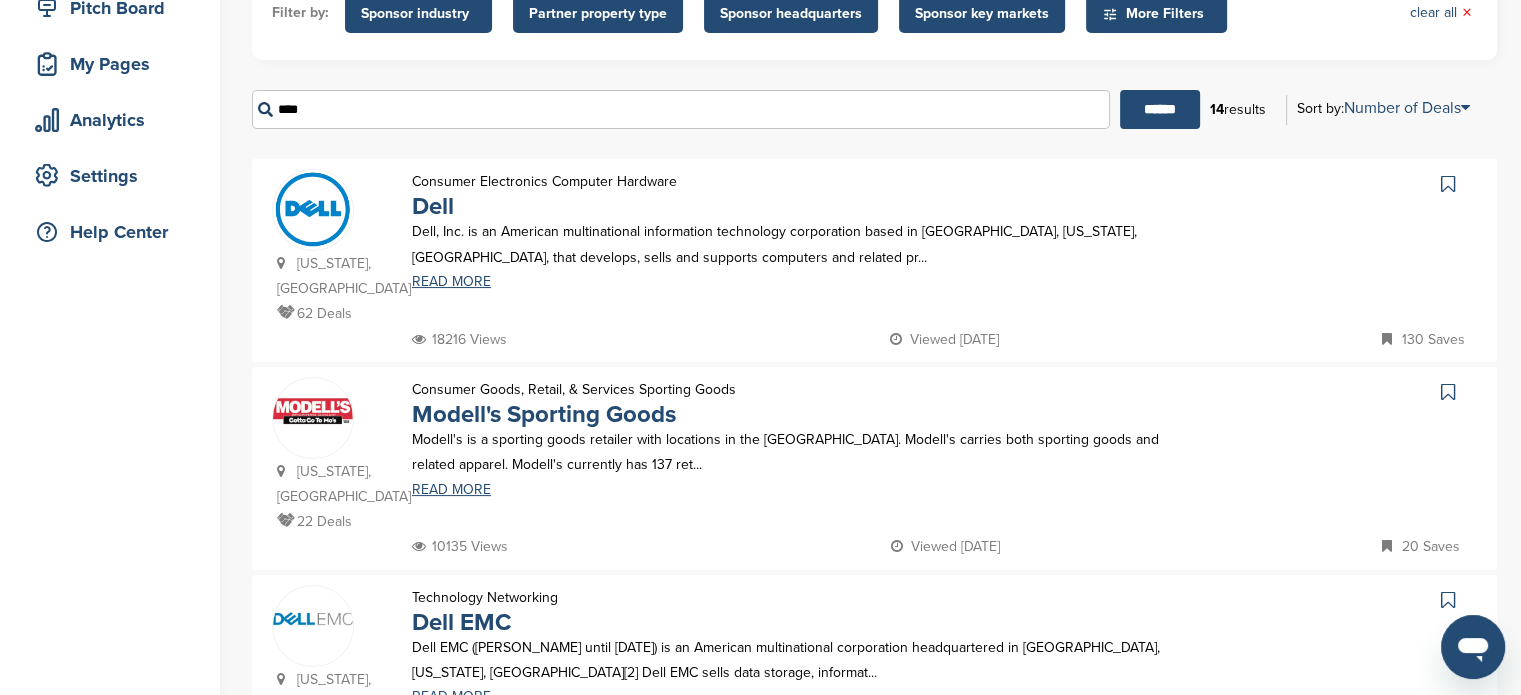 click at bounding box center (313, 209) 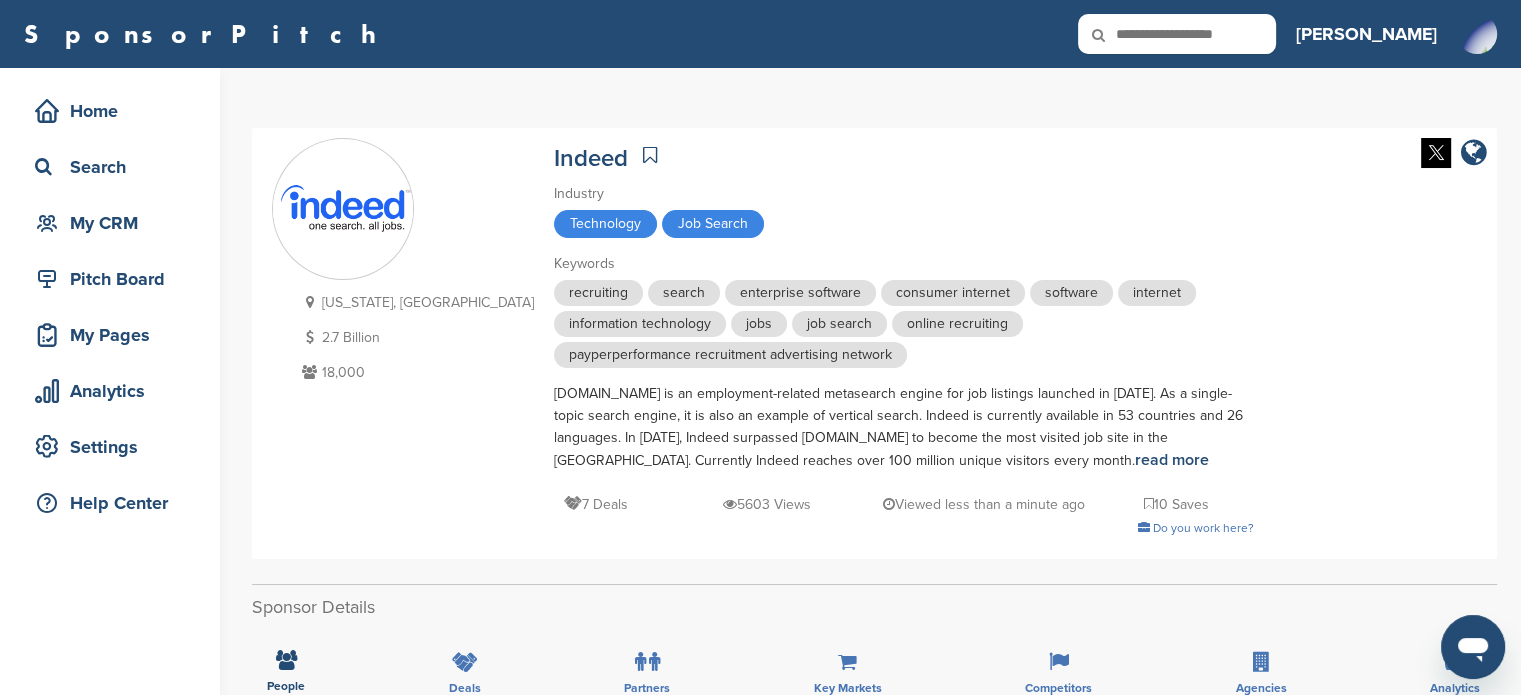 scroll, scrollTop: 0, scrollLeft: 0, axis: both 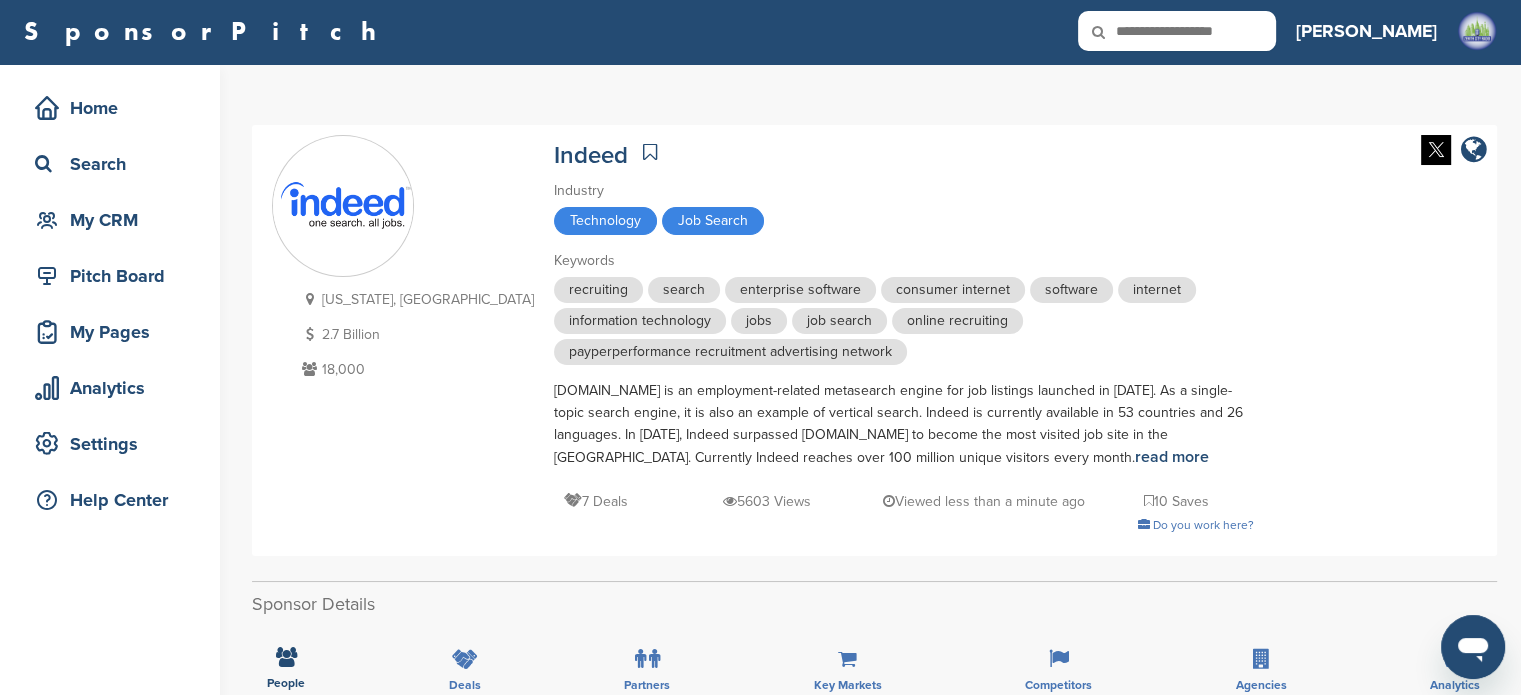 drag, startPoint x: 420, startPoint y: 135, endPoint x: 524, endPoint y: 212, distance: 129.40247 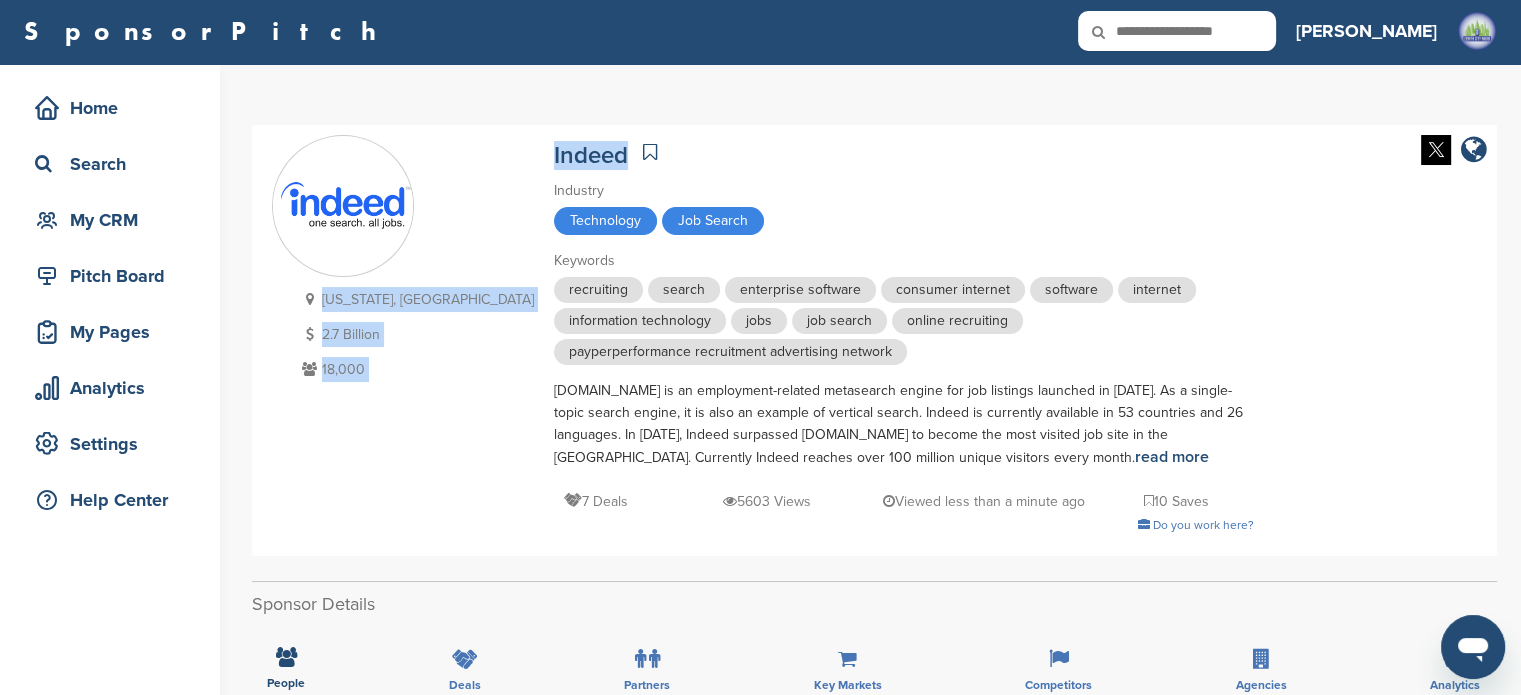 drag, startPoint x: 435, startPoint y: 162, endPoint x: 531, endPoint y: 146, distance: 97.3242 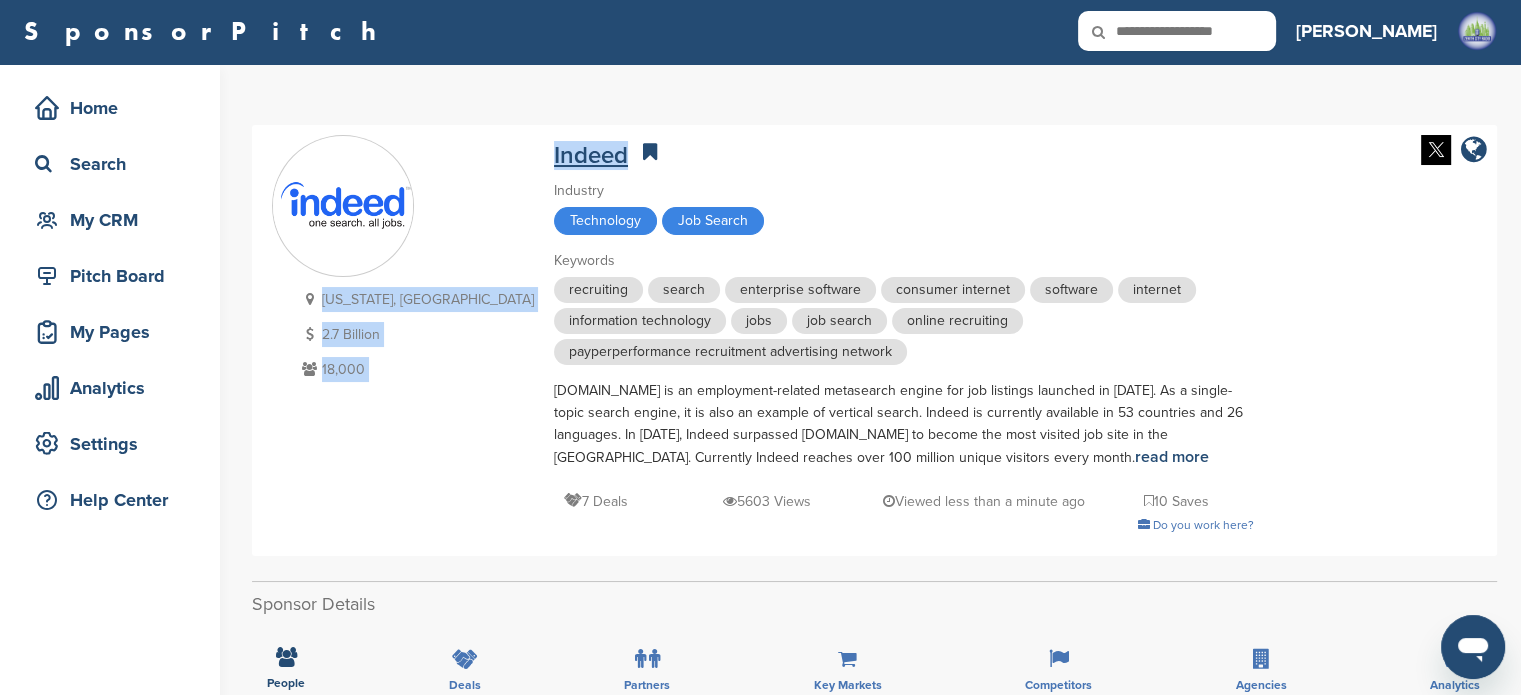 copy on "[US_STATE], [GEOGRAPHIC_DATA]
2.7 Billion
18,000
Indeed" 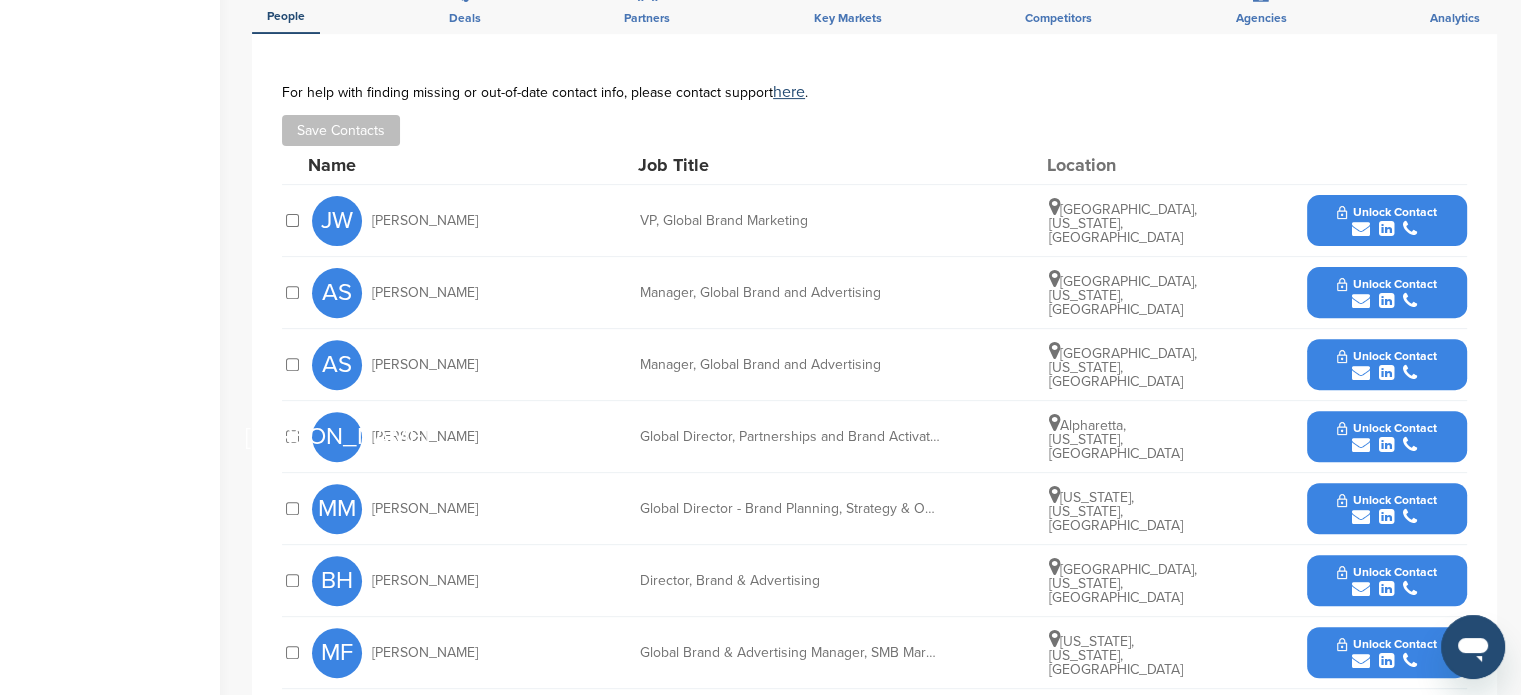 scroll, scrollTop: 728, scrollLeft: 0, axis: vertical 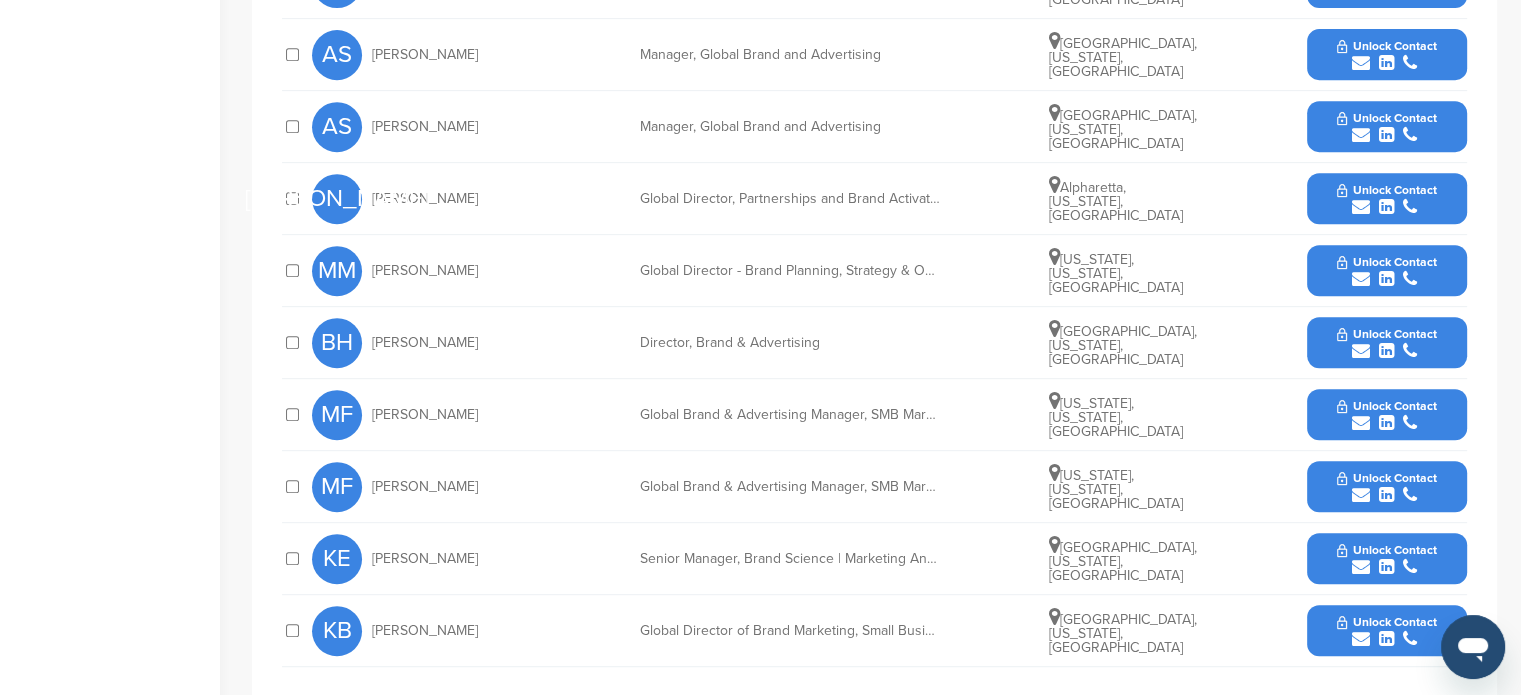 click on "Unlock Contact" at bounding box center [1386, 343] 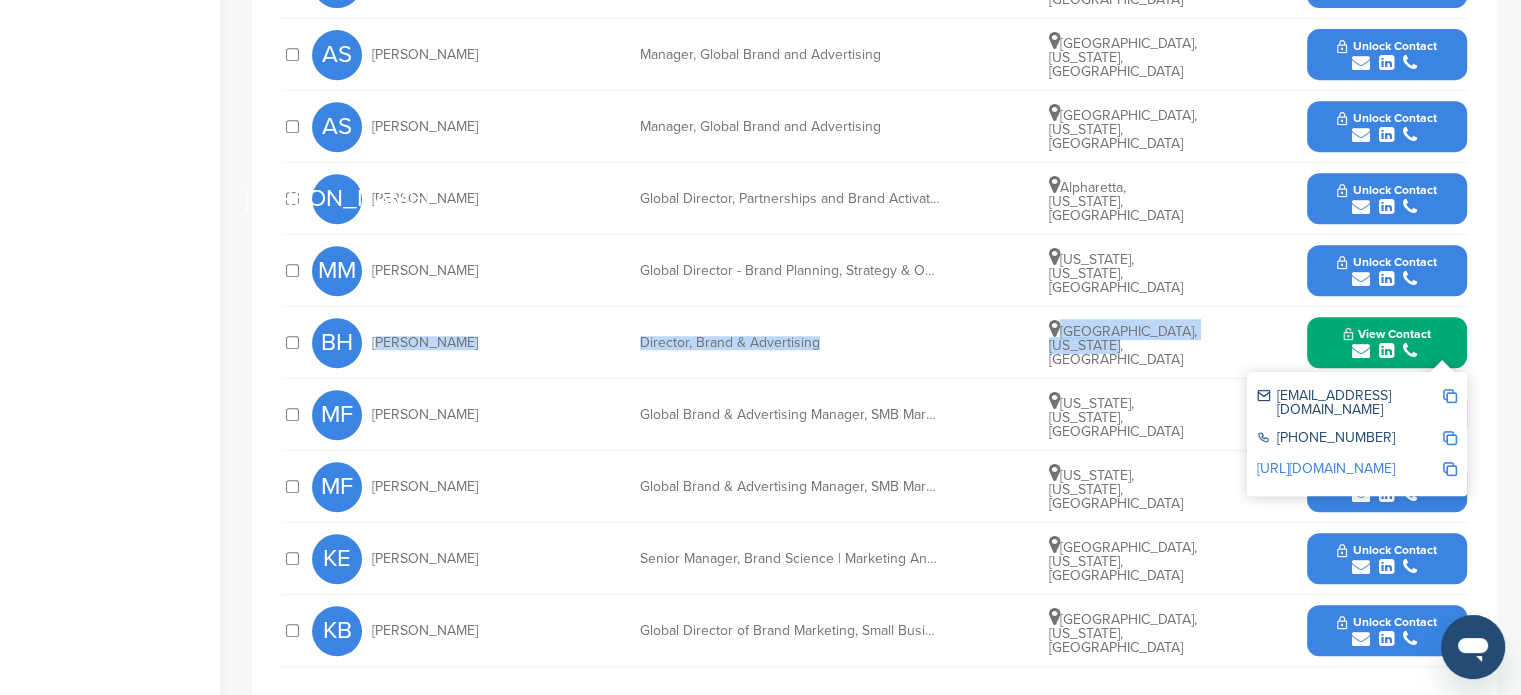 drag, startPoint x: 372, startPoint y: 340, endPoint x: 1196, endPoint y: 359, distance: 824.219 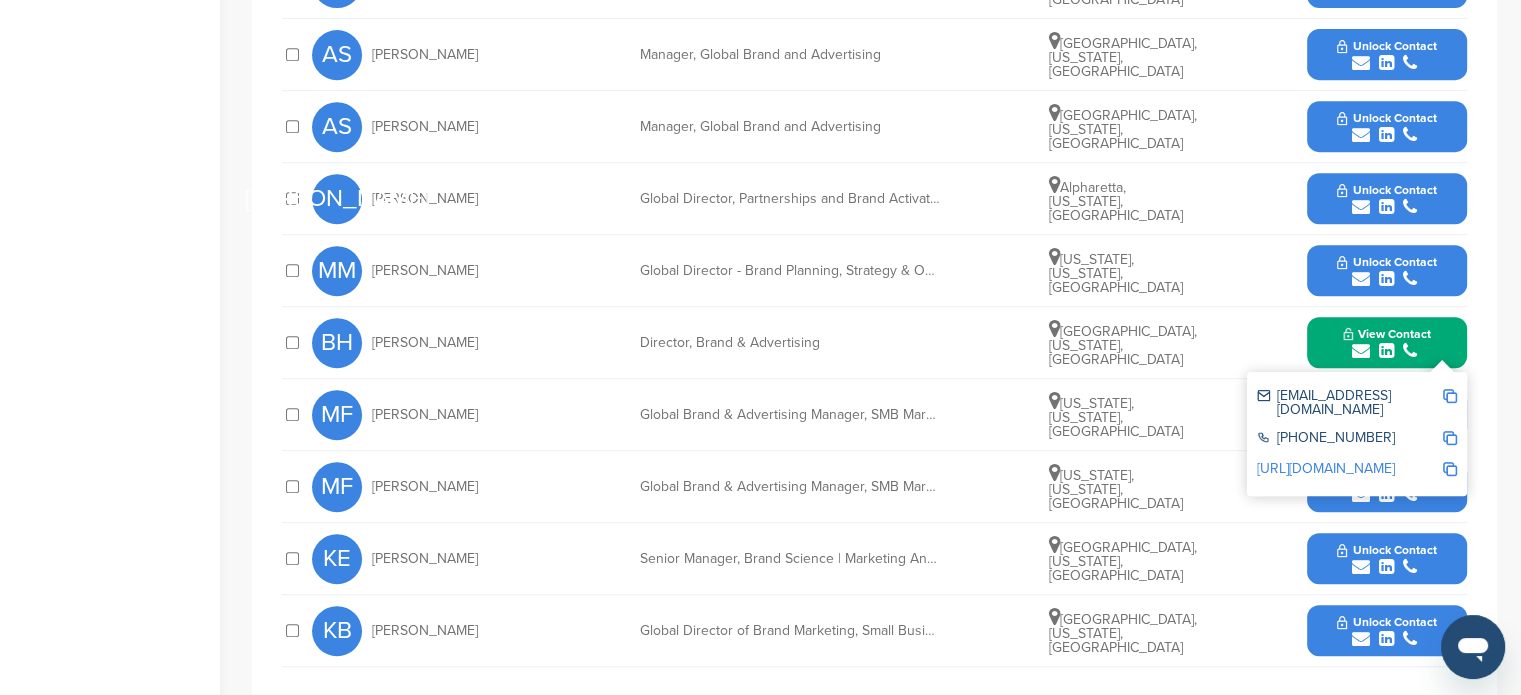 click at bounding box center [1450, 438] 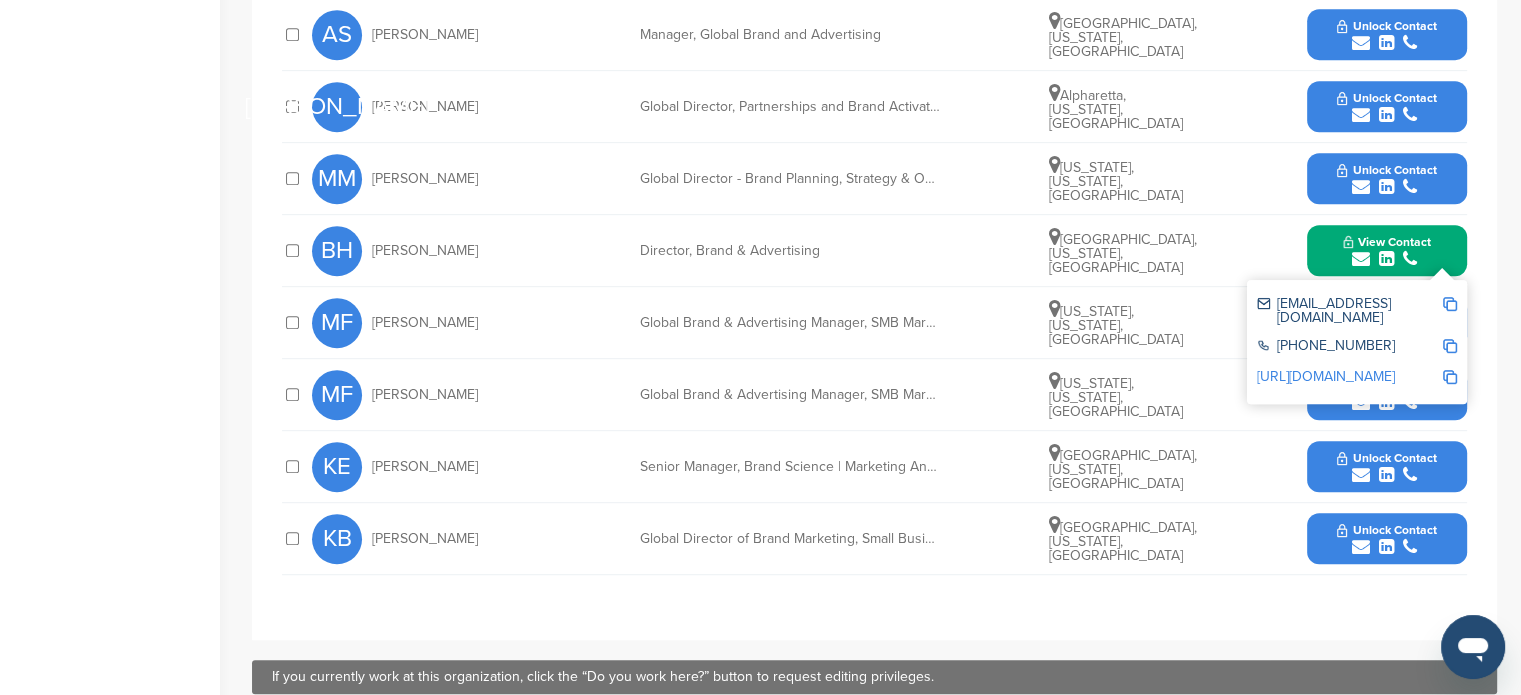 scroll, scrollTop: 928, scrollLeft: 0, axis: vertical 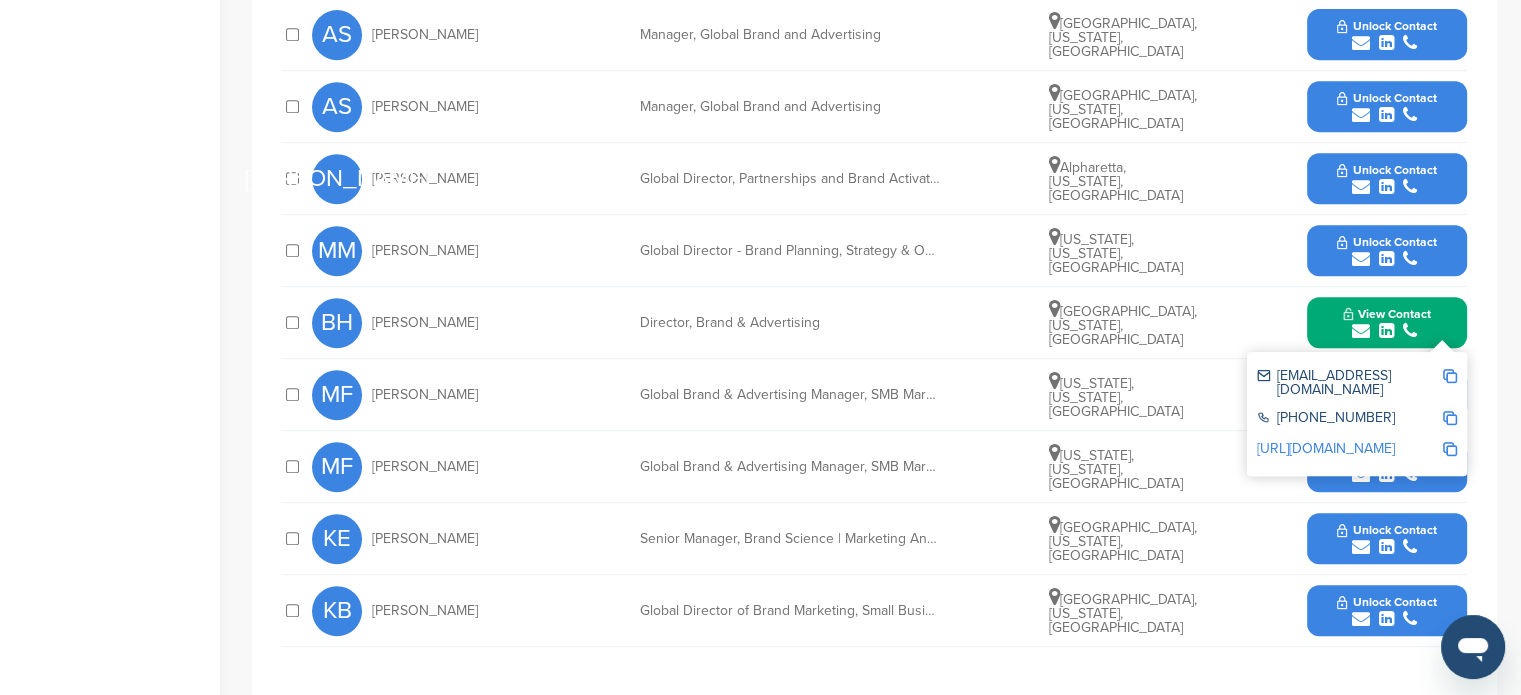 click on "View Contact" at bounding box center [1387, 323] 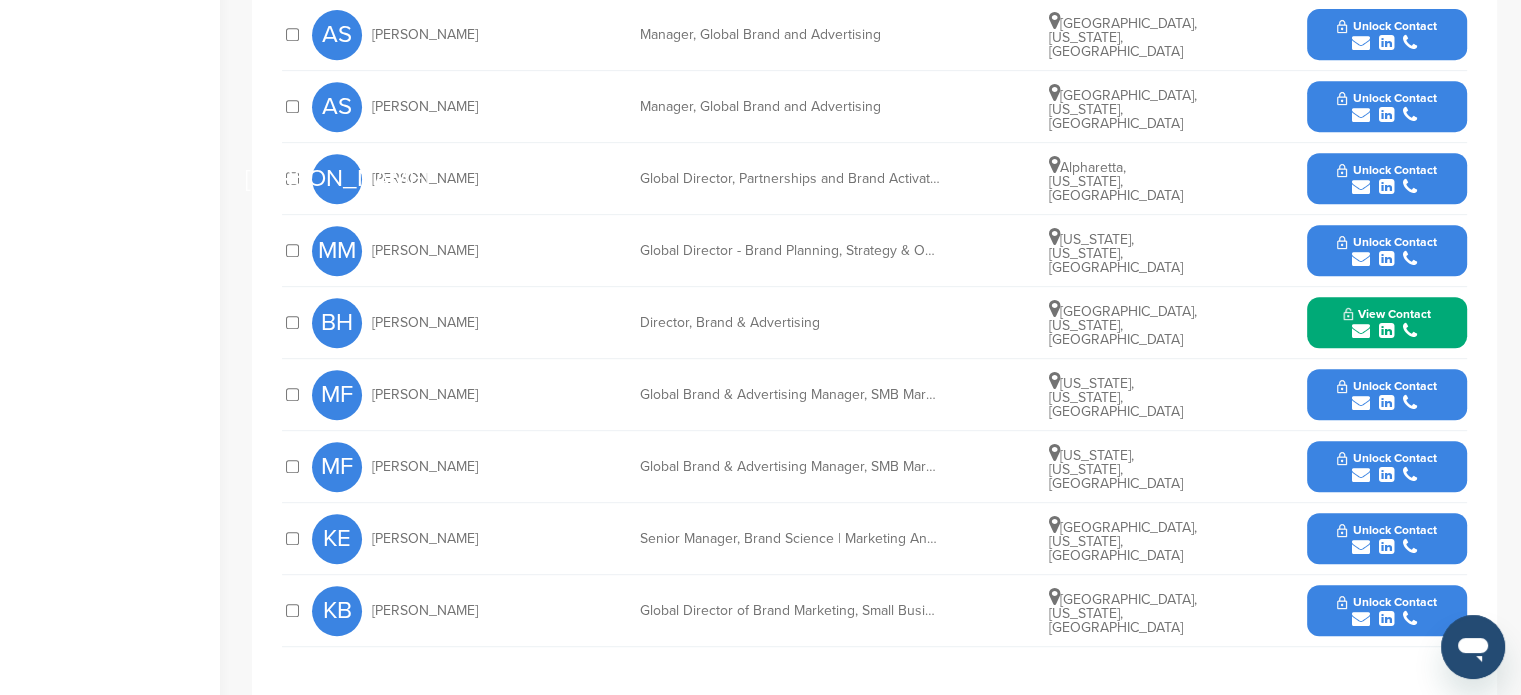 click on "Unlock Contact" at bounding box center (1386, 395) 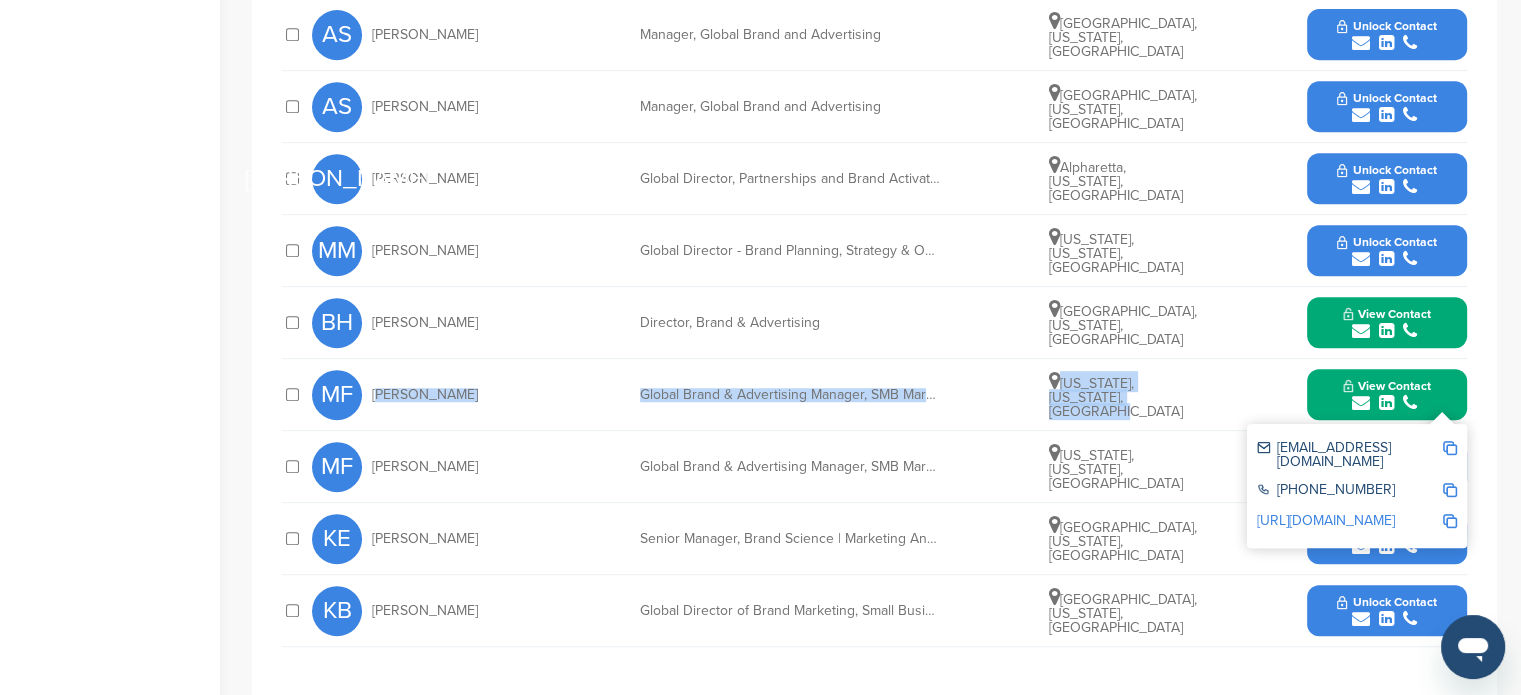drag, startPoint x: 369, startPoint y: 391, endPoint x: 1170, endPoint y: 403, distance: 801.0899 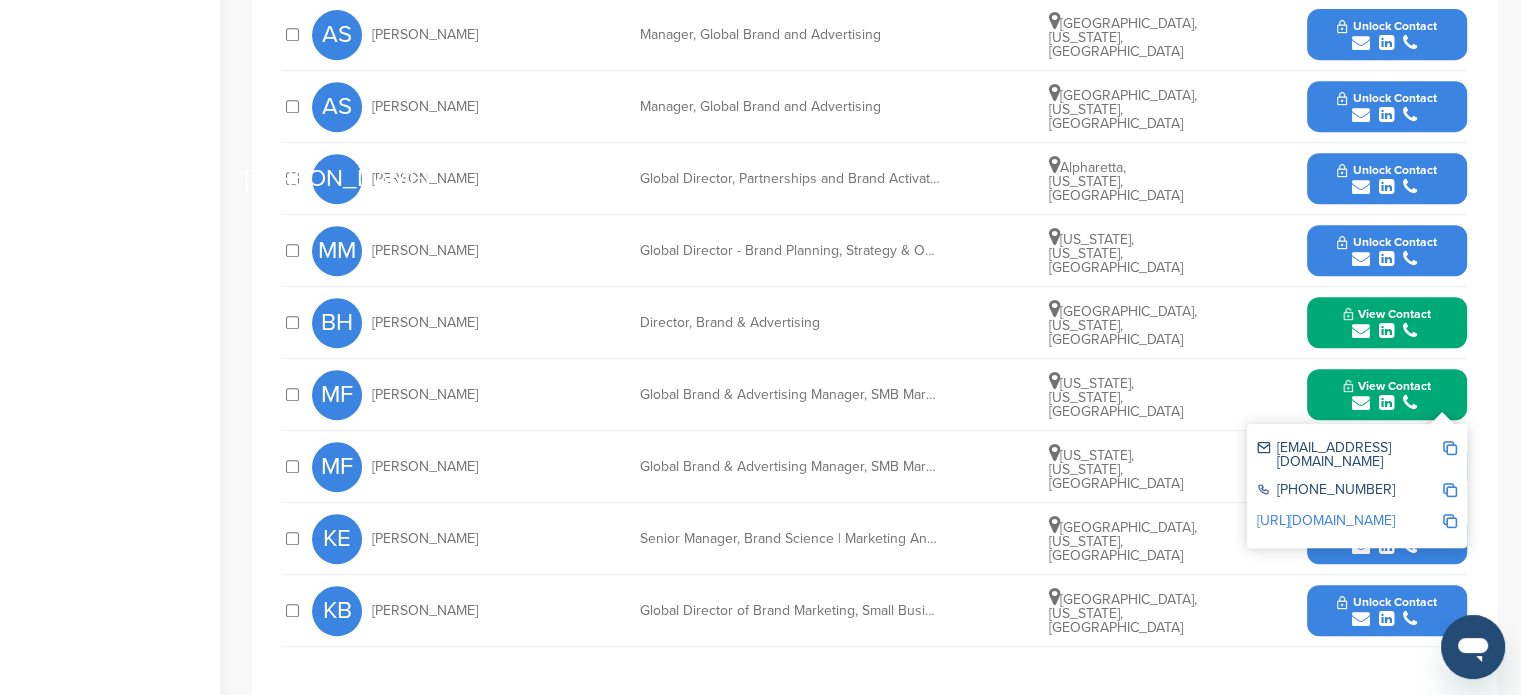 click at bounding box center (1450, 521) 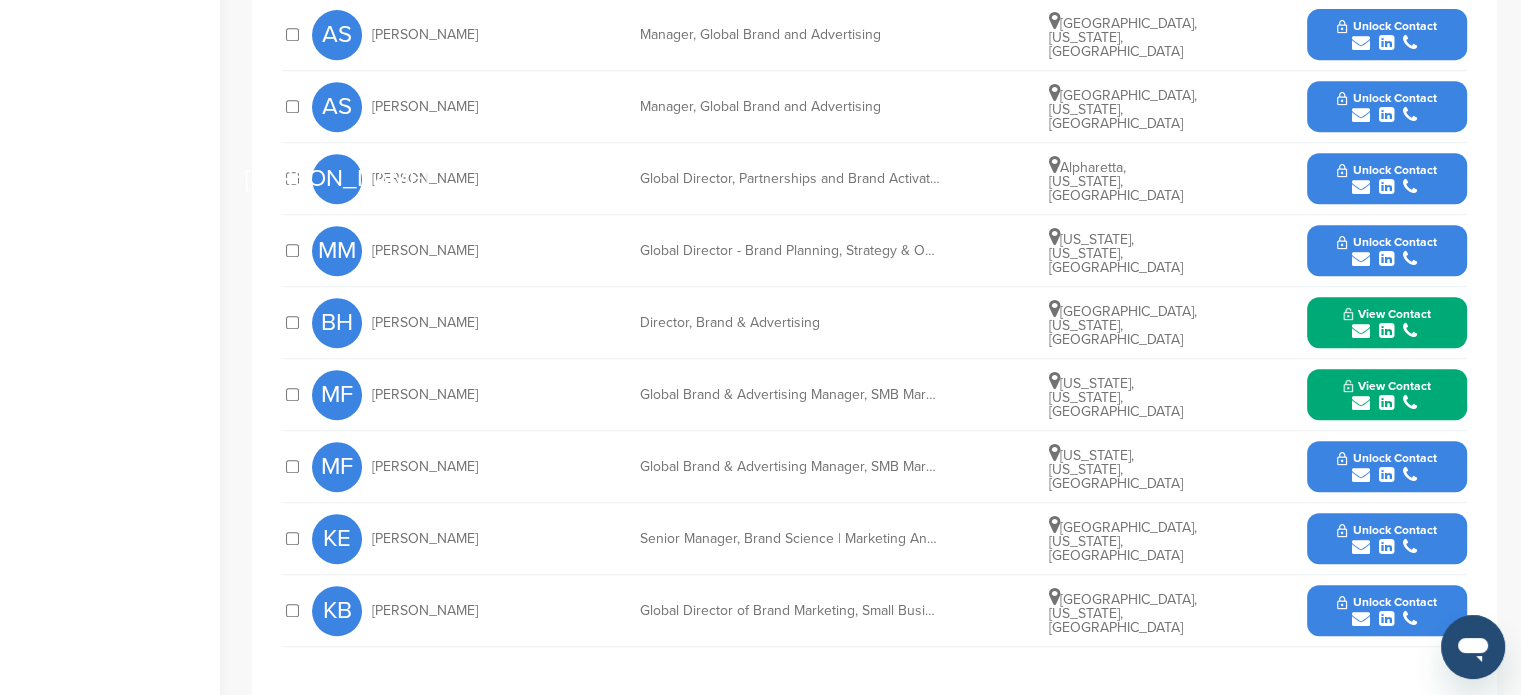 click on "Unlock Contact" at bounding box center [1386, 458] 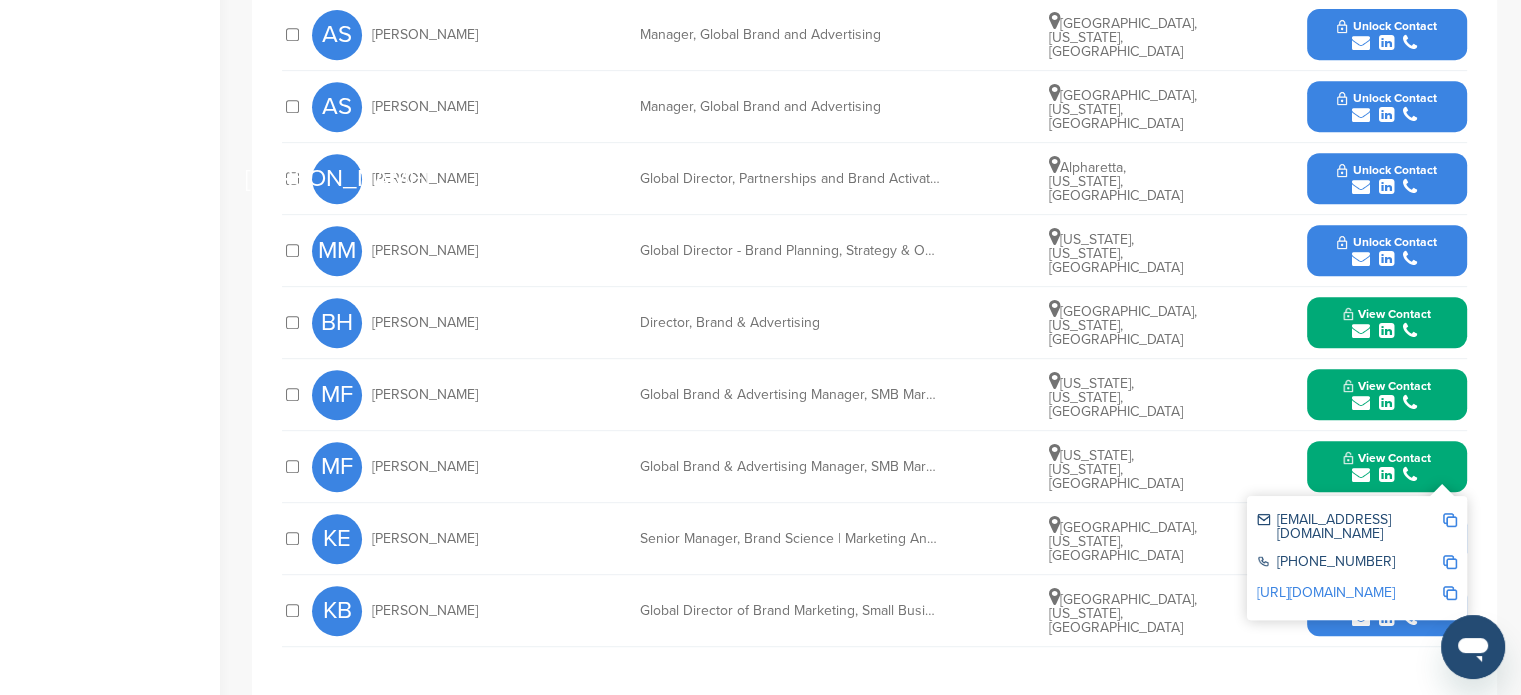click at bounding box center [1450, 520] 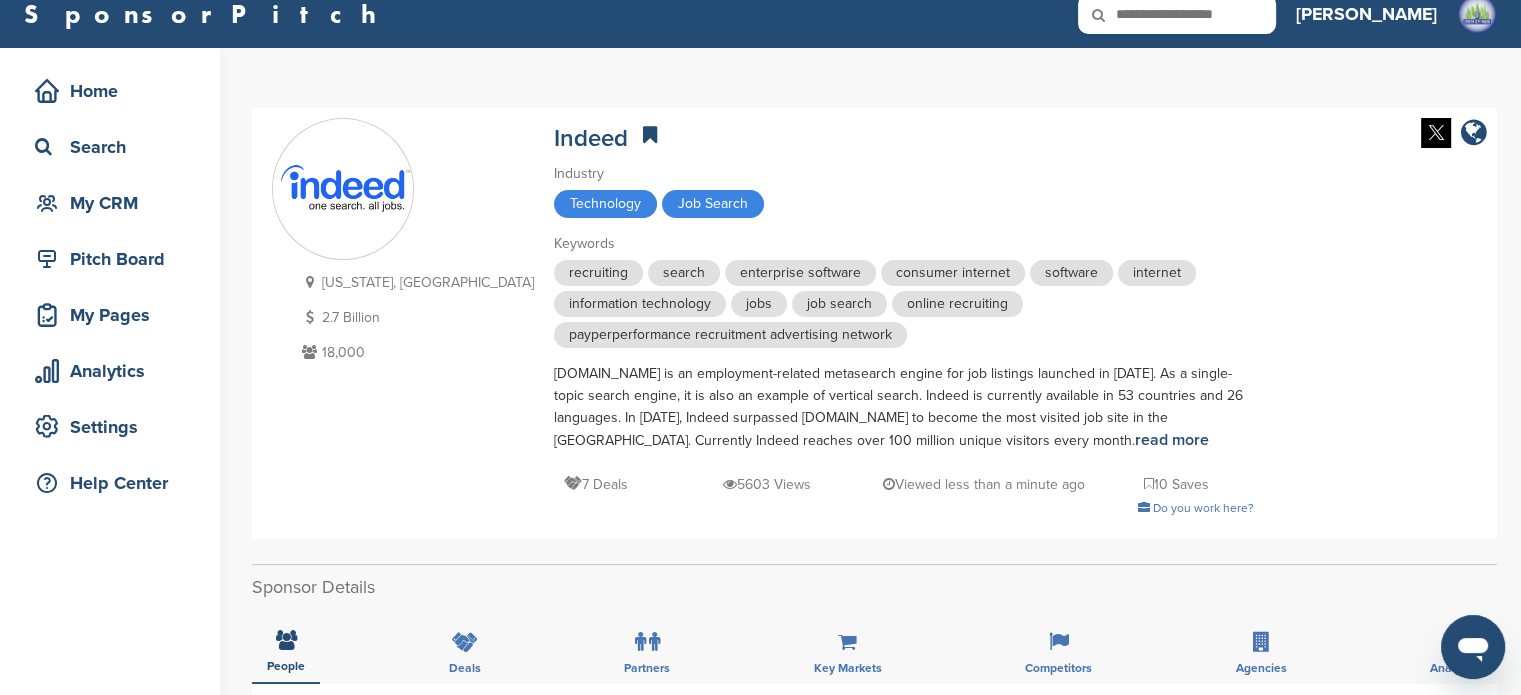 scroll, scrollTop: 0, scrollLeft: 0, axis: both 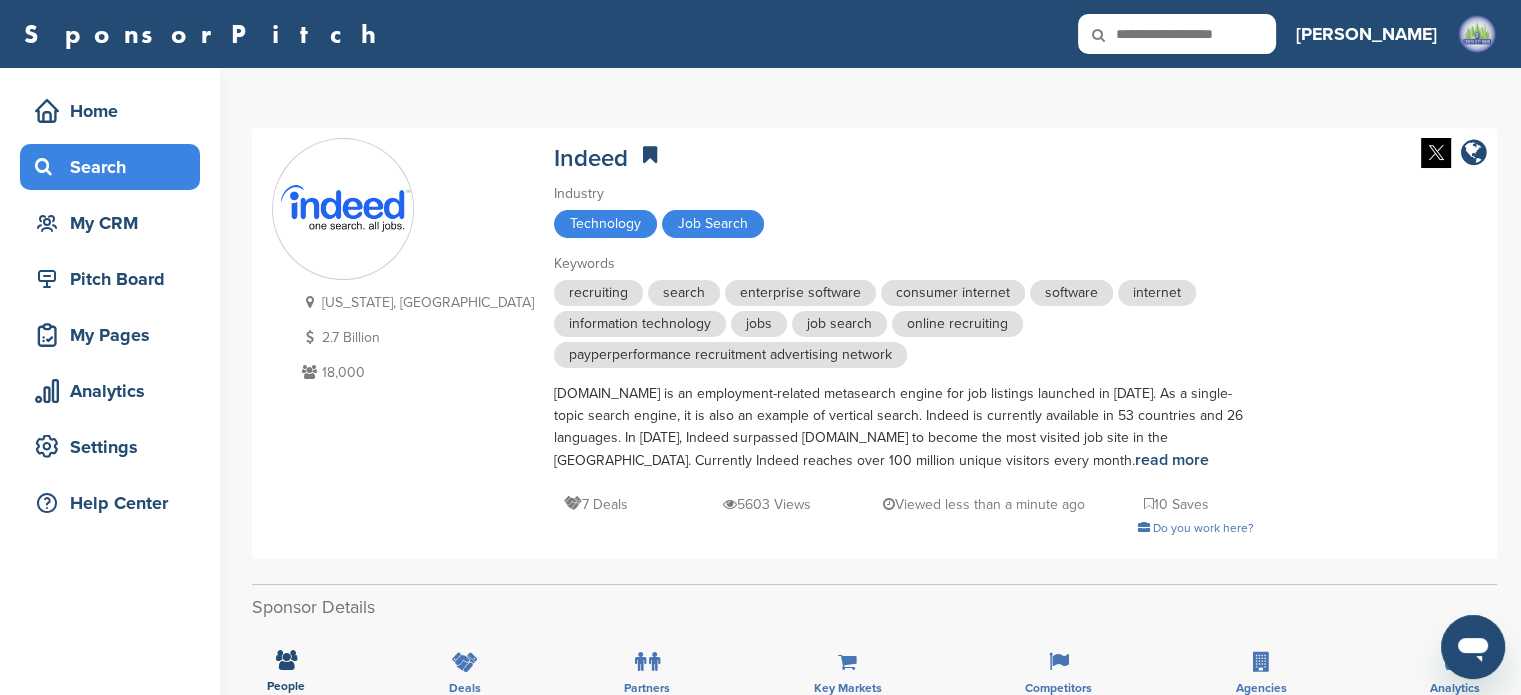 click on "Search" at bounding box center [115, 167] 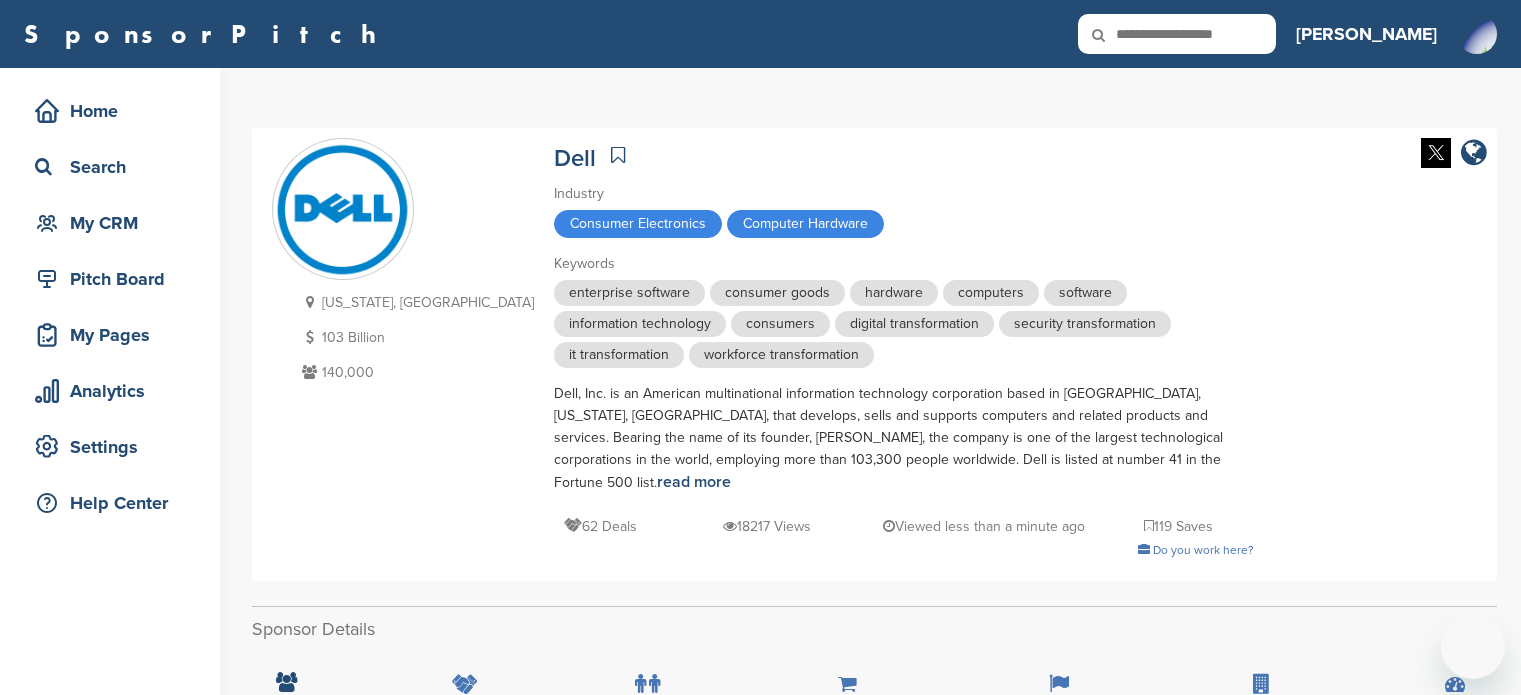 scroll, scrollTop: 0, scrollLeft: 0, axis: both 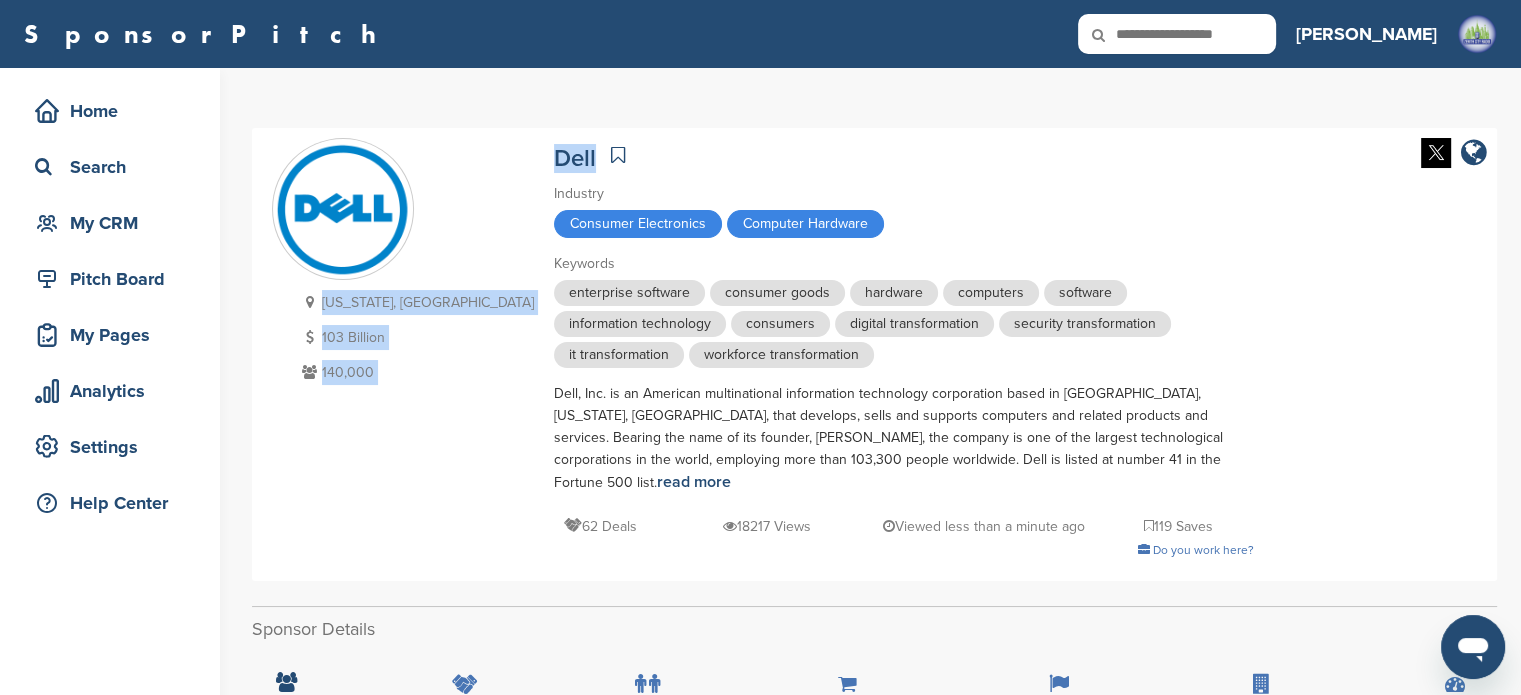 drag, startPoint x: 412, startPoint y: 147, endPoint x: 476, endPoint y: 154, distance: 64.381676 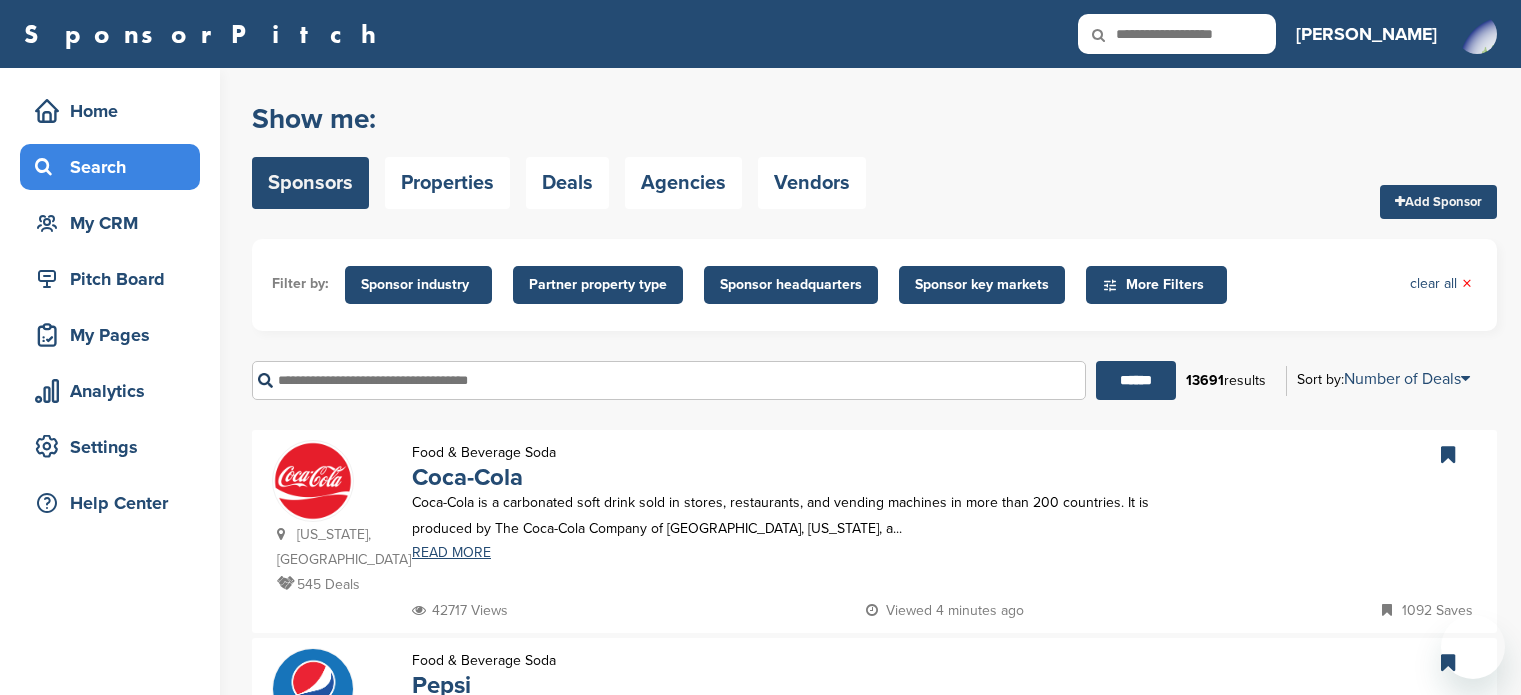 scroll, scrollTop: 0, scrollLeft: 0, axis: both 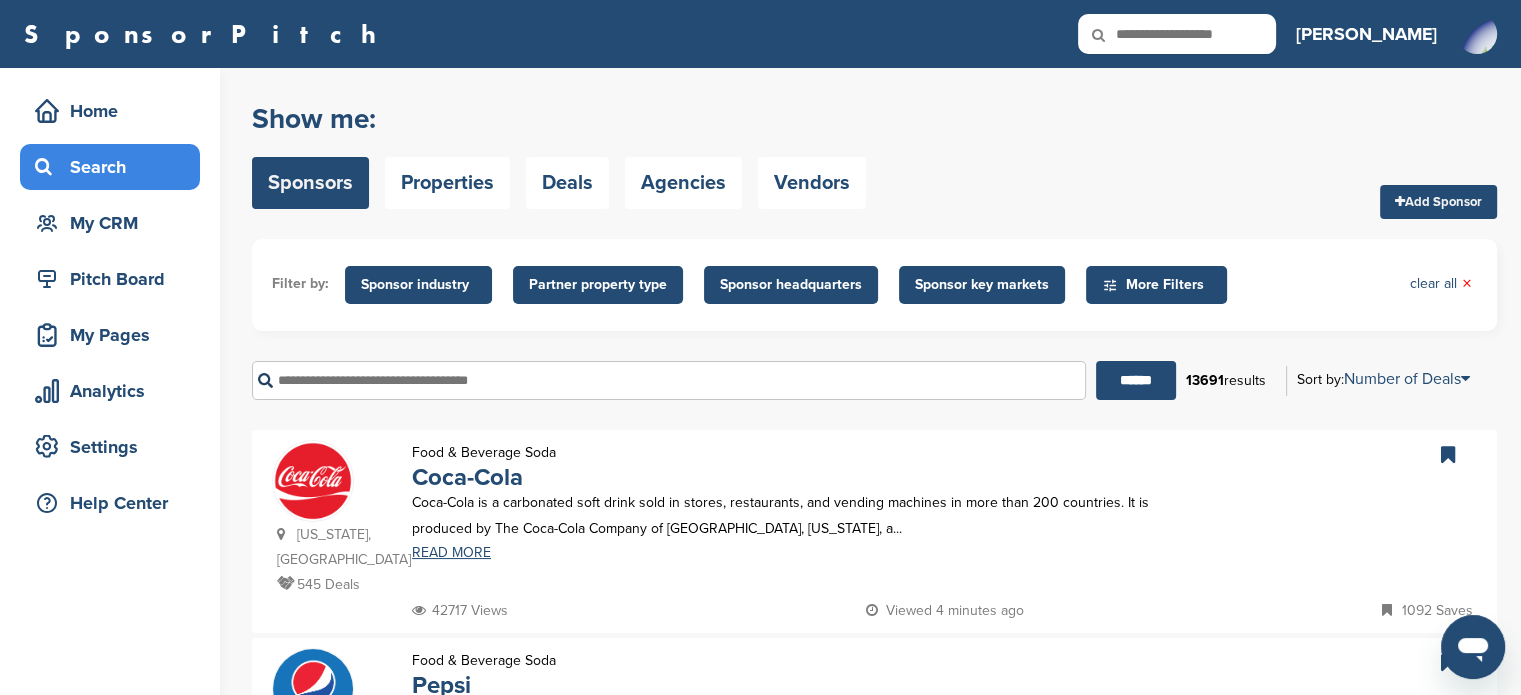 click at bounding box center (669, 380) 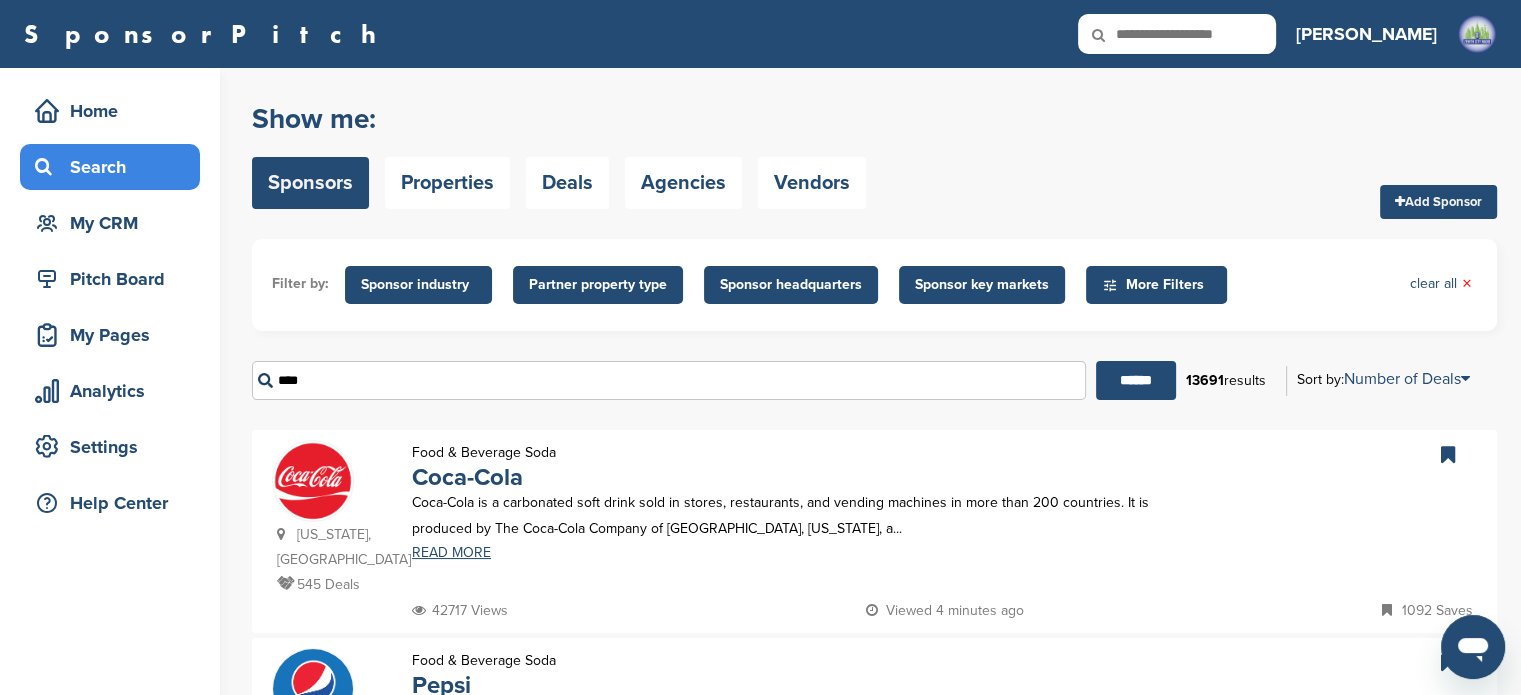 click on "******" at bounding box center [1136, 380] 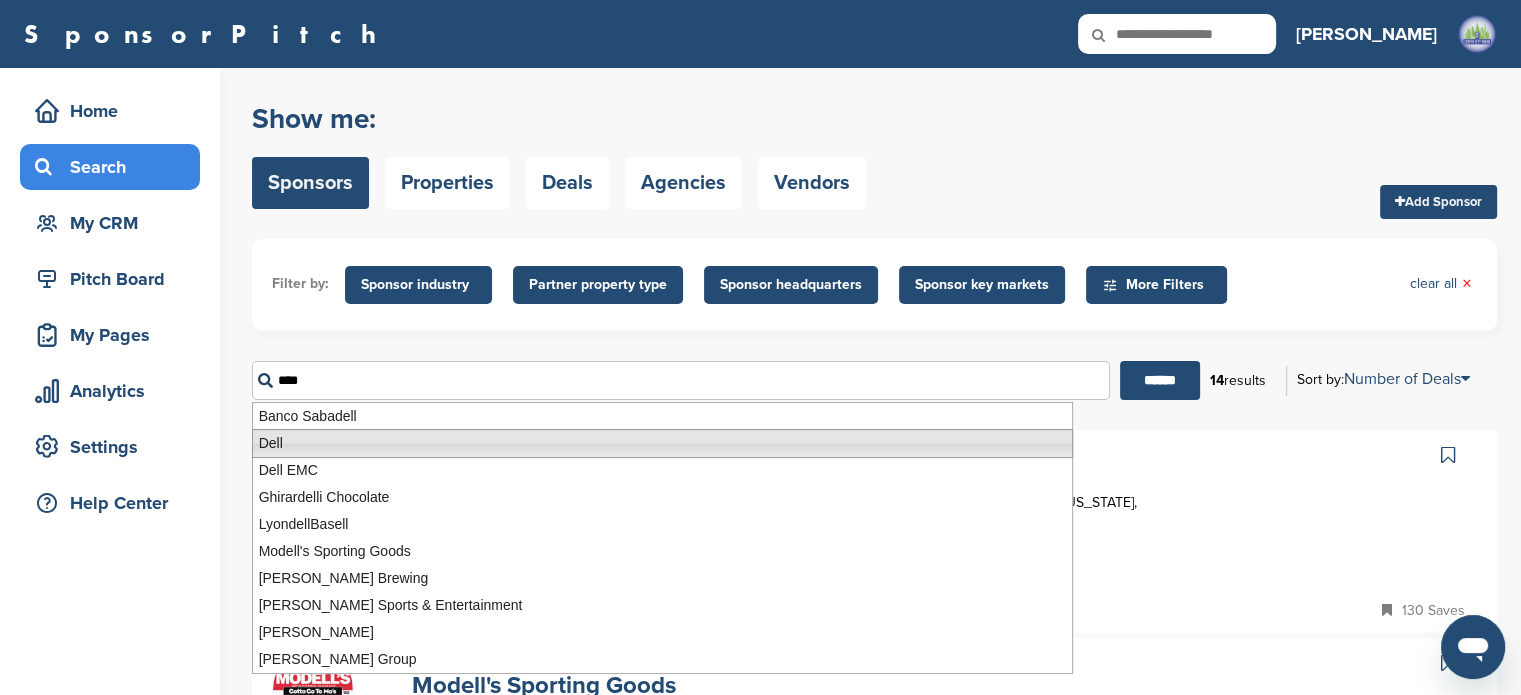 click on "Dell" at bounding box center [662, 443] 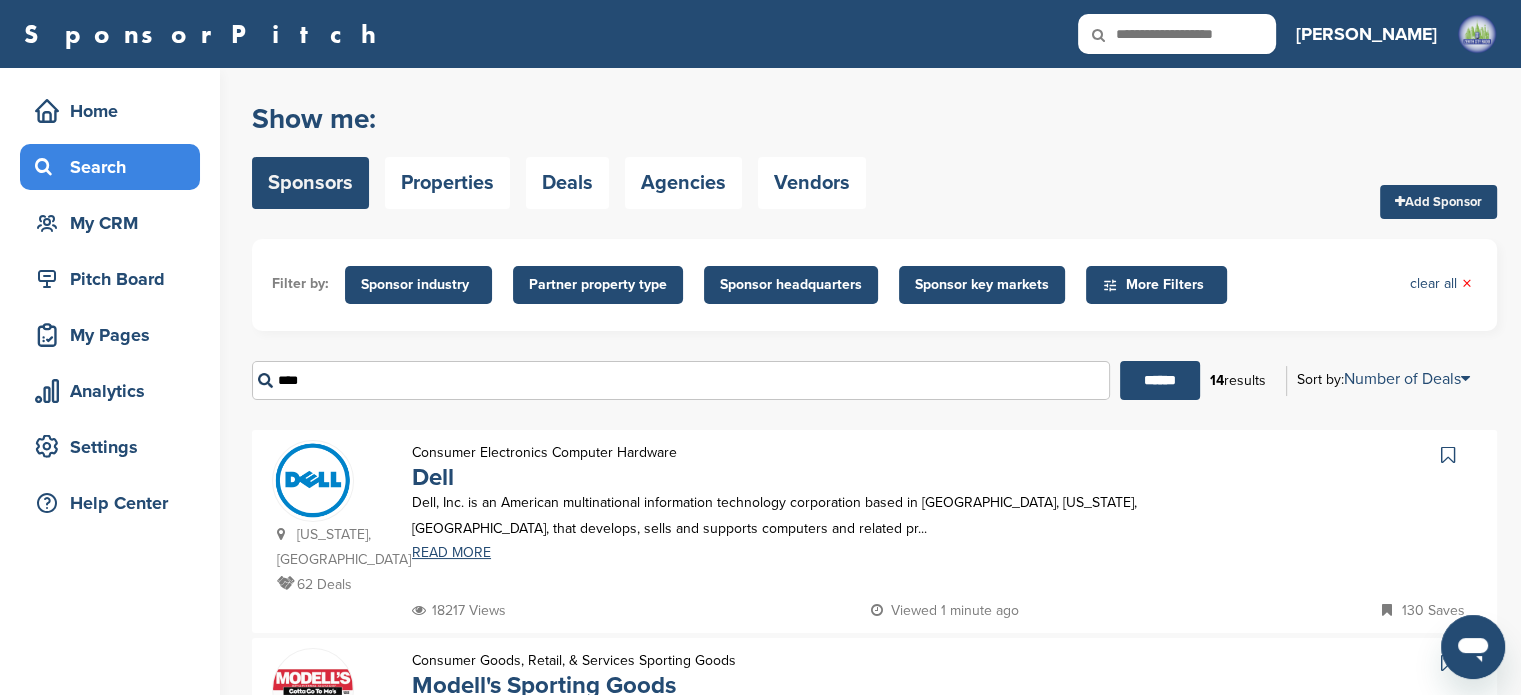 click at bounding box center (313, 480) 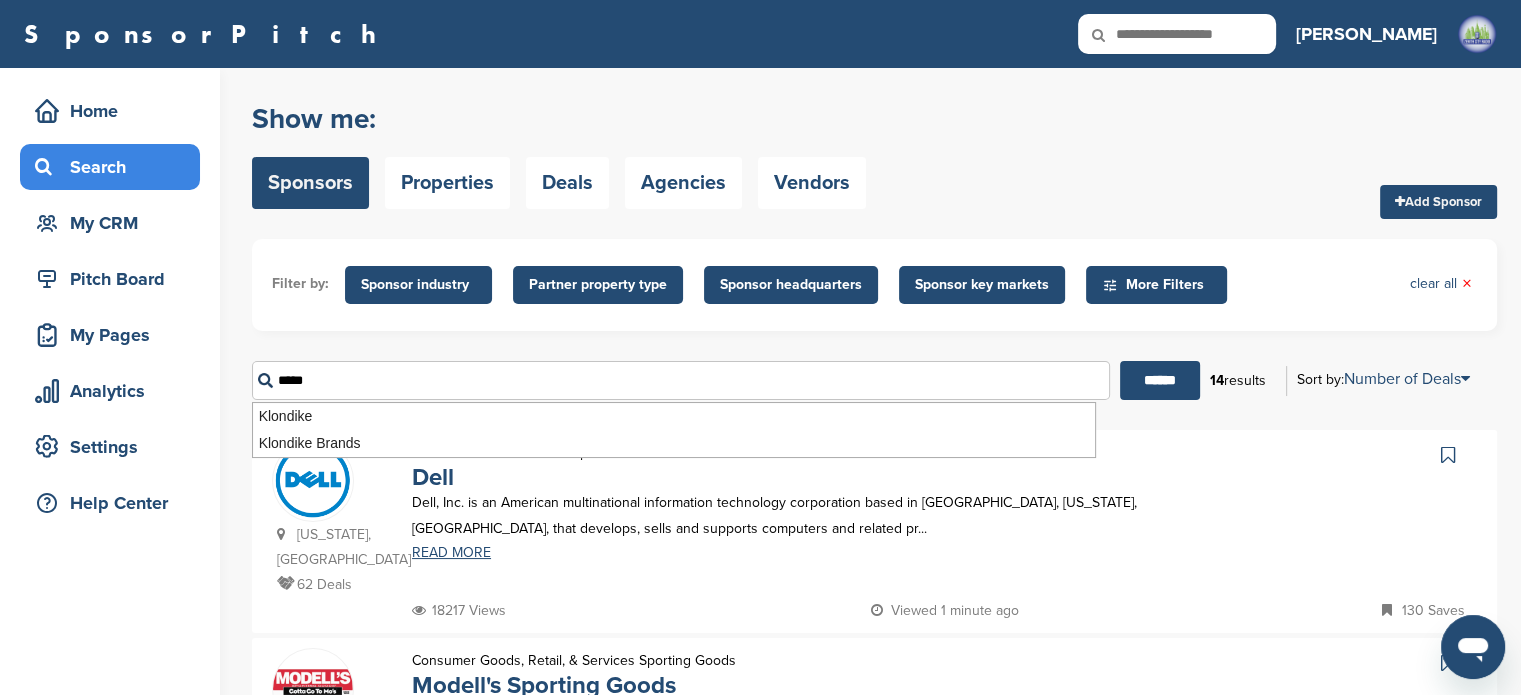 click on "******" at bounding box center [1160, 380] 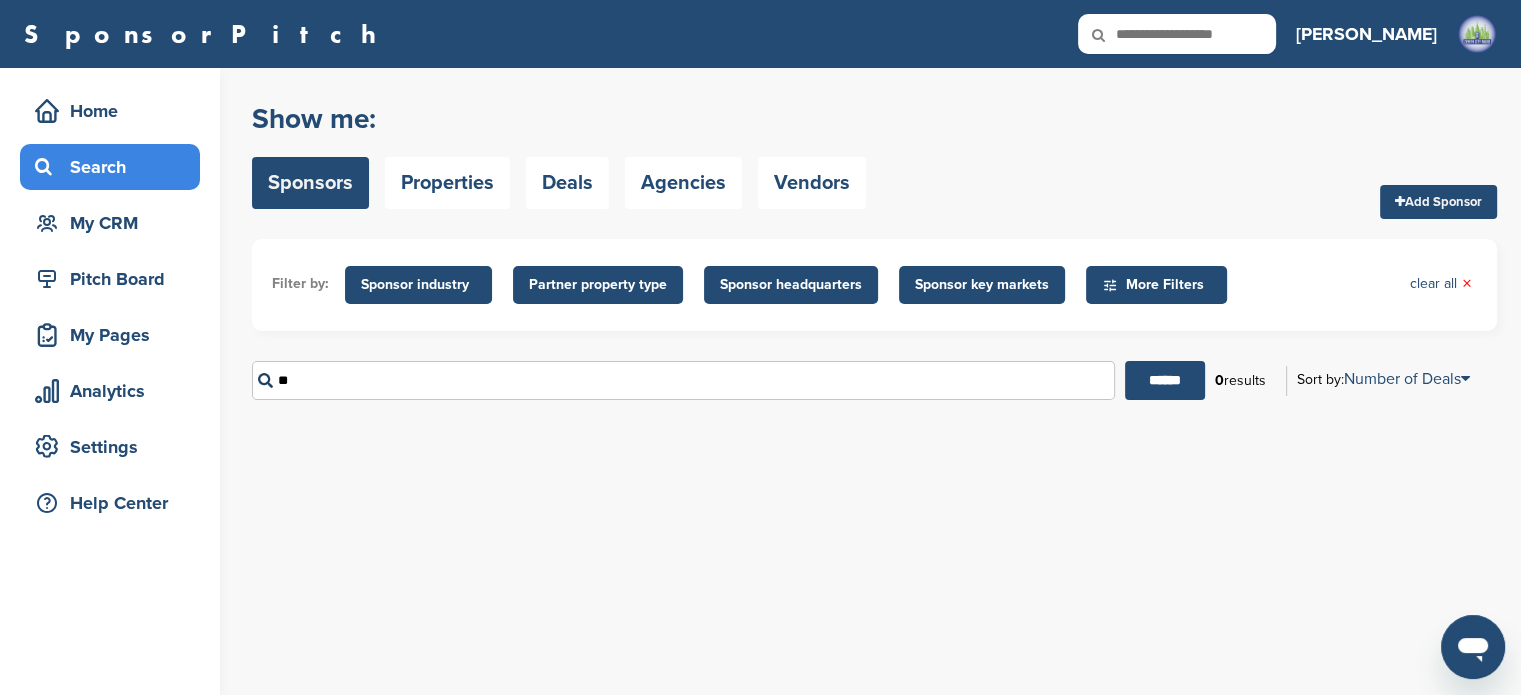 type on "*" 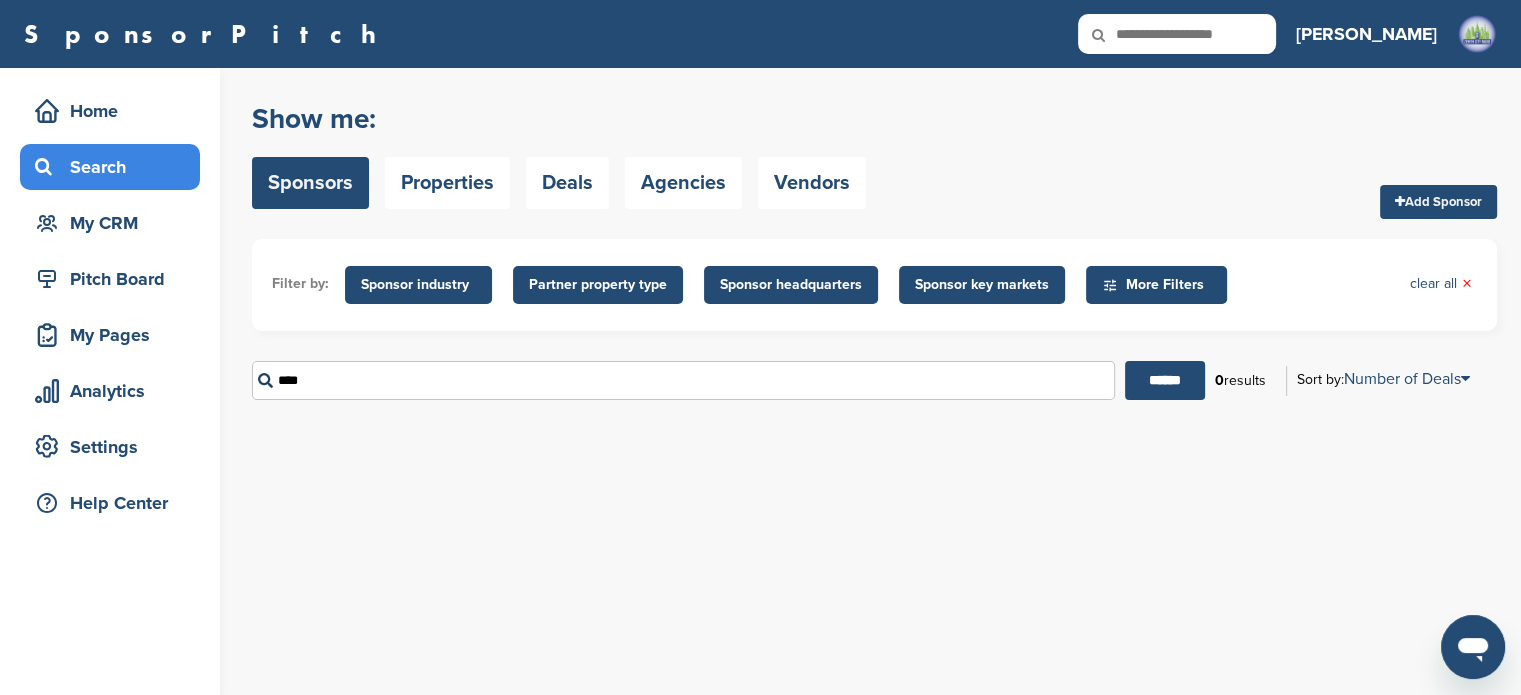 type on "****" 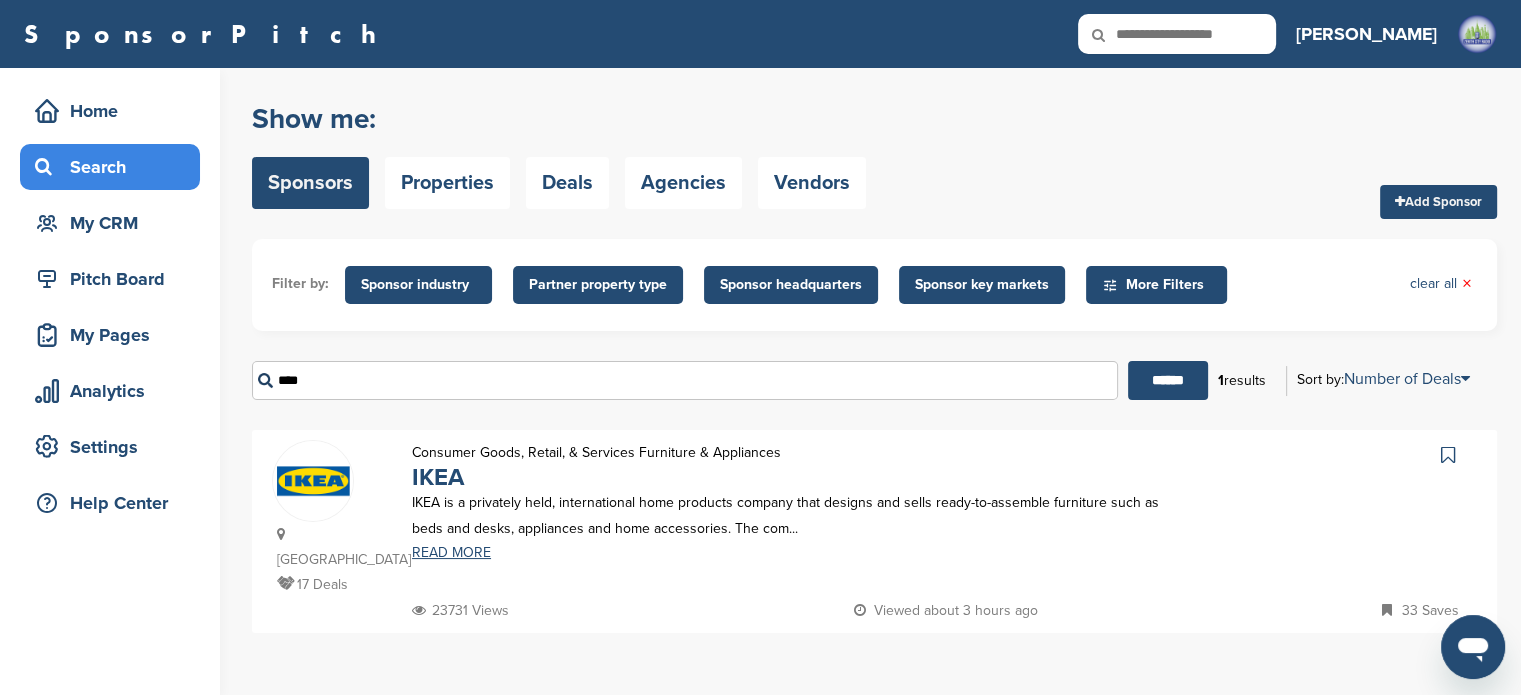 click at bounding box center (313, 481) 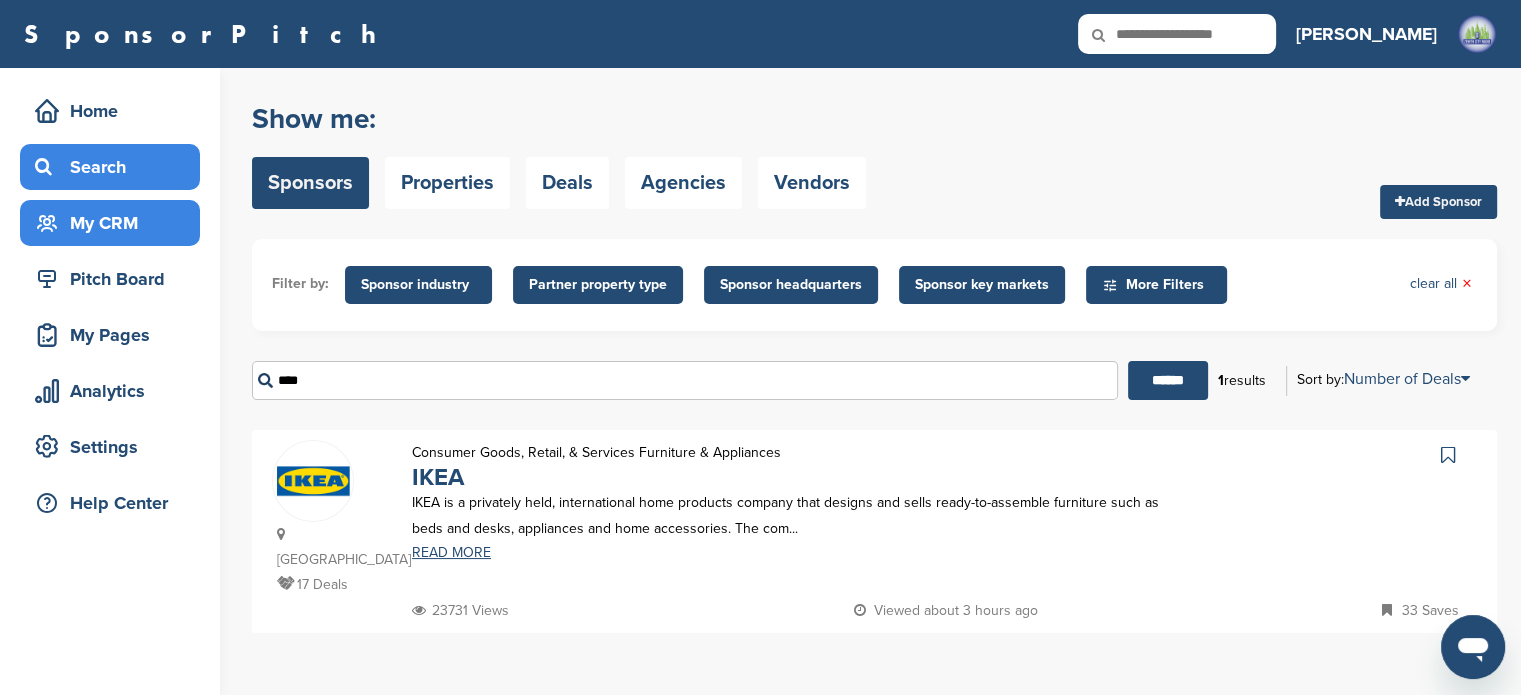 click on "My CRM" at bounding box center (115, 223) 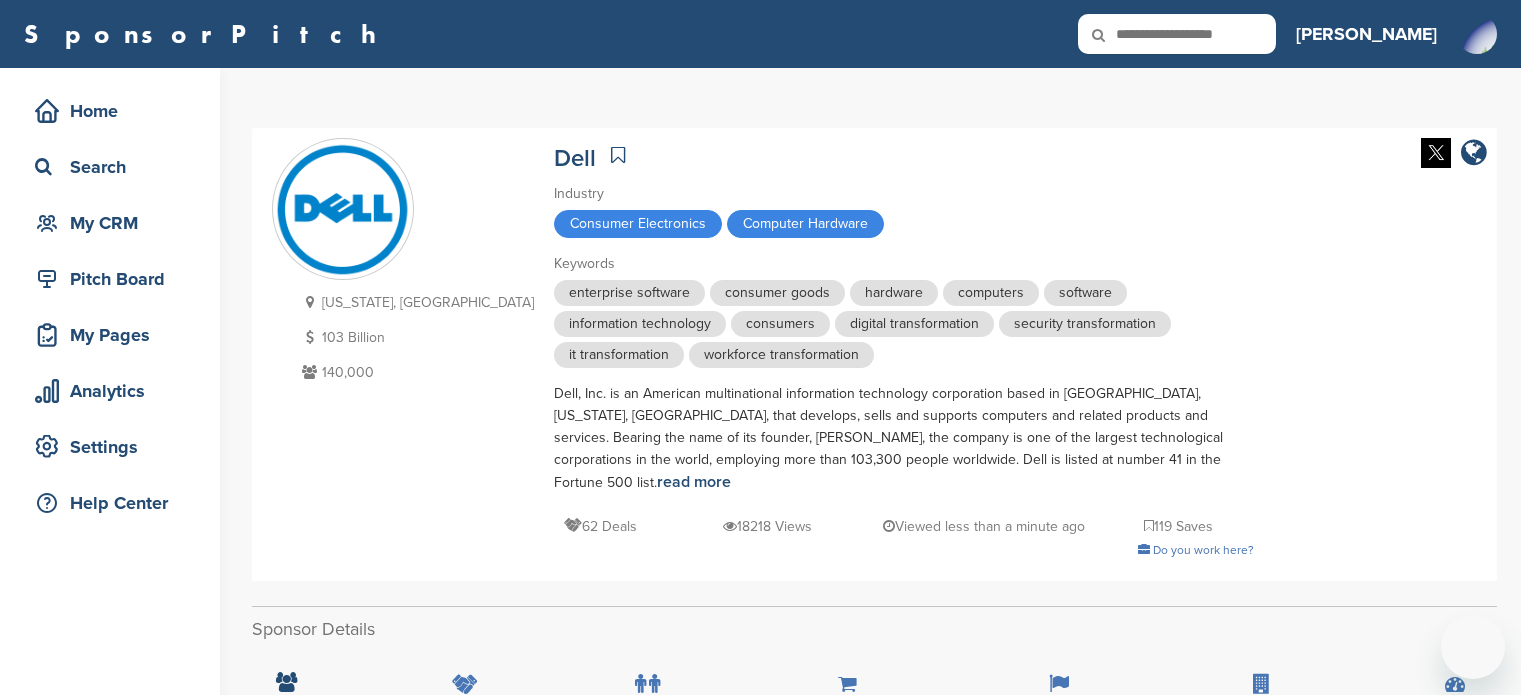scroll, scrollTop: 0, scrollLeft: 0, axis: both 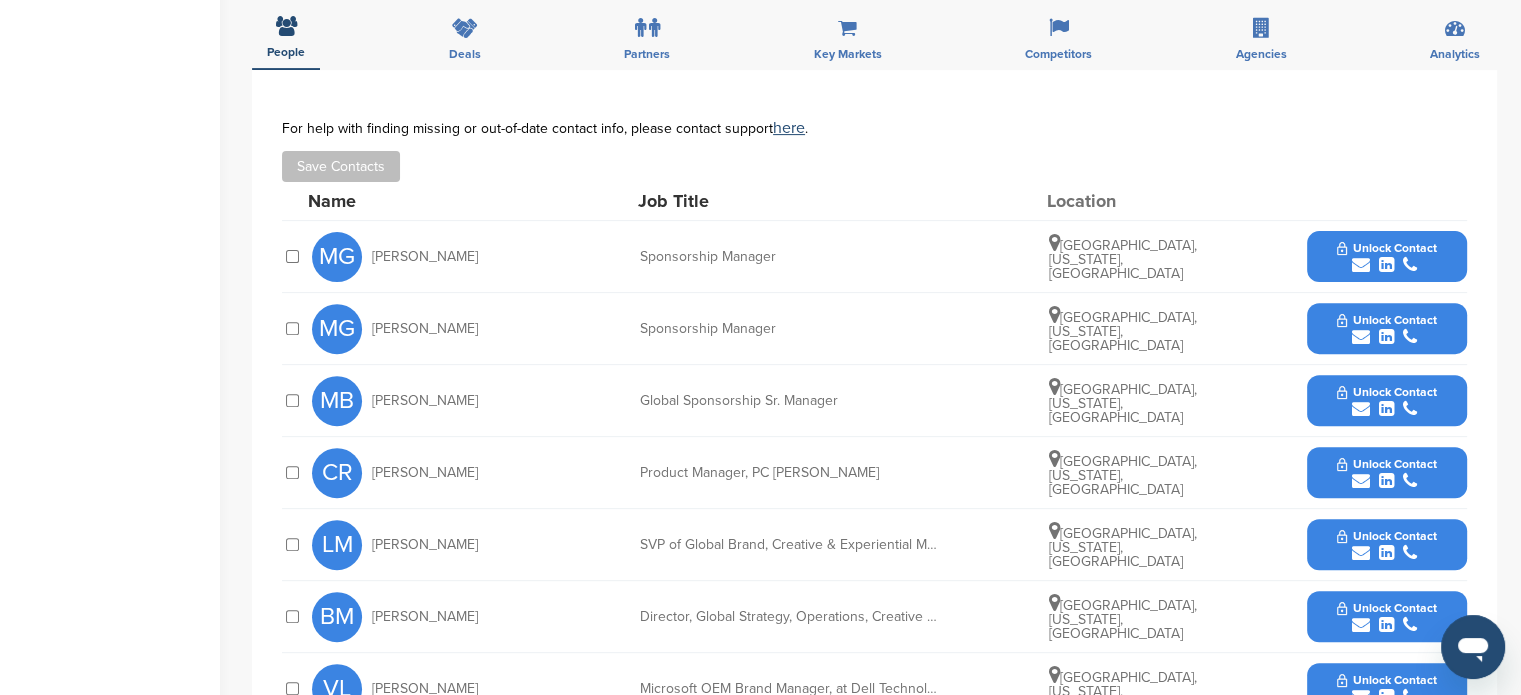click at bounding box center [1386, 265] 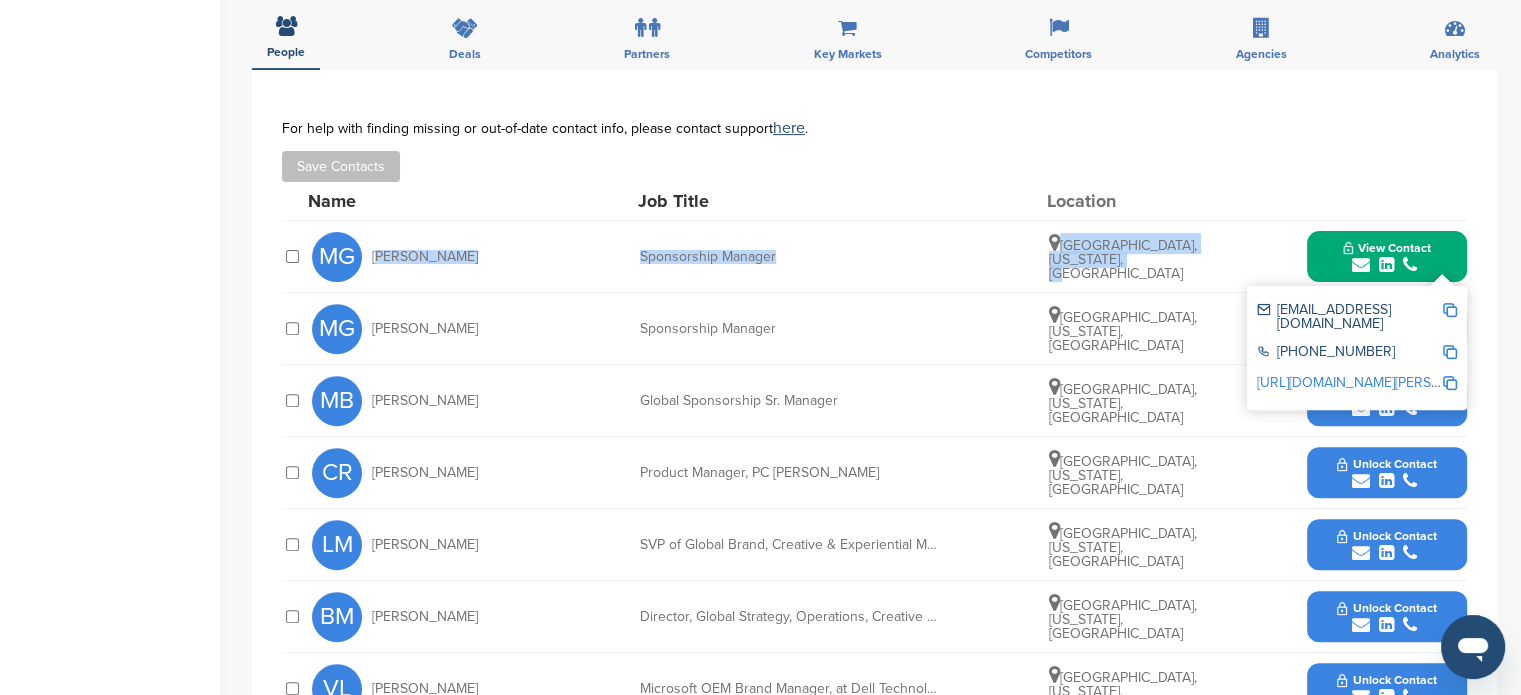 drag, startPoint x: 372, startPoint y: 233, endPoint x: 1196, endPoint y: 243, distance: 824.06067 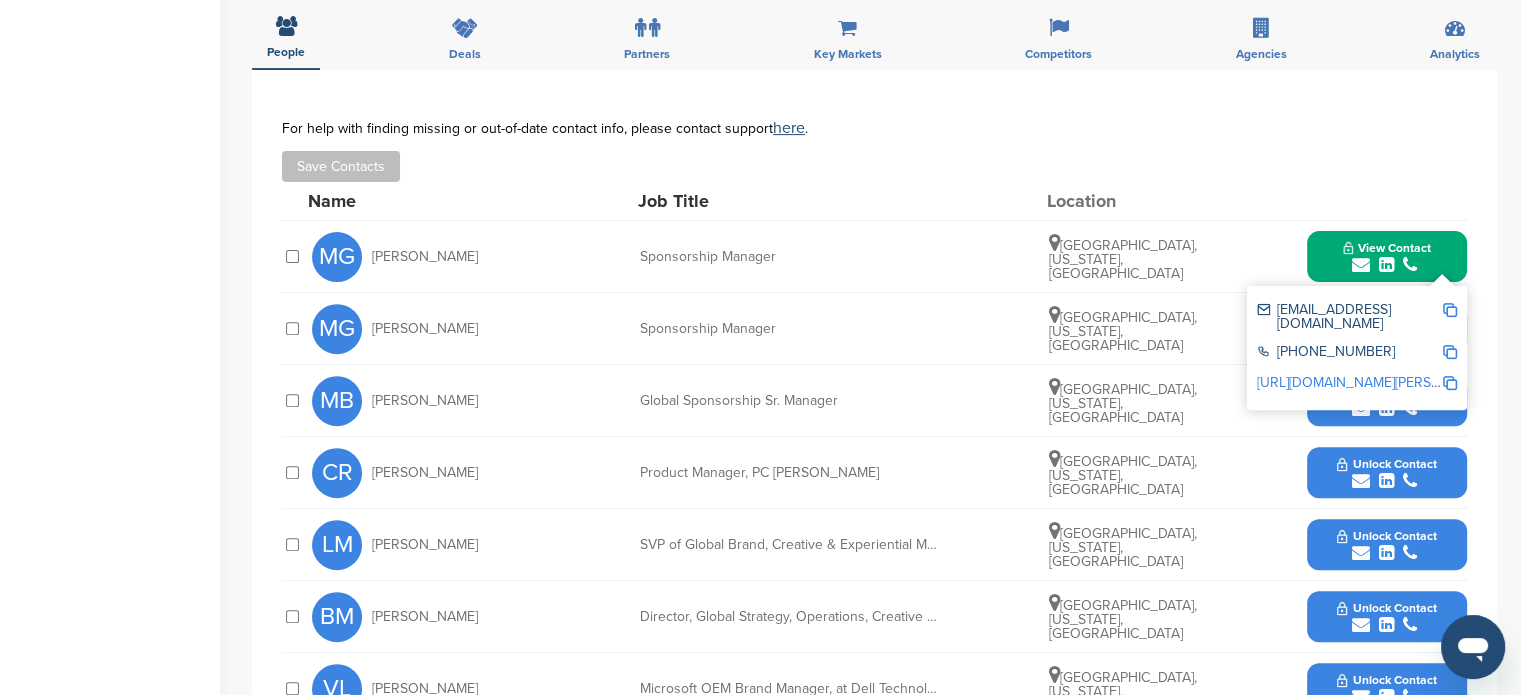 click at bounding box center (1450, 352) 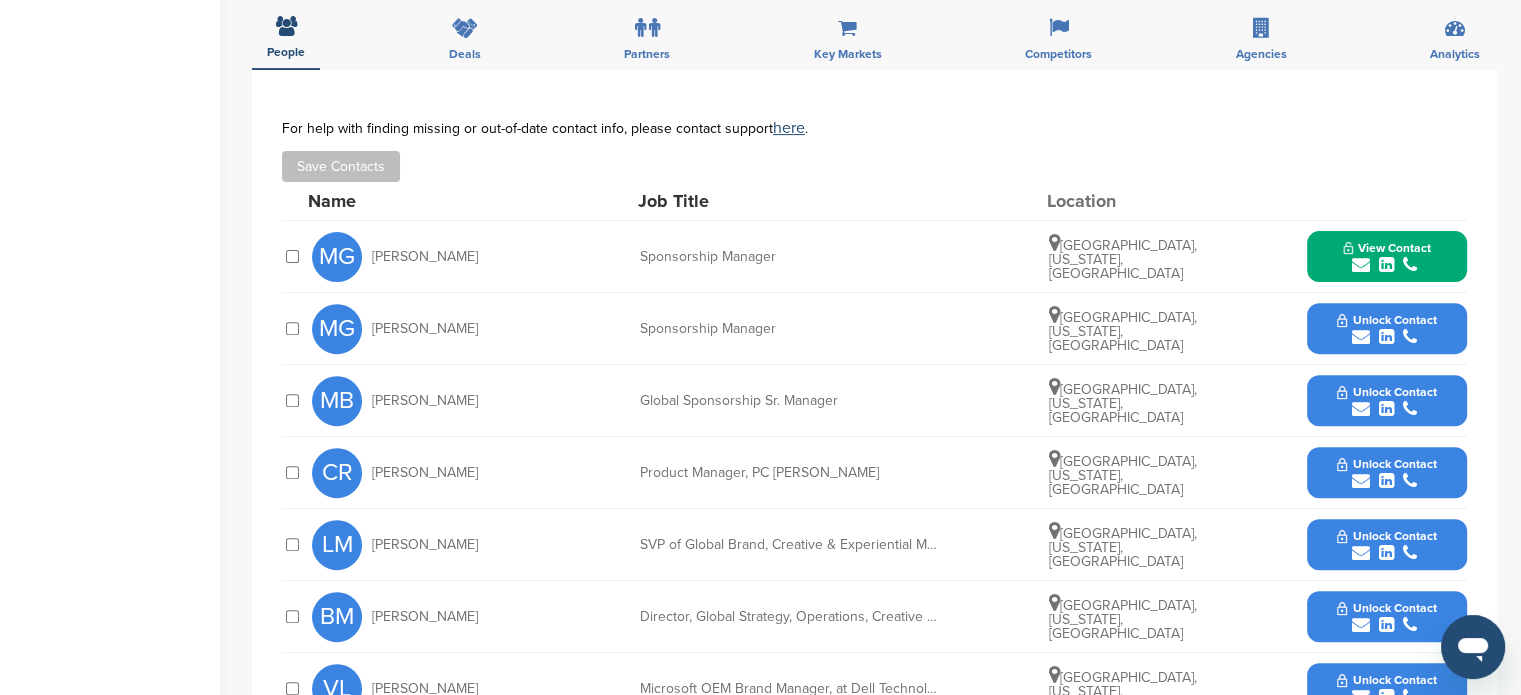 click on "Unlock Contact" at bounding box center (1386, 329) 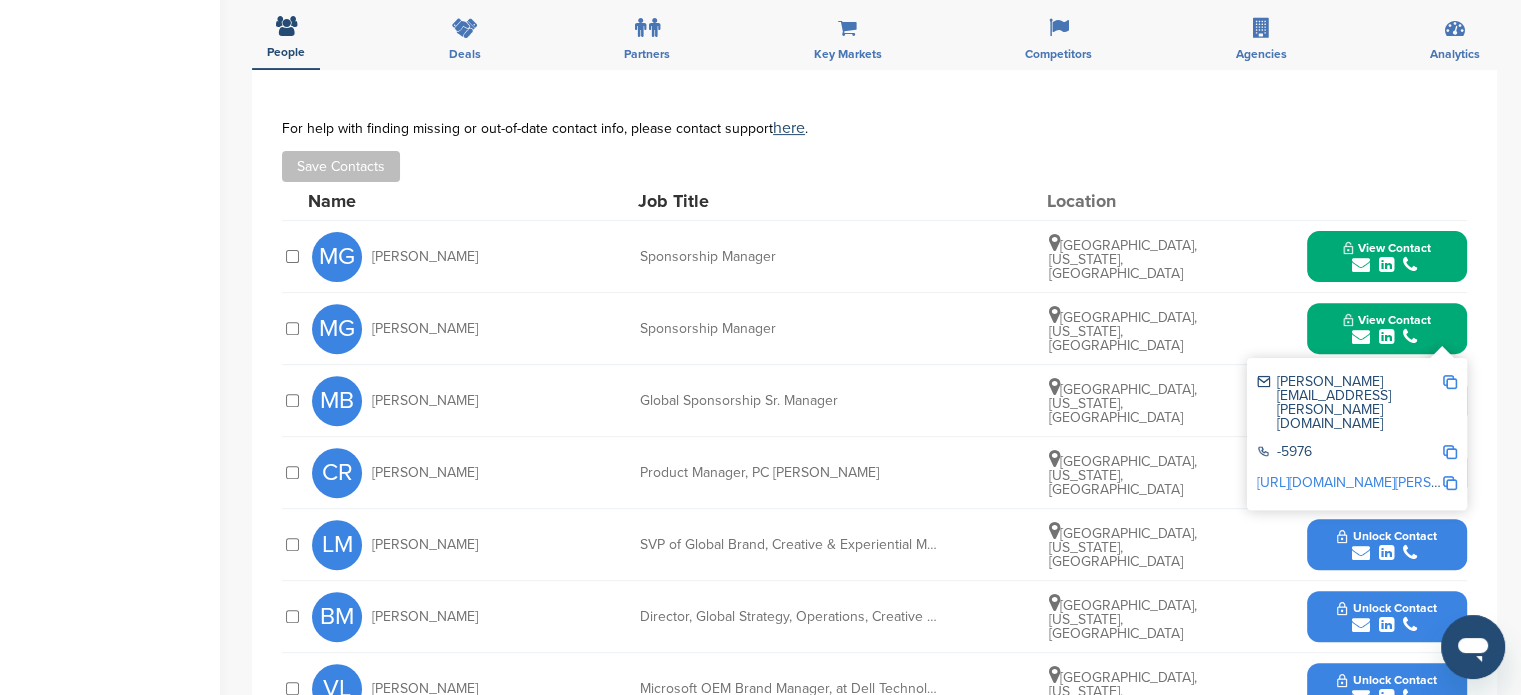 click on "View Contact" at bounding box center (1387, 248) 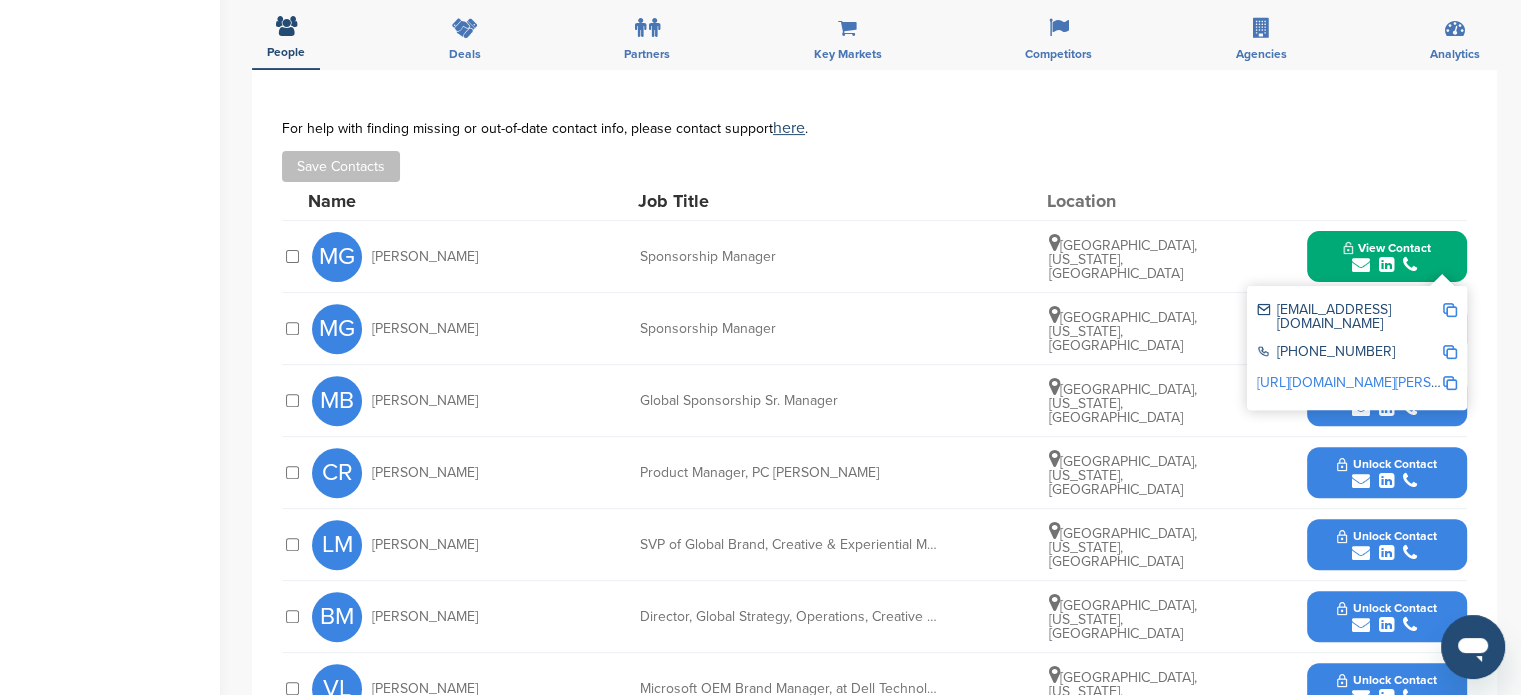 click on "**********" at bounding box center [874, 538] 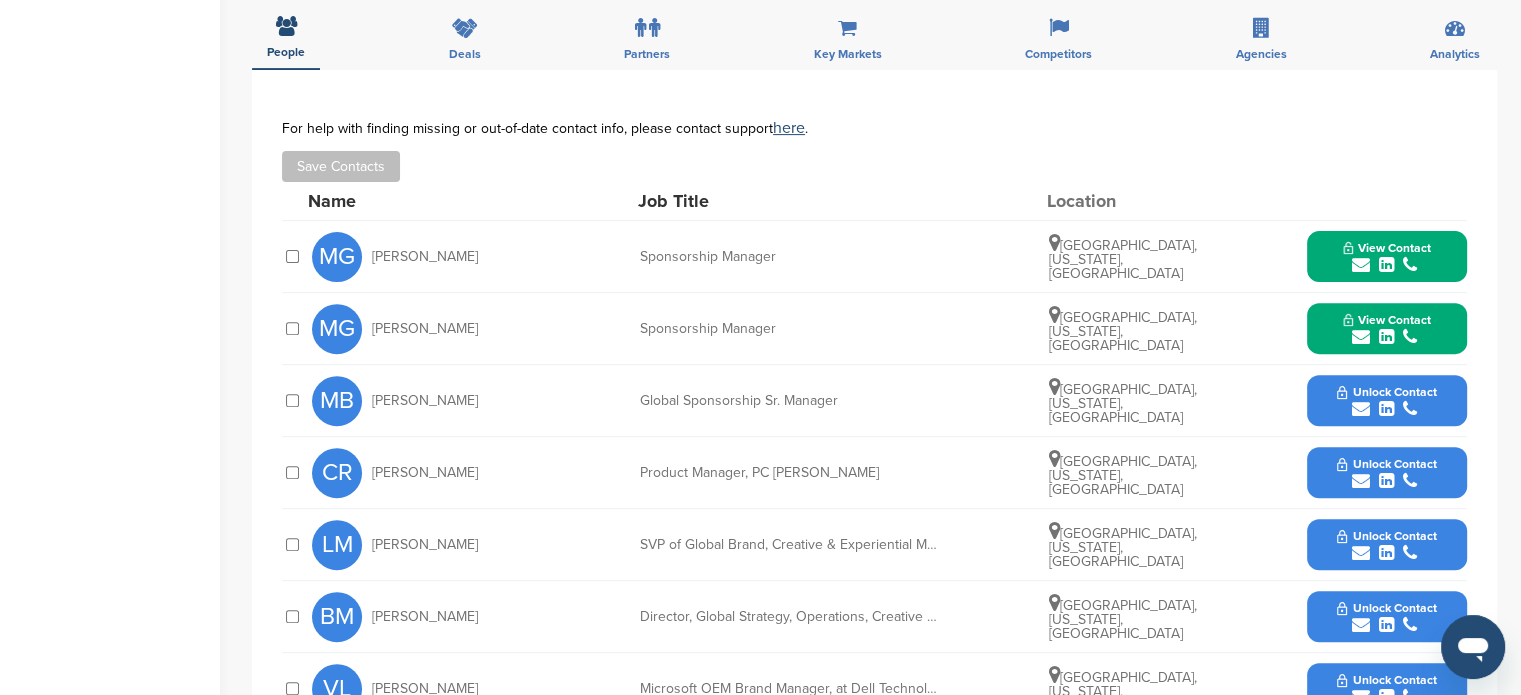 click at bounding box center (1410, 337) 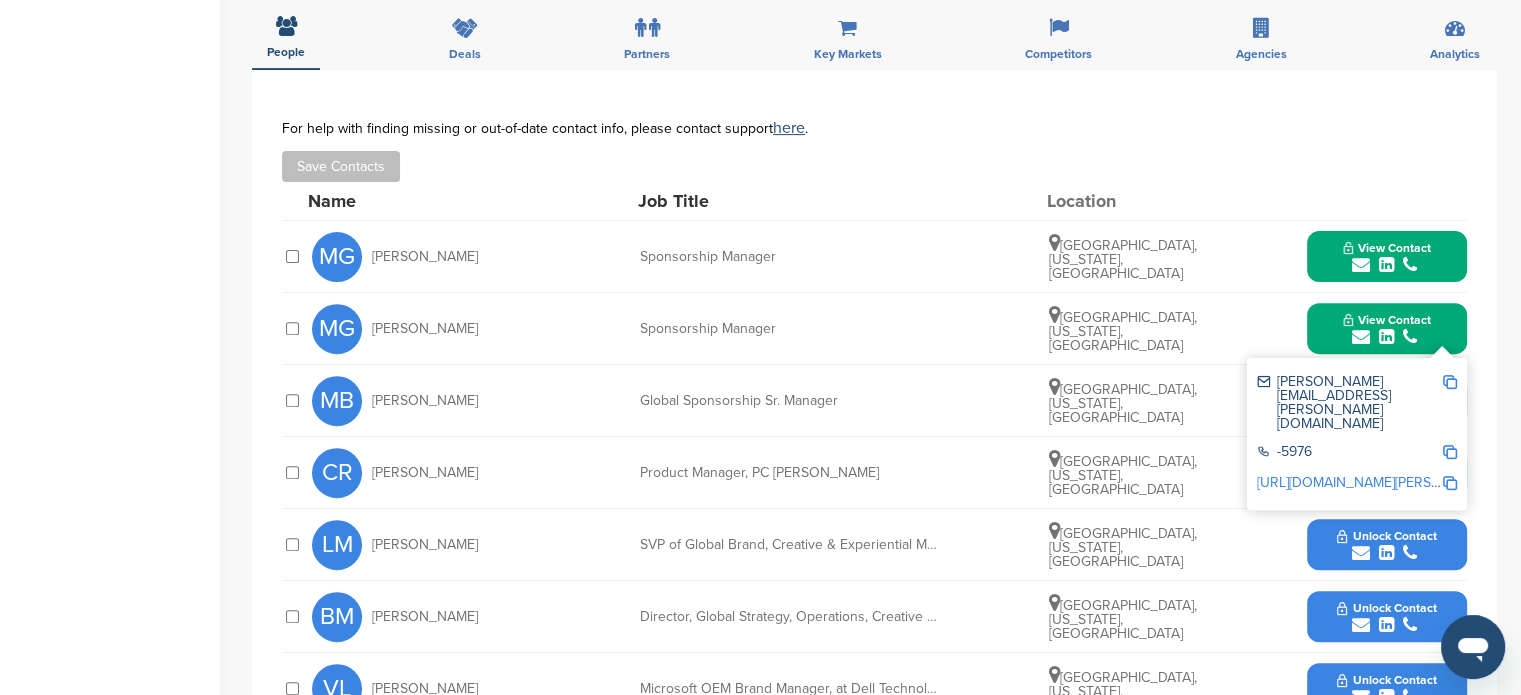 click at bounding box center [1450, 382] 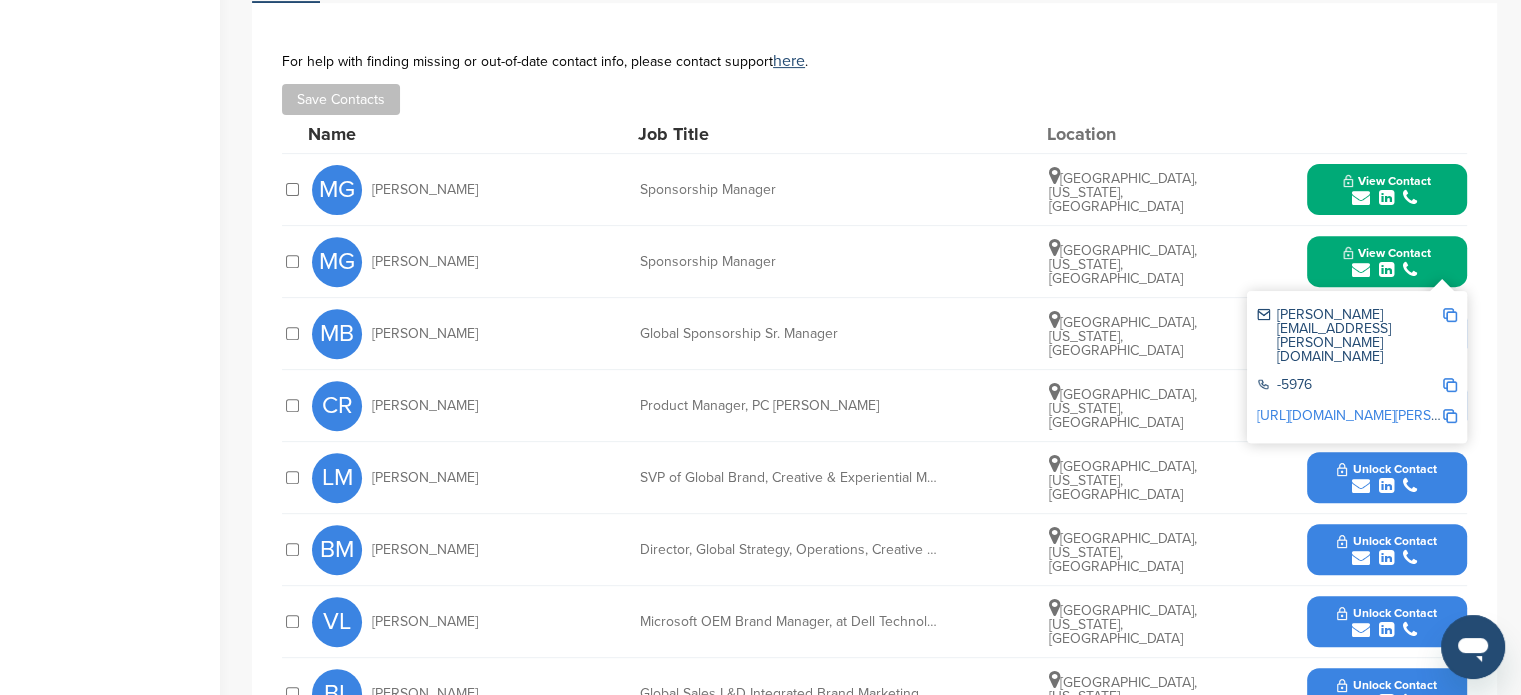 scroll, scrollTop: 587, scrollLeft: 0, axis: vertical 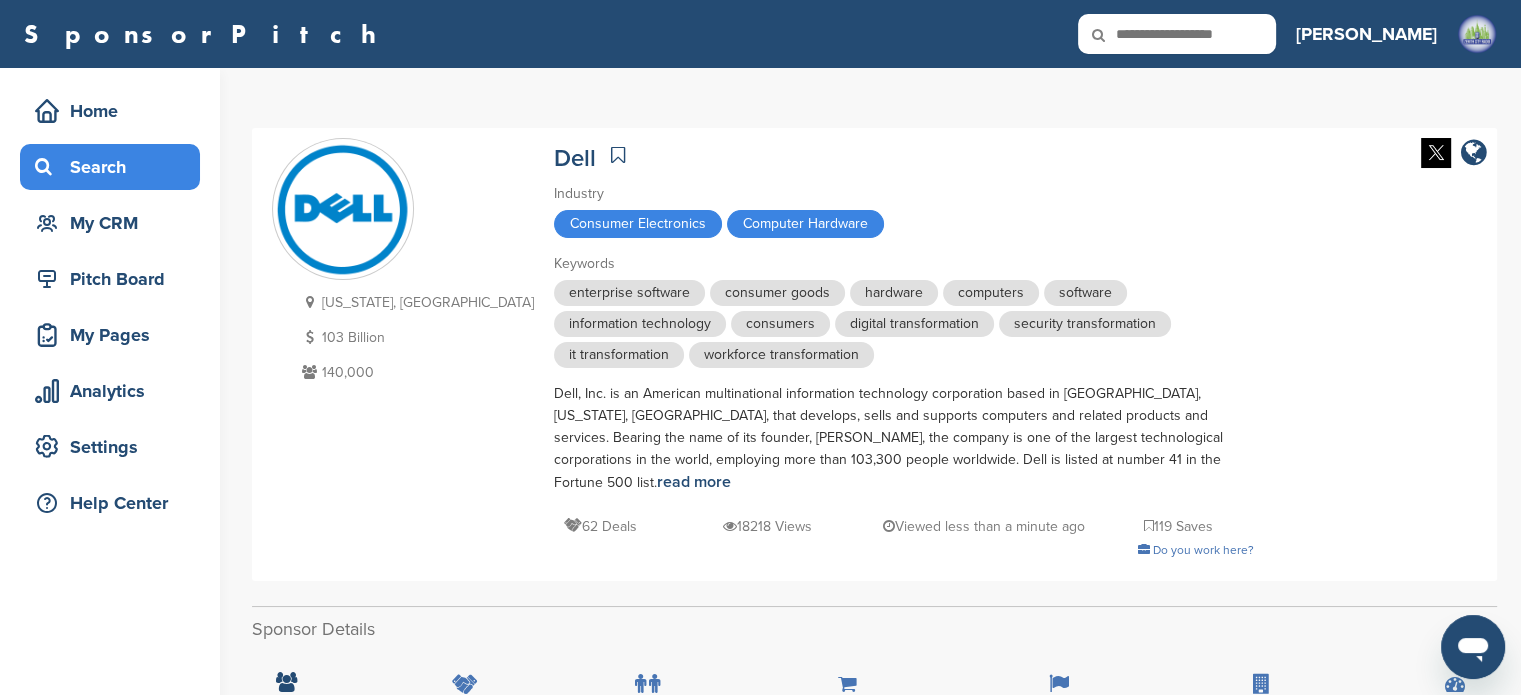 click on "Search" at bounding box center (115, 167) 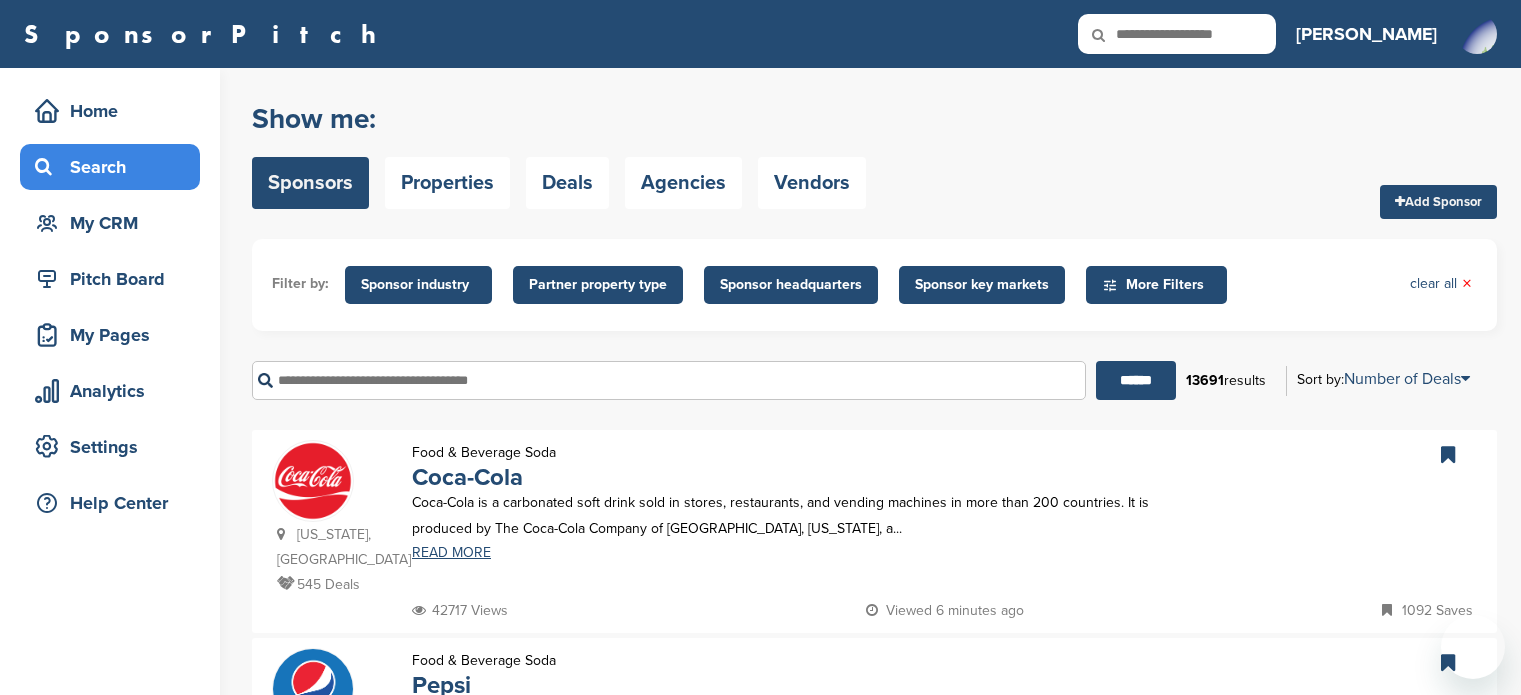 scroll, scrollTop: 0, scrollLeft: 0, axis: both 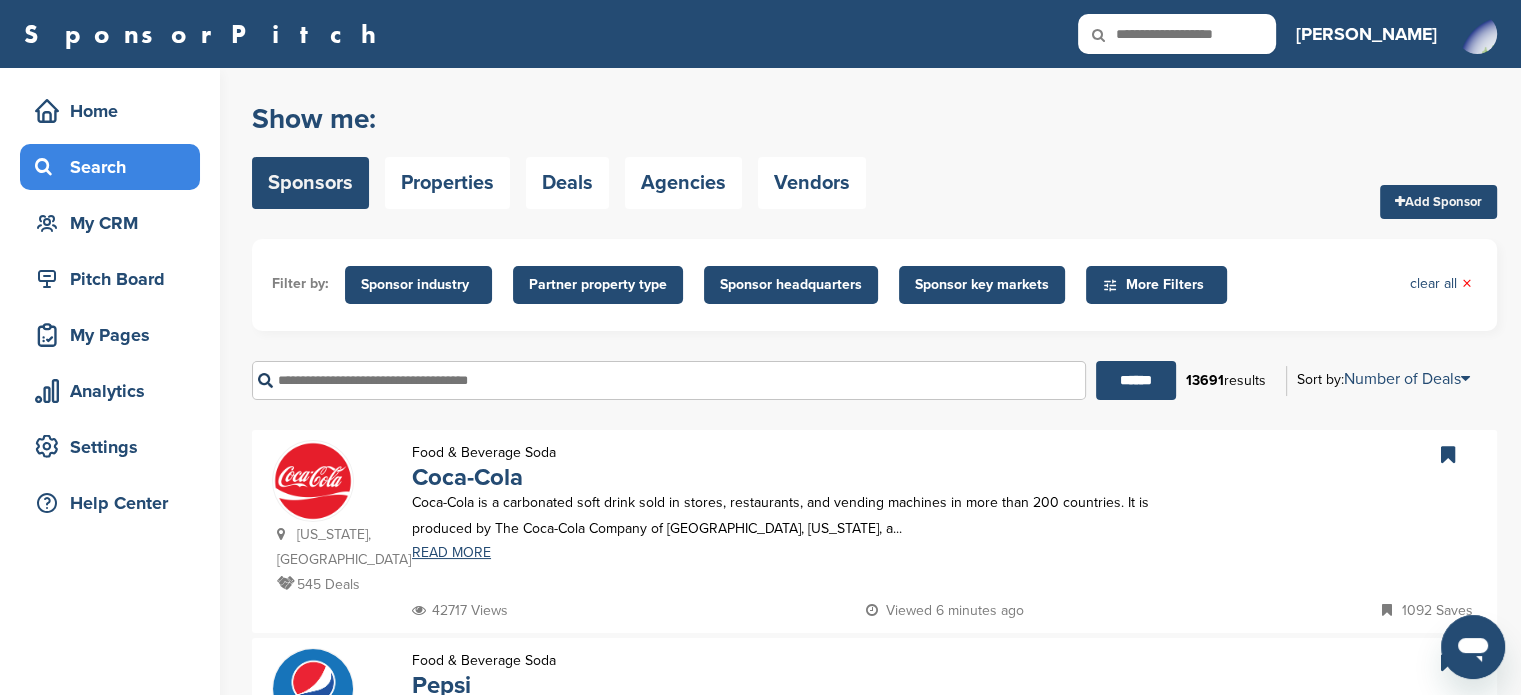 click at bounding box center [669, 380] 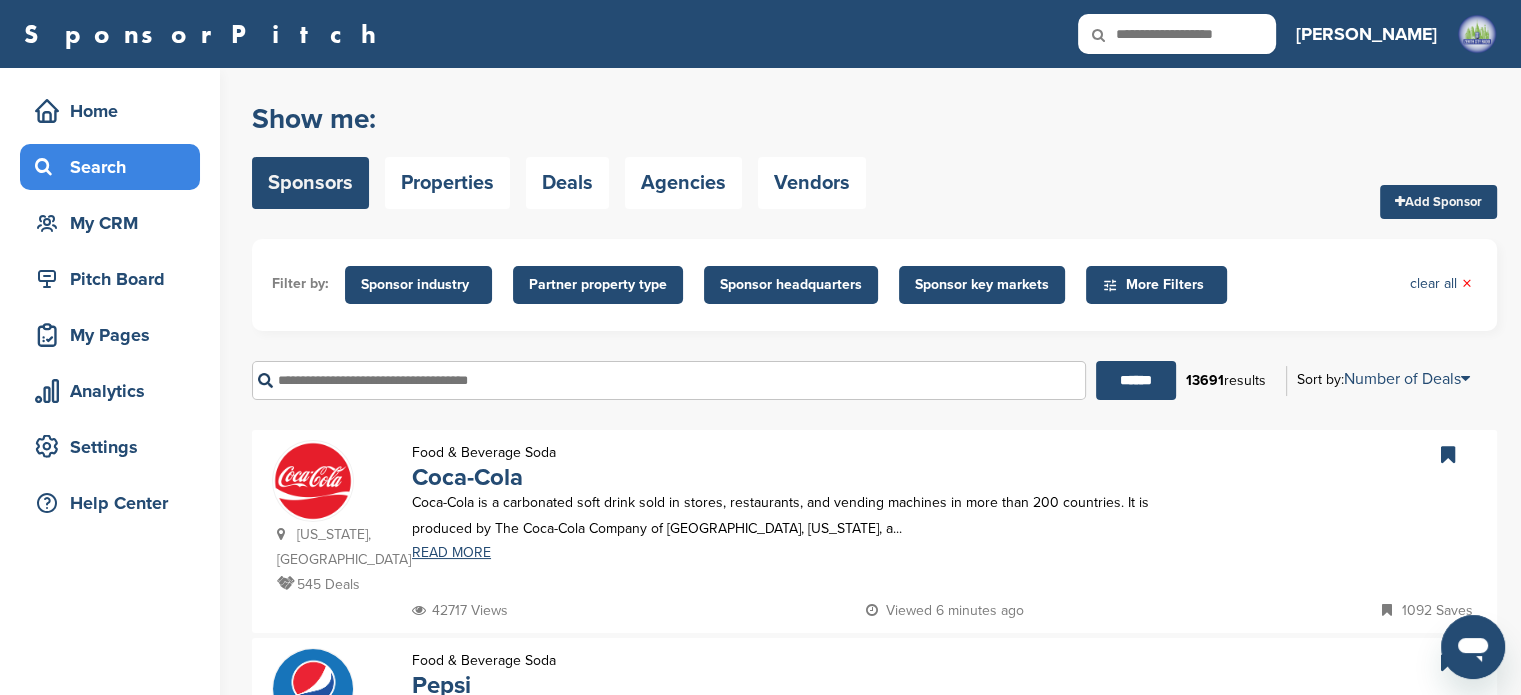 click at bounding box center [669, 380] 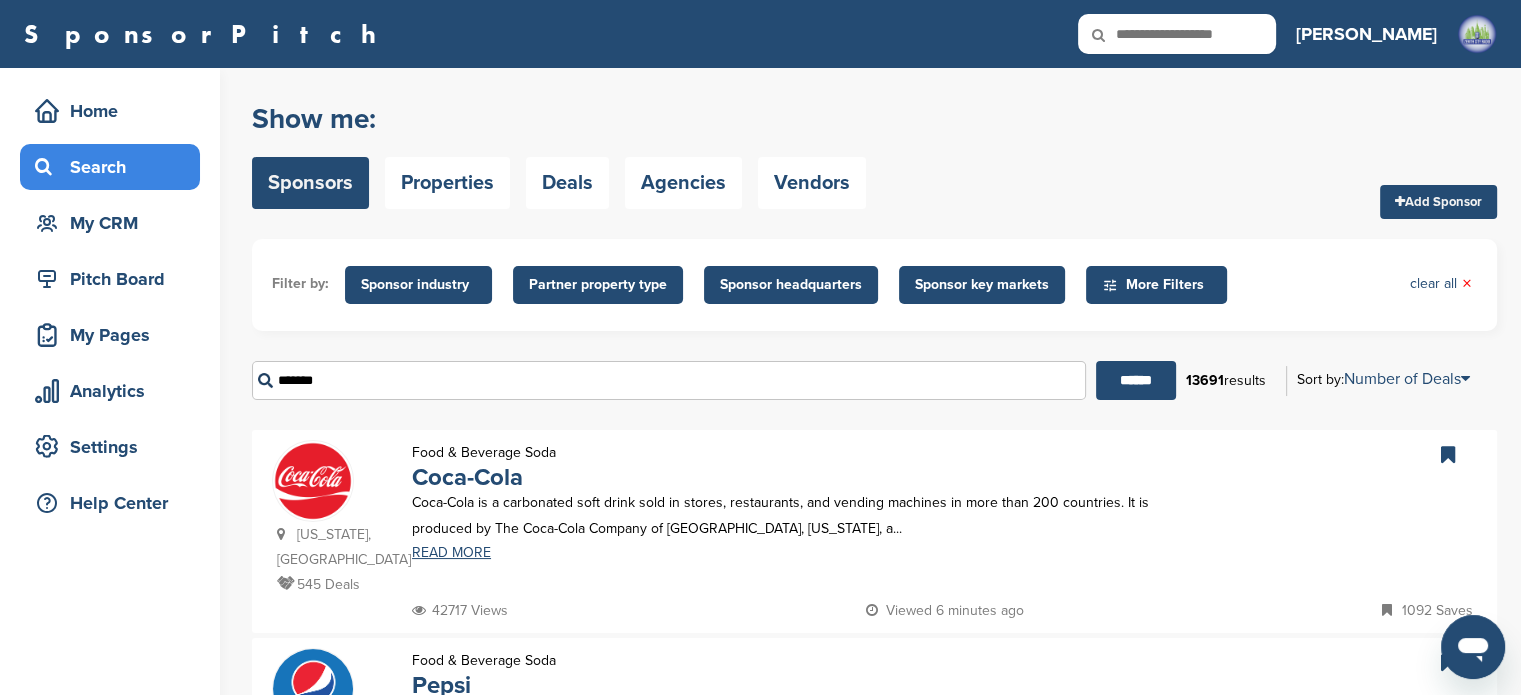 type on "*******" 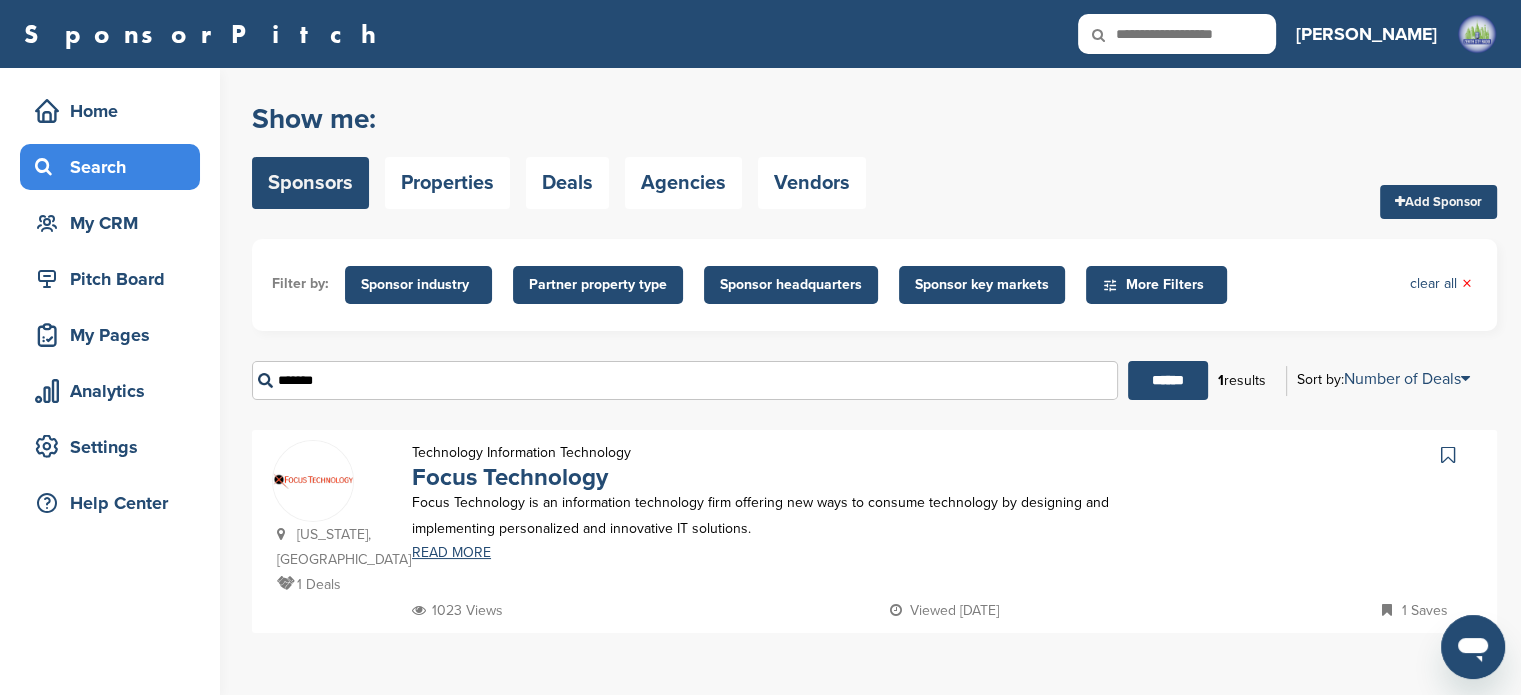 drag, startPoint x: 424, startPoint y: 387, endPoint x: 262, endPoint y: 384, distance: 162.02777 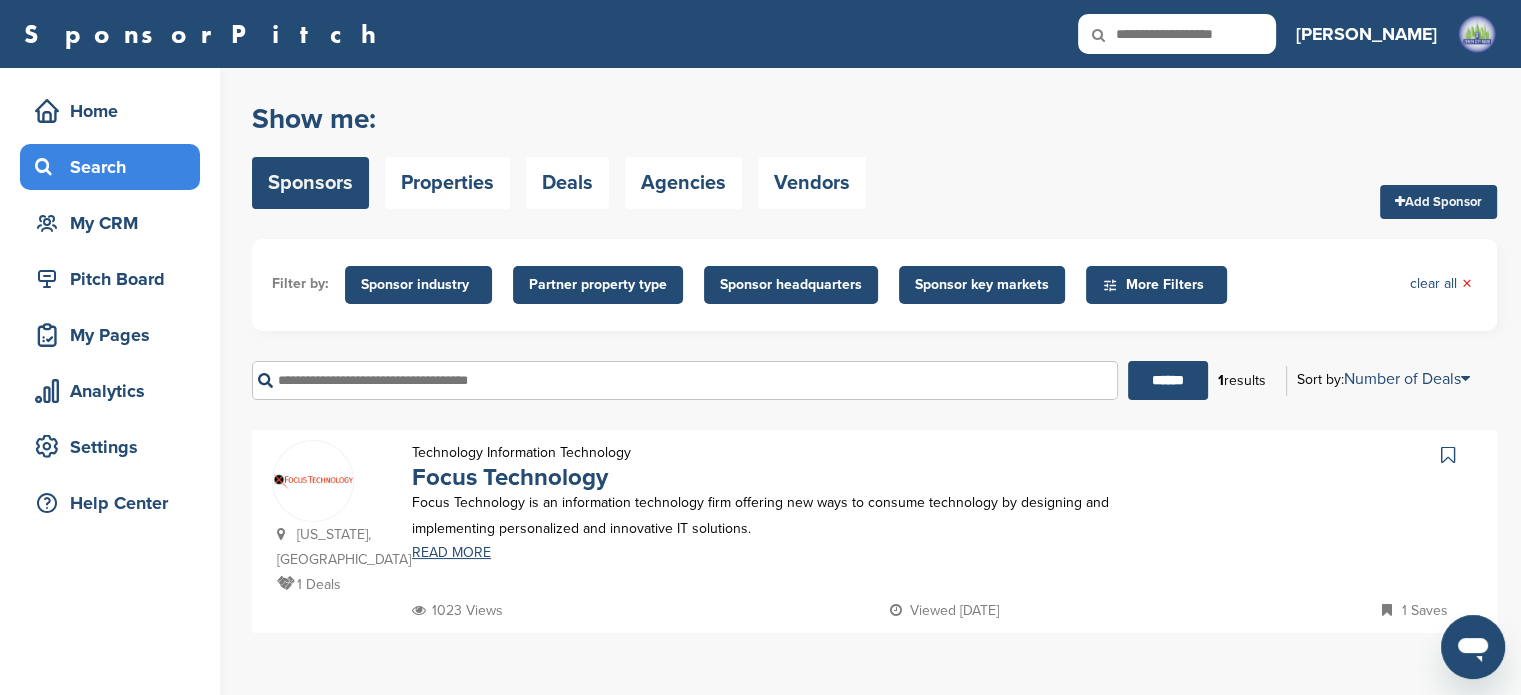 click at bounding box center [685, 380] 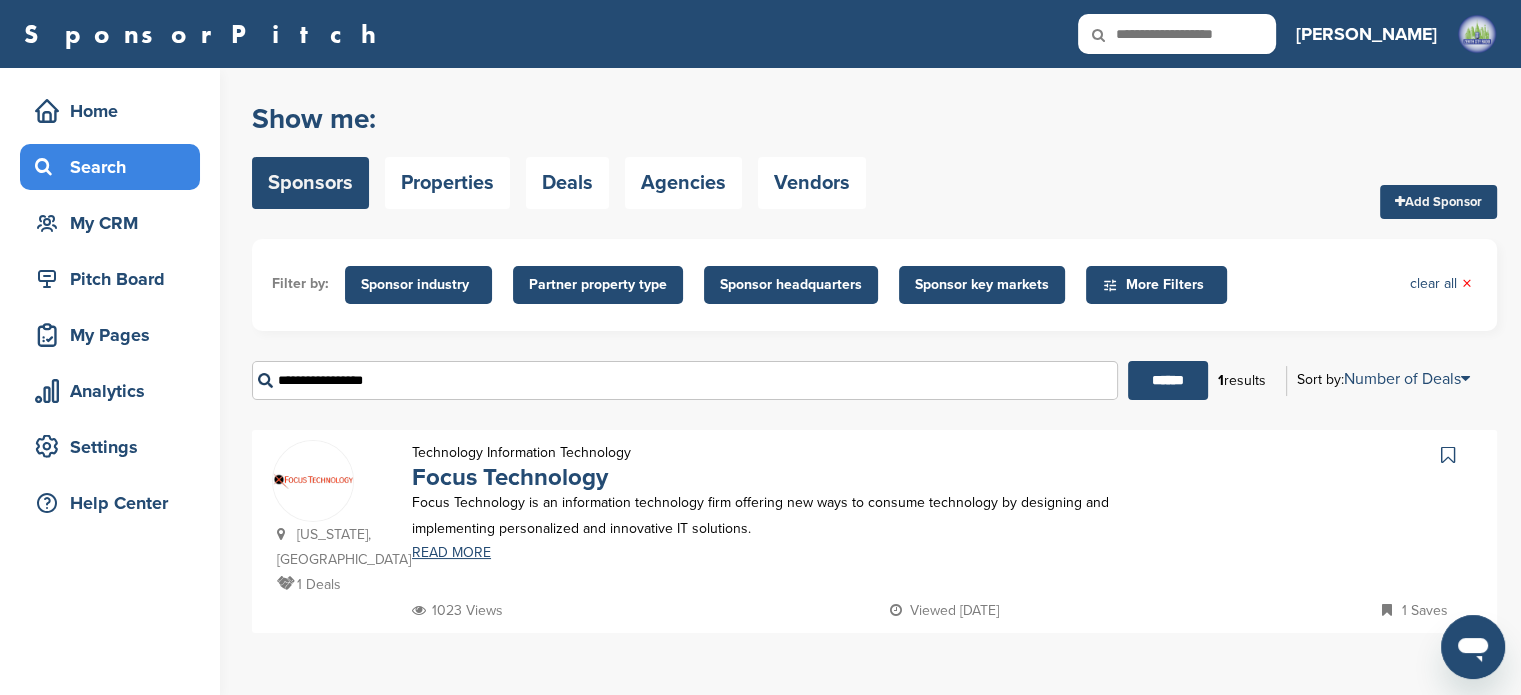 type on "**********" 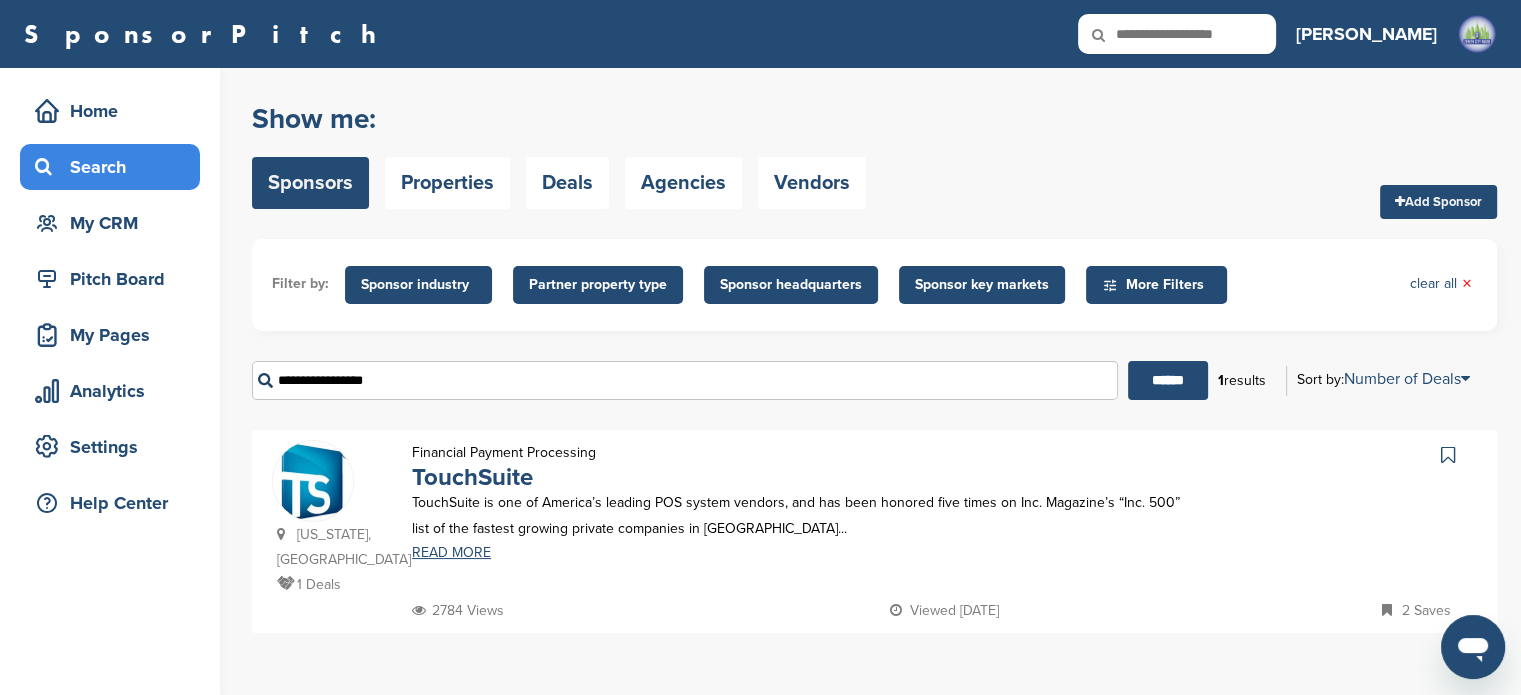 drag, startPoint x: 442, startPoint y: 383, endPoint x: 173, endPoint y: 367, distance: 269.4754 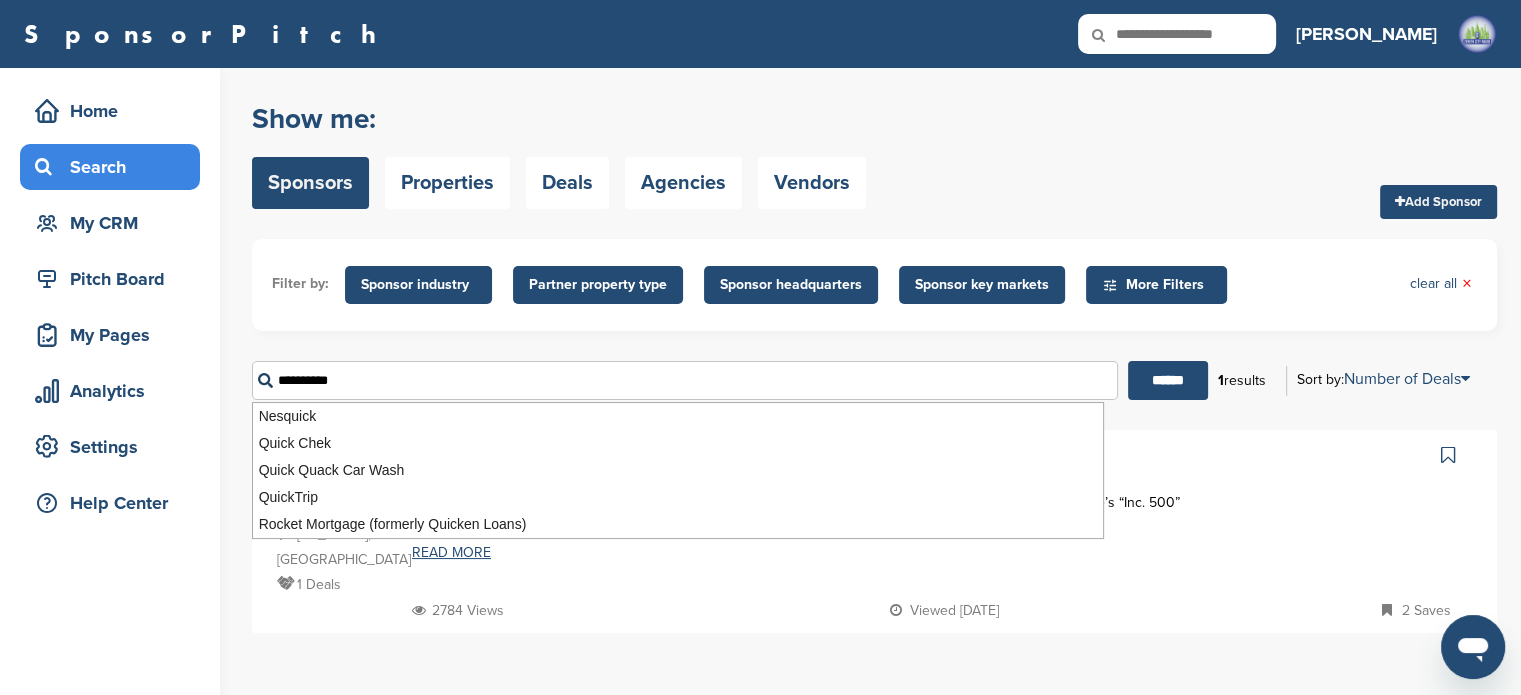 type on "**********" 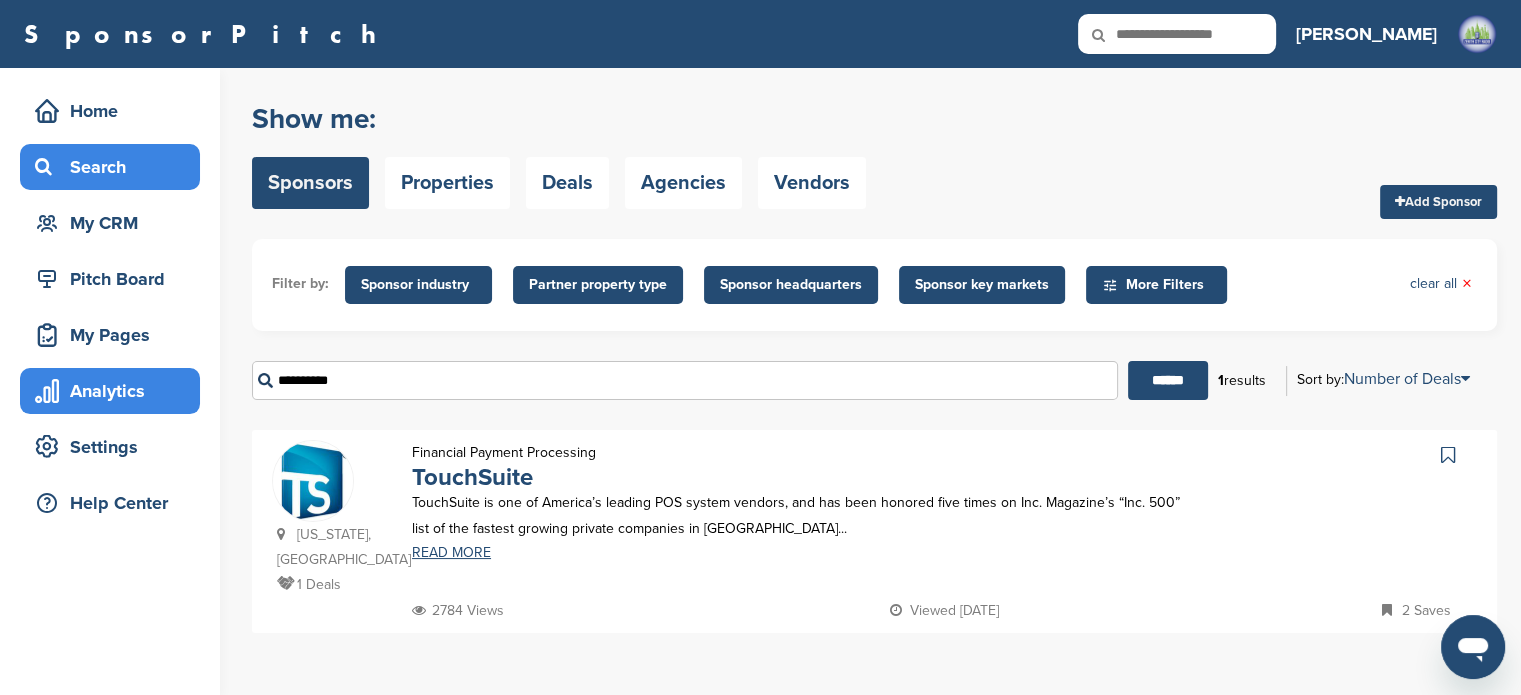 drag, startPoint x: 354, startPoint y: 390, endPoint x: 132, endPoint y: 371, distance: 222.81158 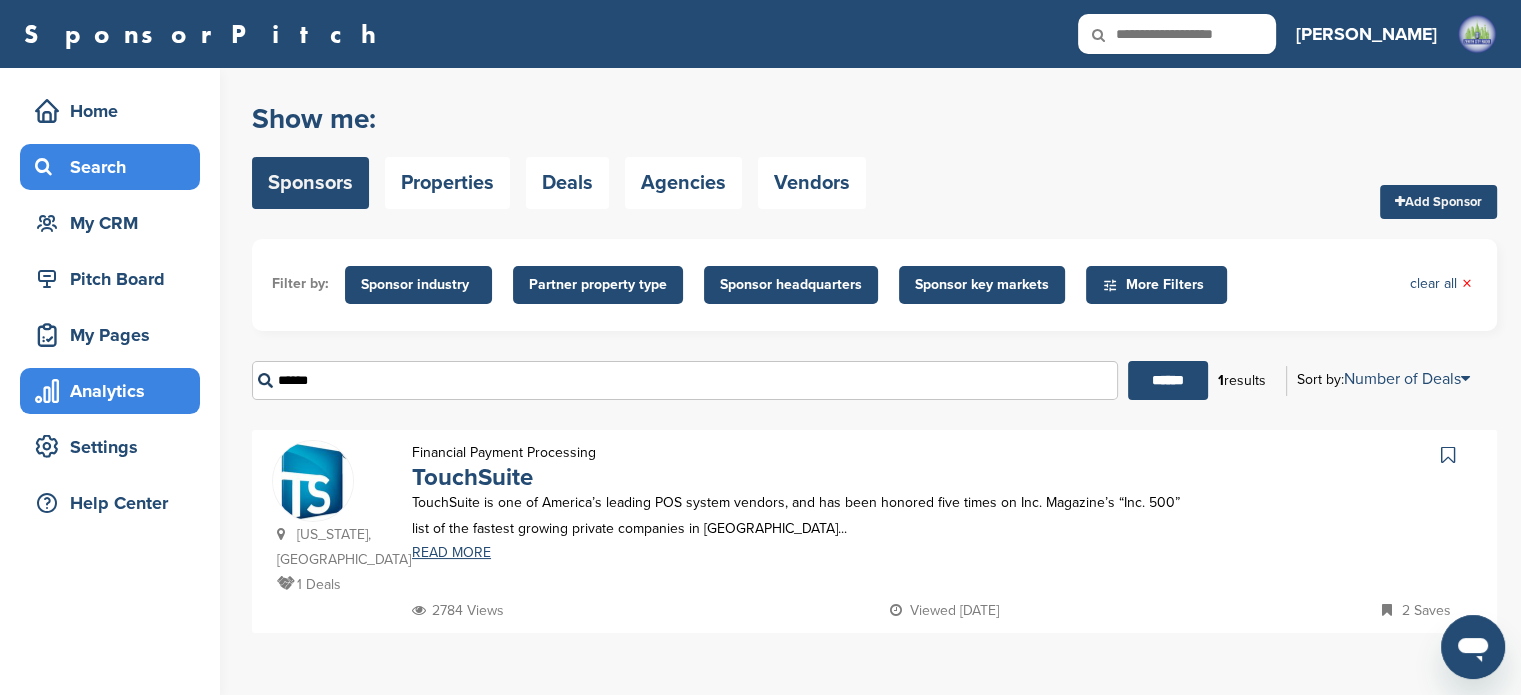 type on "*****" 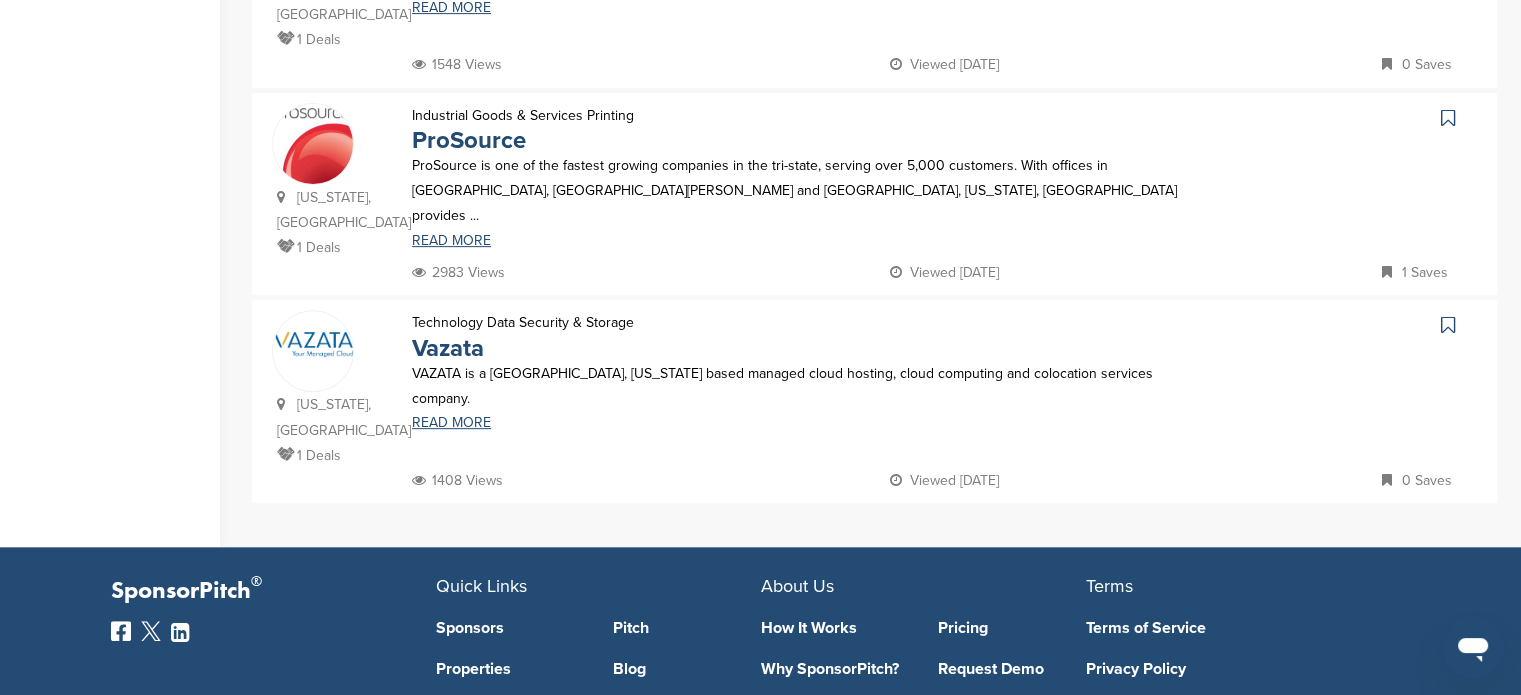 scroll, scrollTop: 0, scrollLeft: 0, axis: both 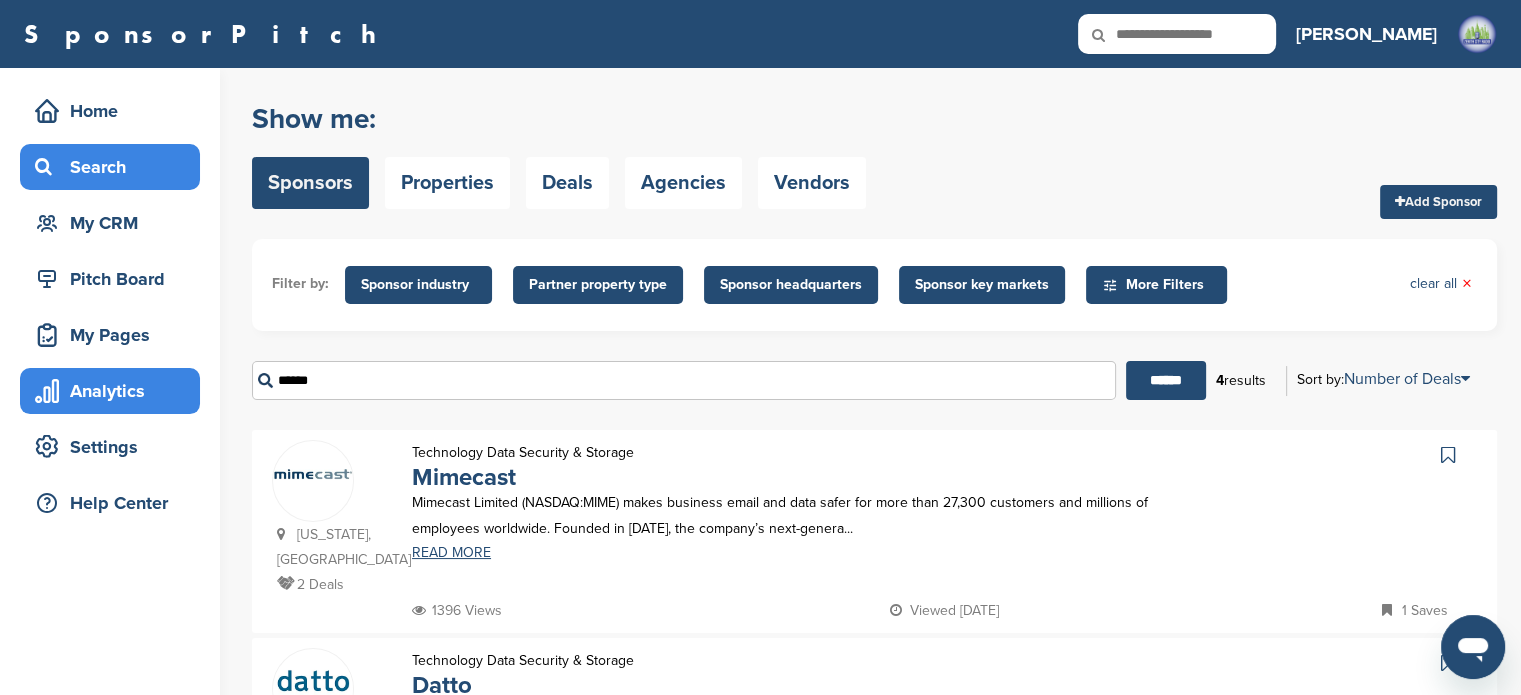 drag, startPoint x: 395, startPoint y: 385, endPoint x: 192, endPoint y: 384, distance: 203.00246 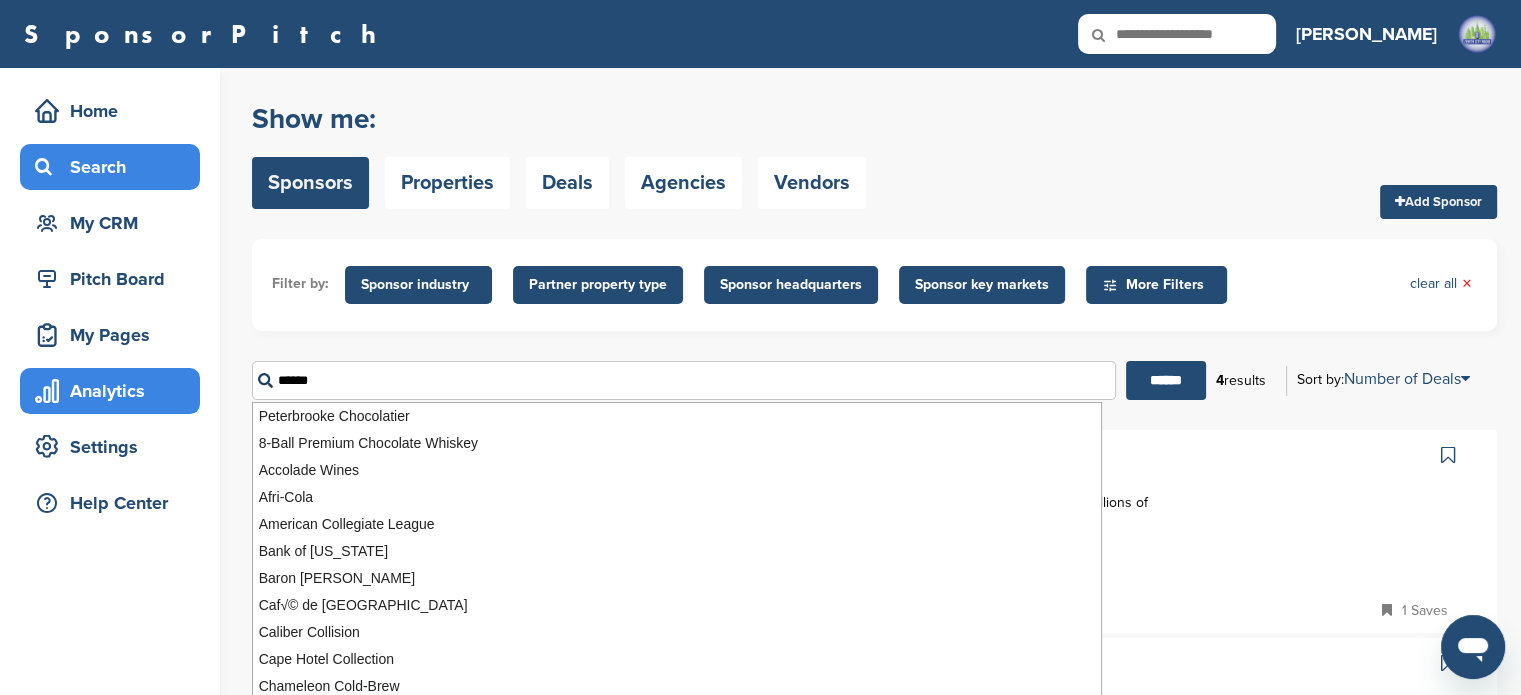 type on "******" 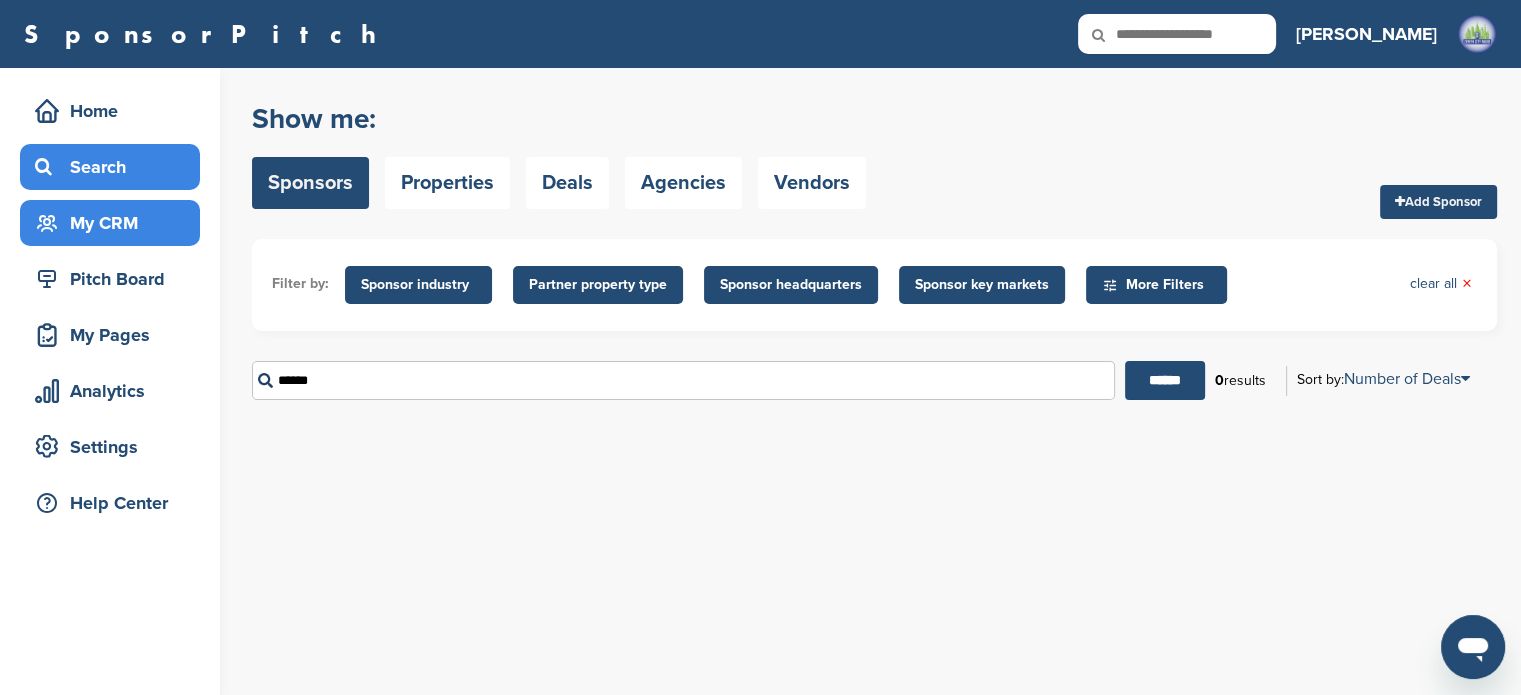 click on "My CRM" at bounding box center [115, 223] 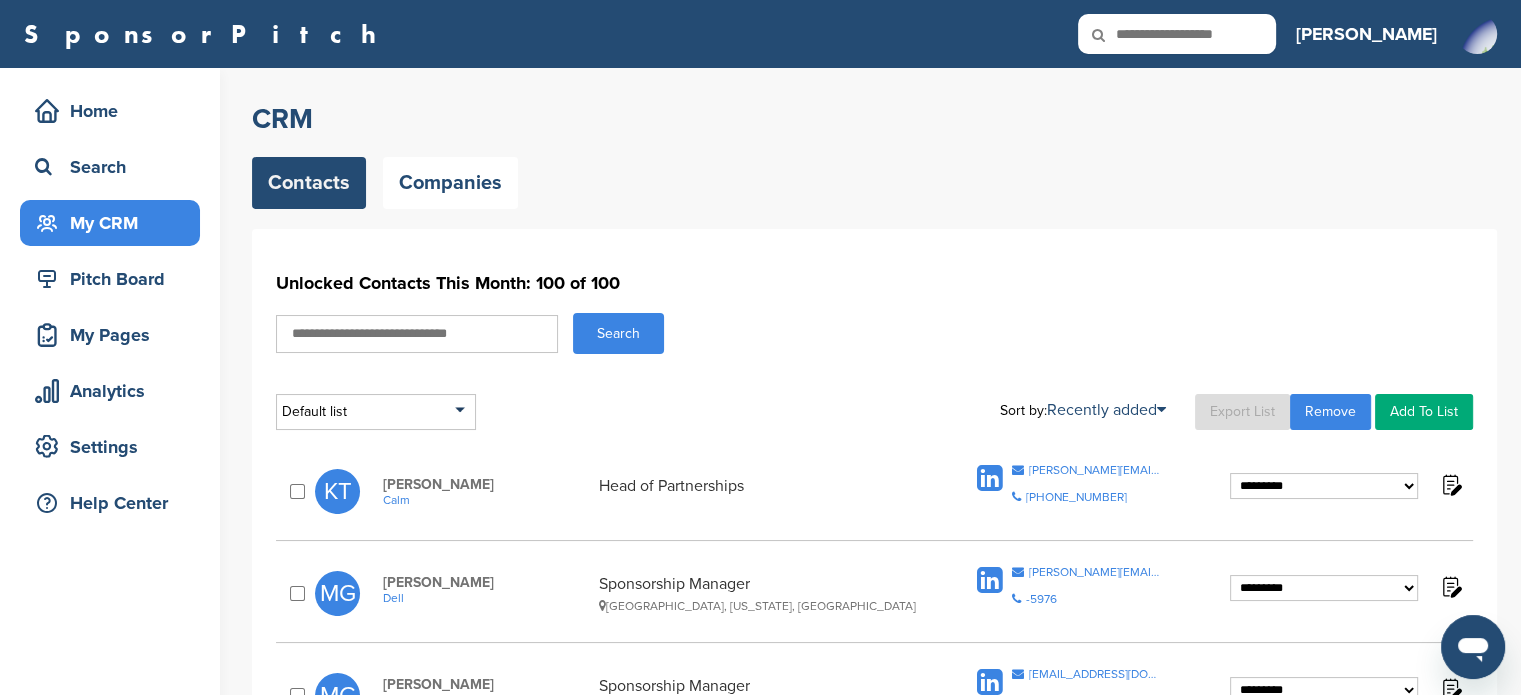 scroll, scrollTop: 0, scrollLeft: 0, axis: both 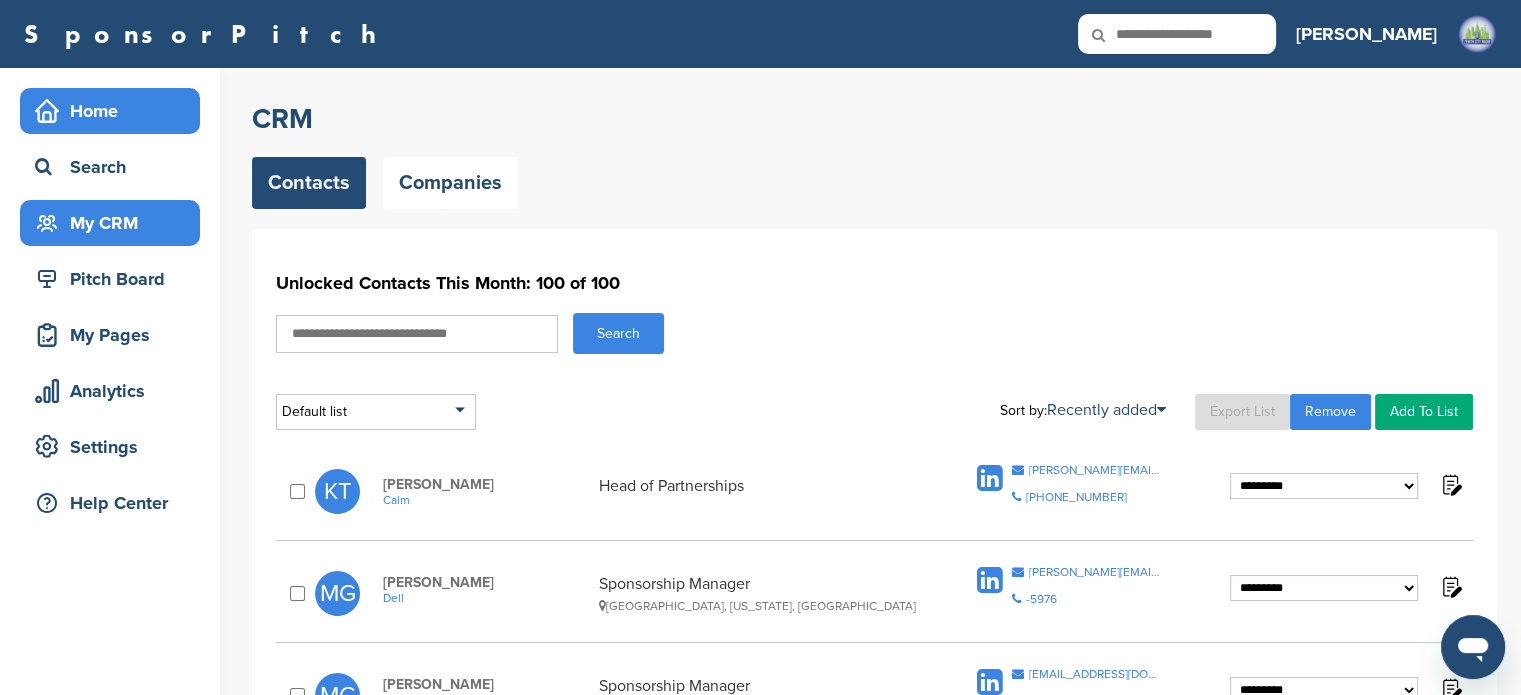 click on "Home" at bounding box center [115, 111] 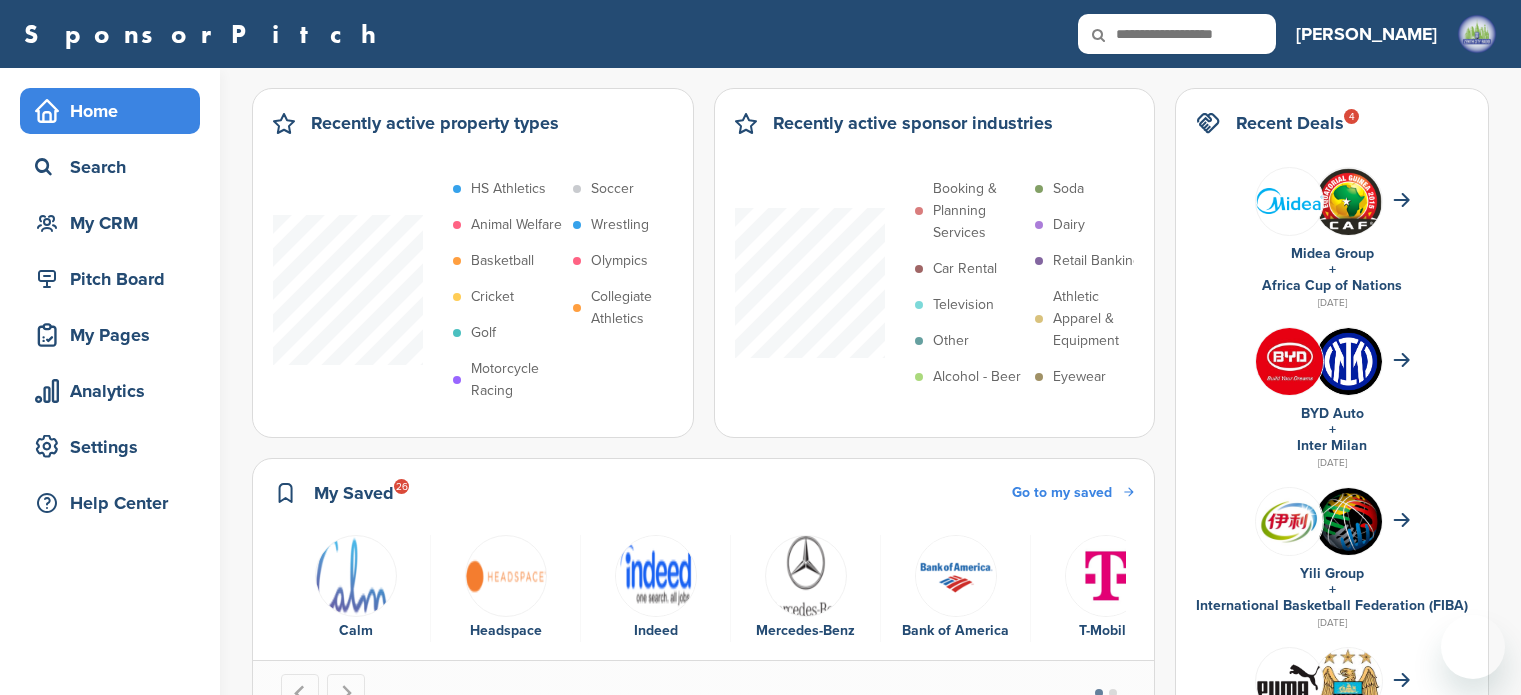 scroll, scrollTop: 0, scrollLeft: 0, axis: both 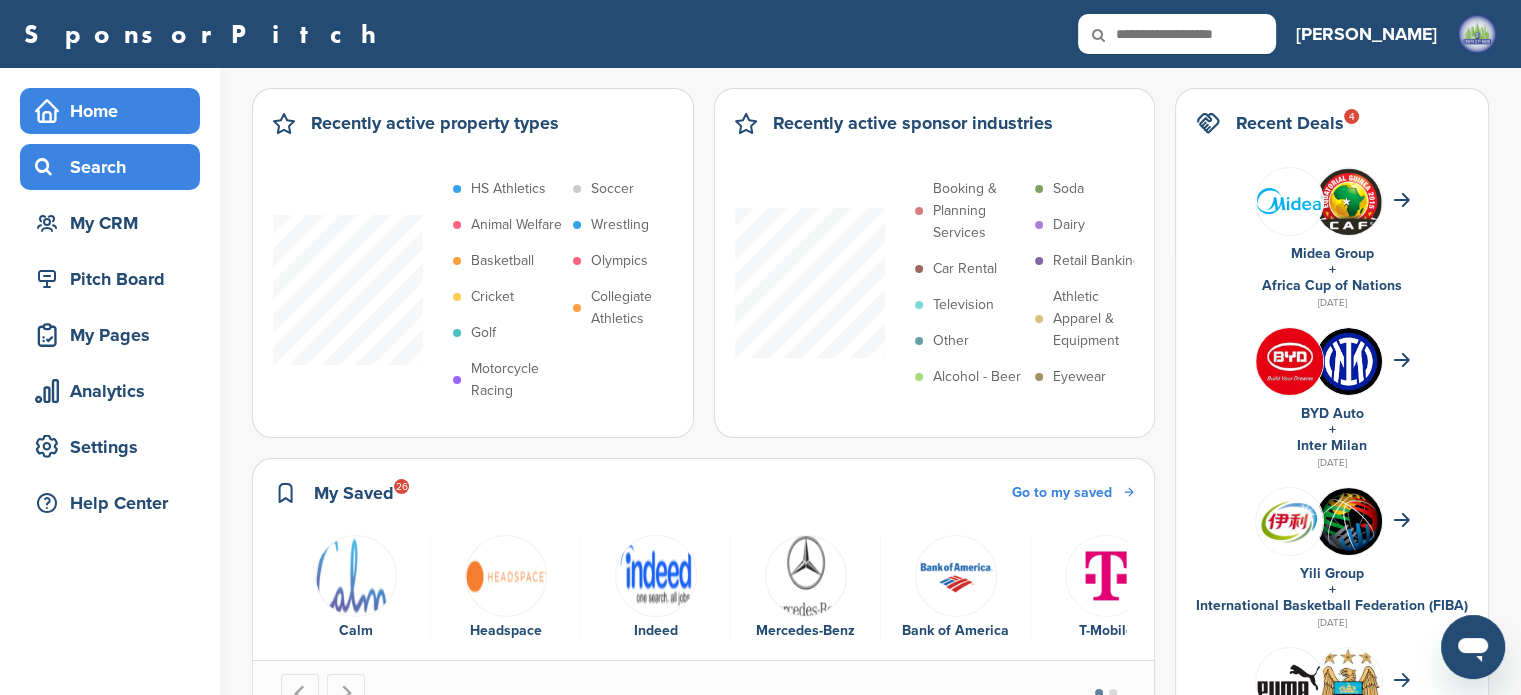 click on "Search" at bounding box center (115, 167) 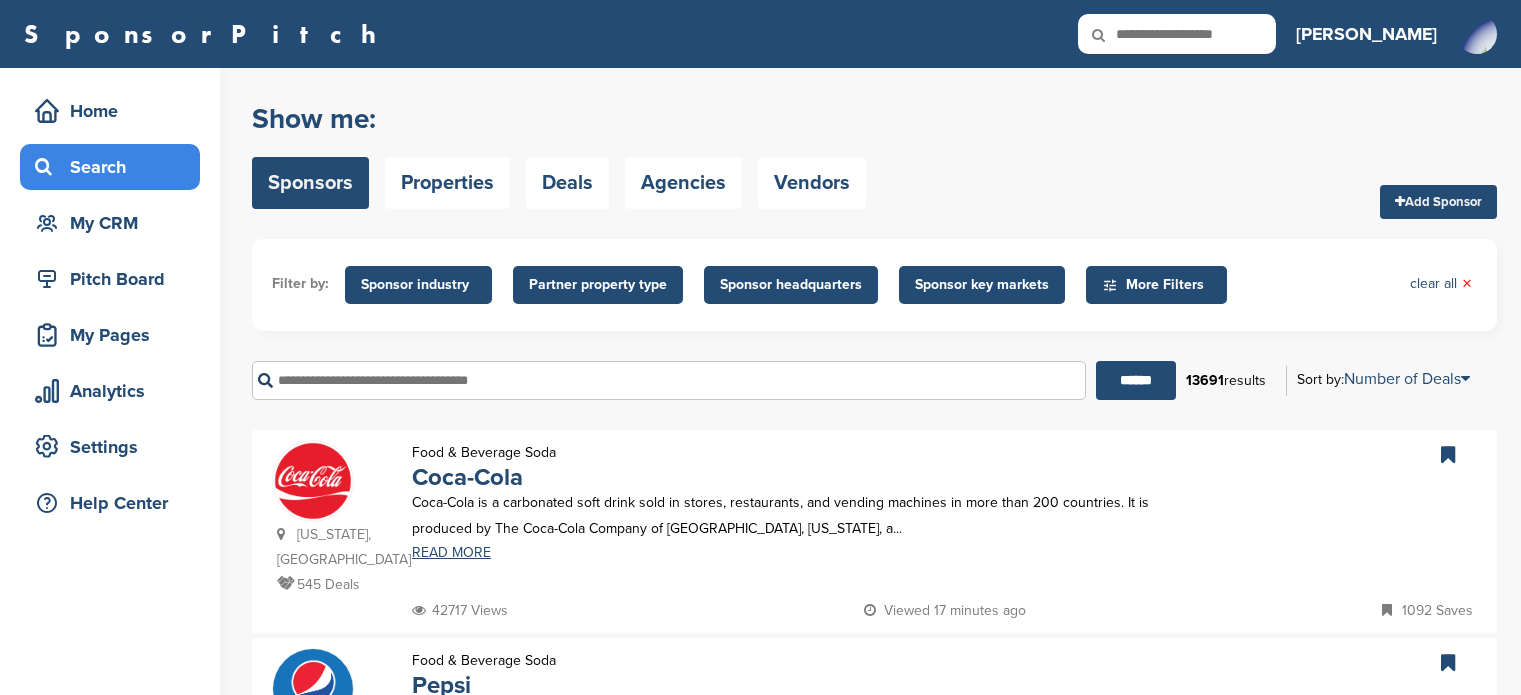 scroll, scrollTop: 0, scrollLeft: 0, axis: both 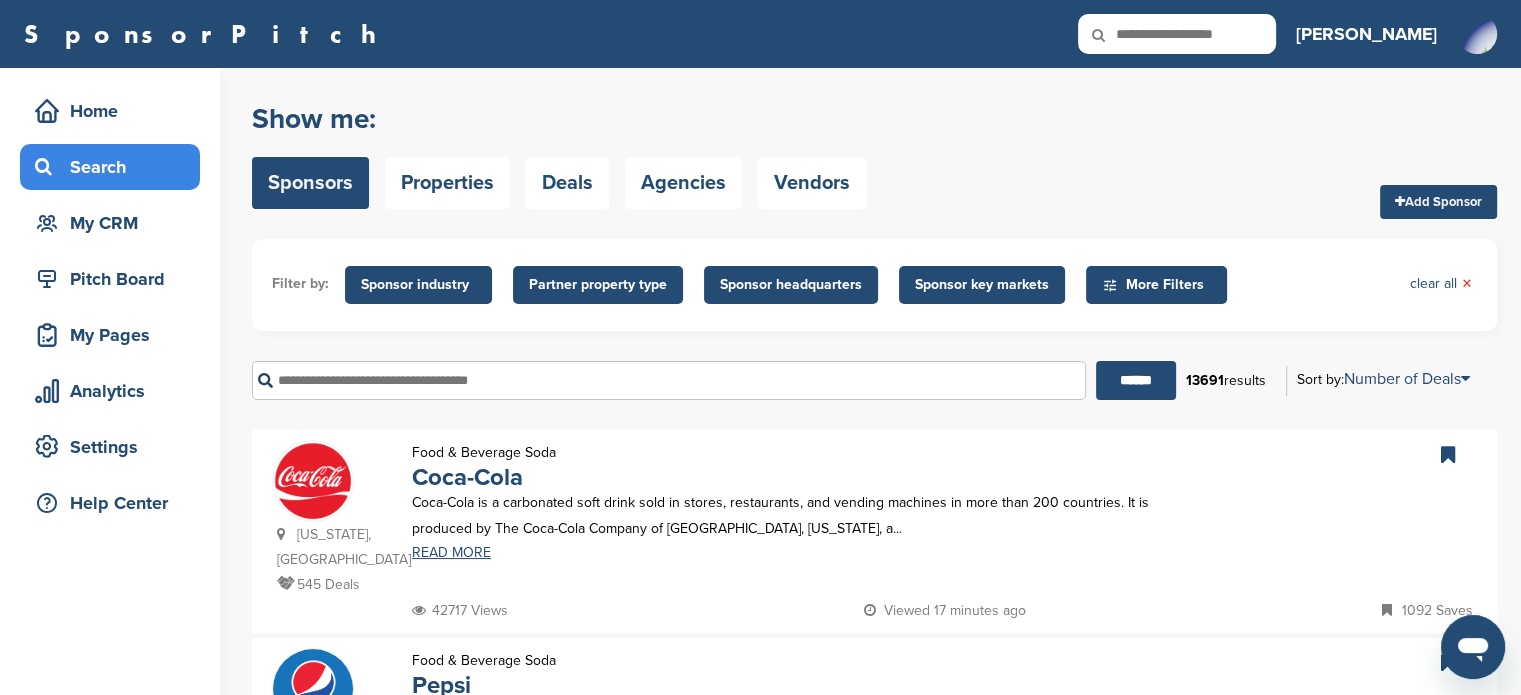 click at bounding box center (669, 380) 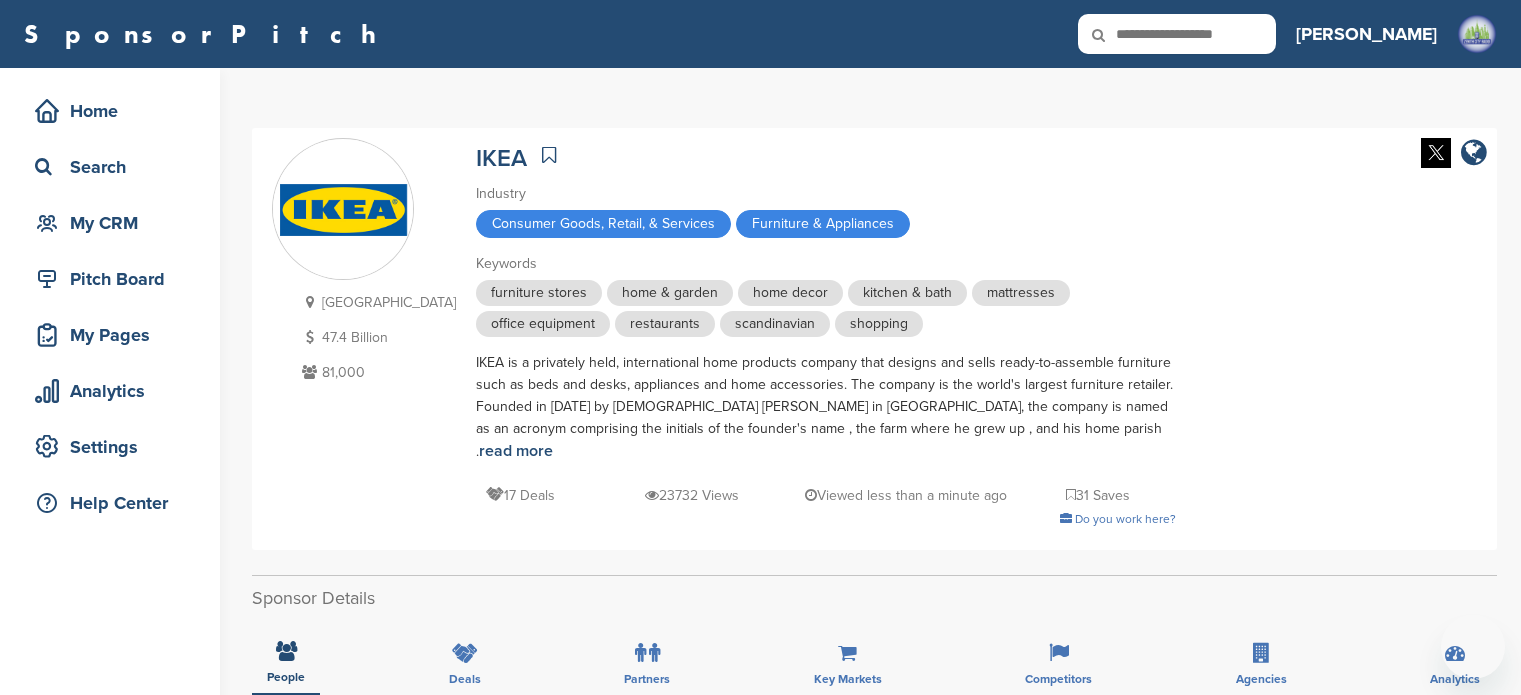 scroll, scrollTop: 0, scrollLeft: 0, axis: both 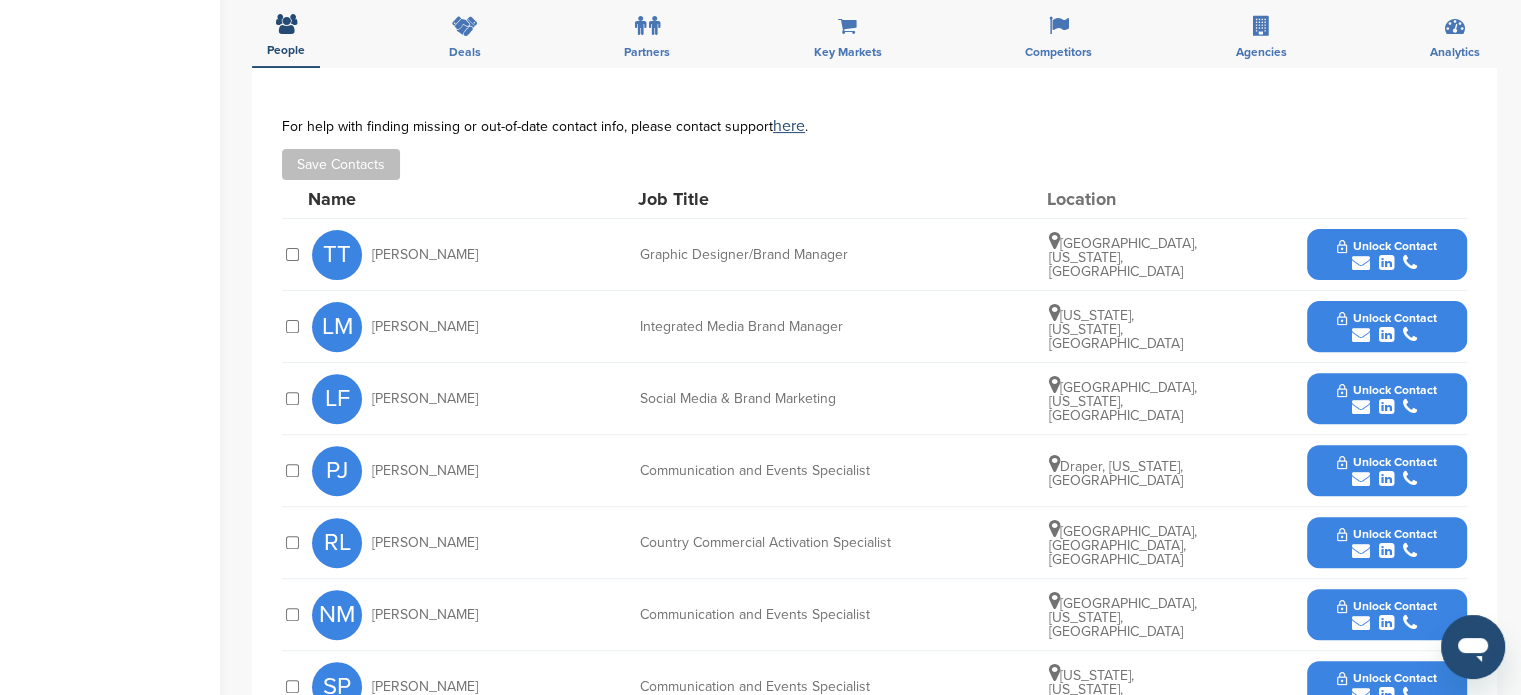 click at bounding box center [1386, 407] 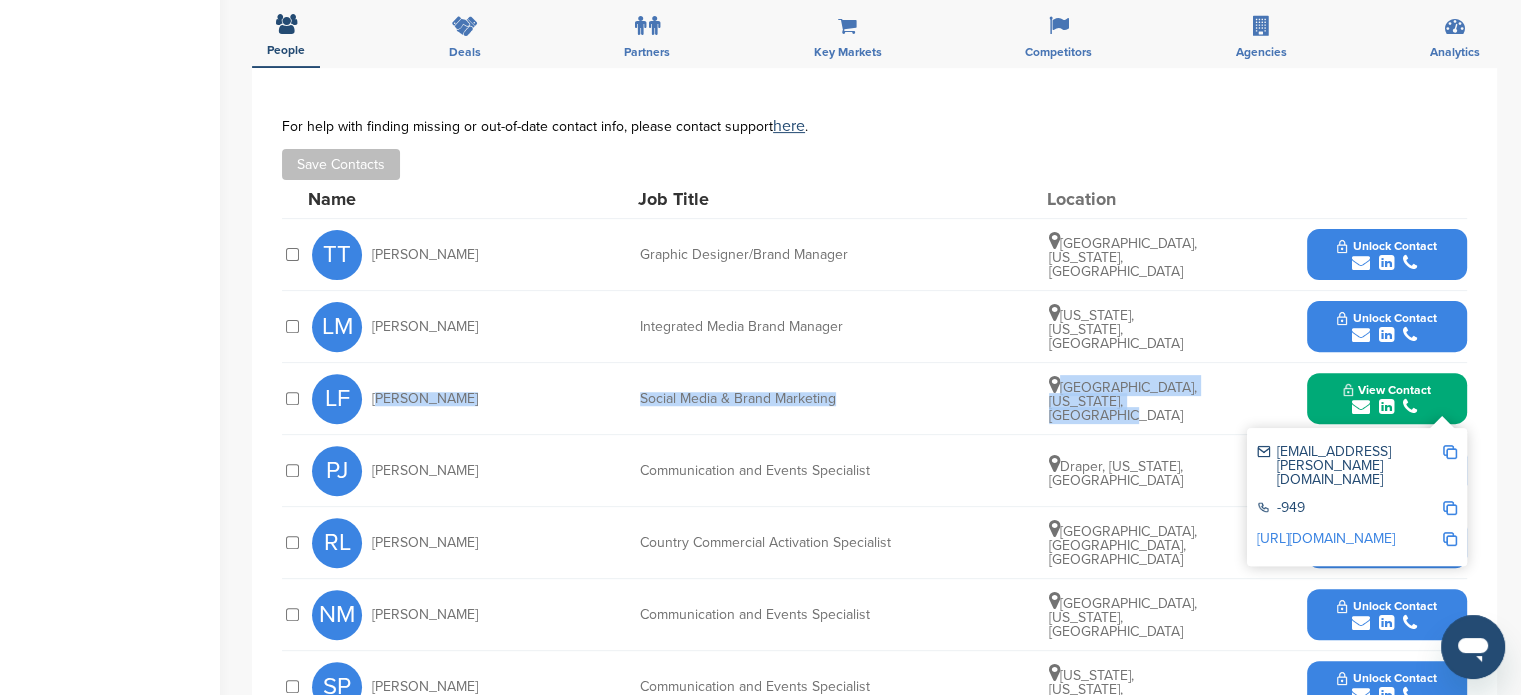 drag, startPoint x: 371, startPoint y: 375, endPoint x: 1152, endPoint y: 406, distance: 781.615 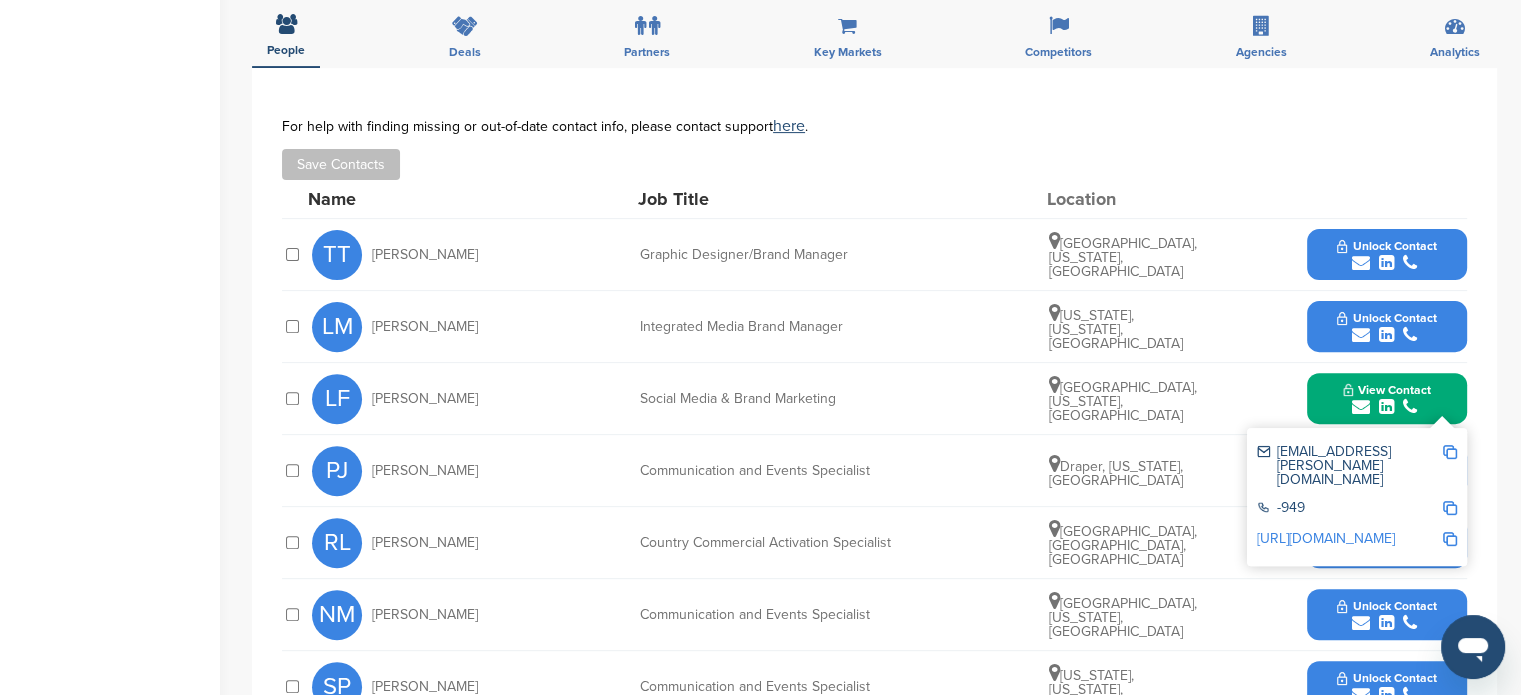 drag, startPoint x: 1111, startPoint y: 372, endPoint x: 956, endPoint y: 294, distance: 173.51945 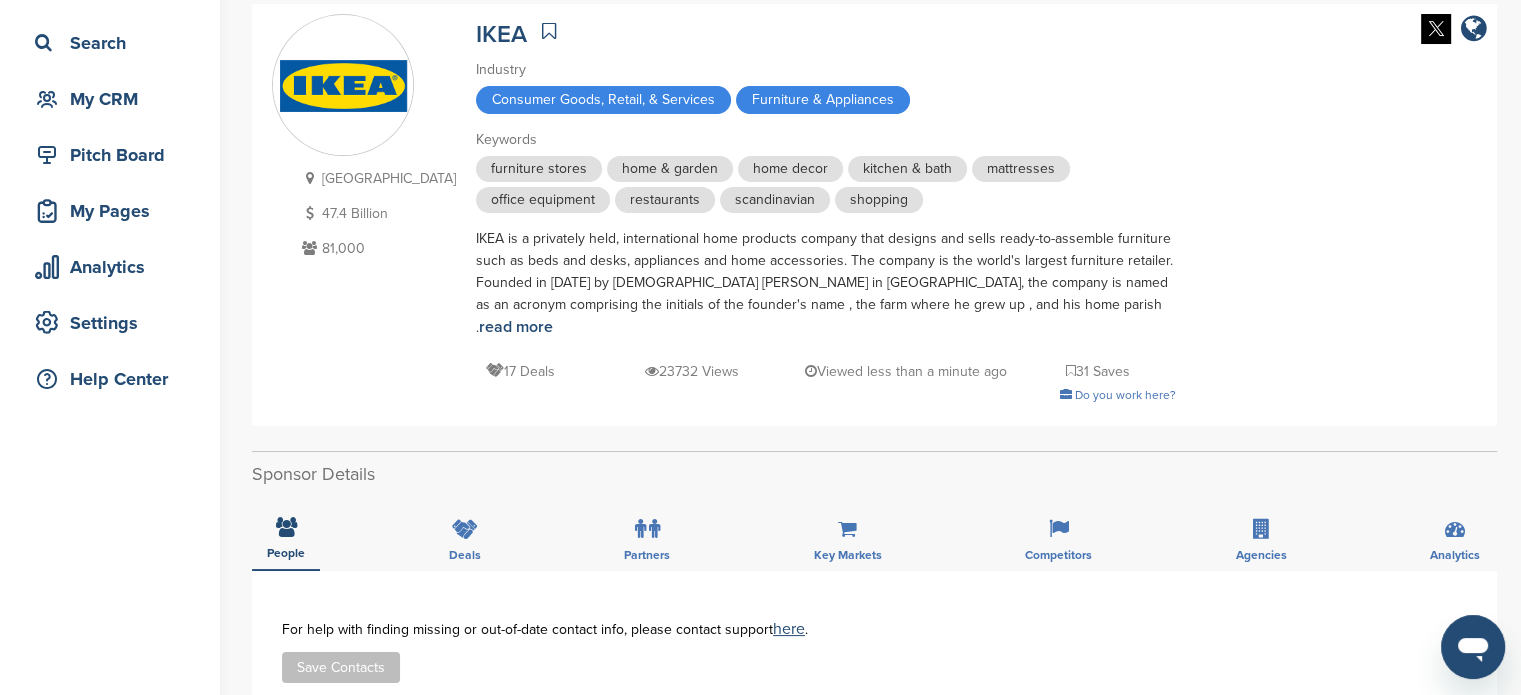 scroll, scrollTop: 0, scrollLeft: 0, axis: both 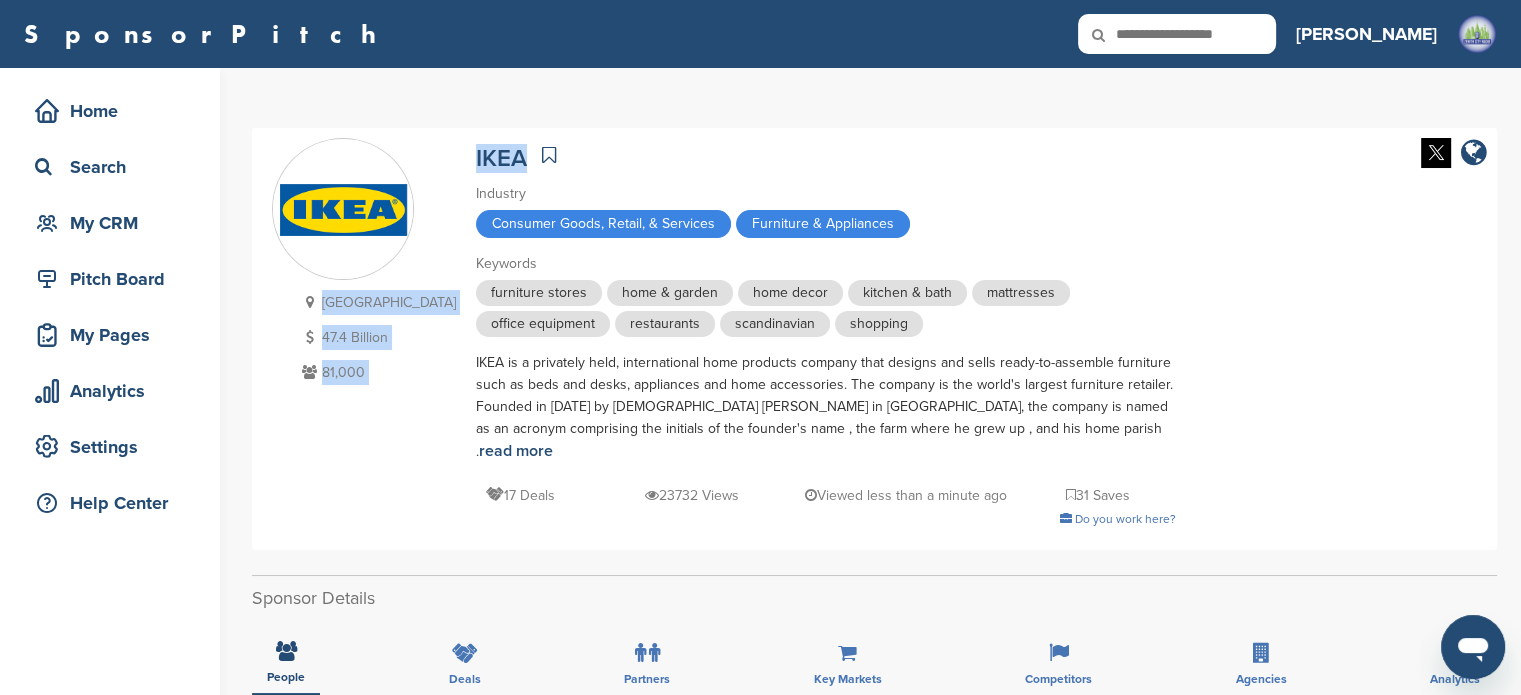 drag, startPoint x: 418, startPoint y: 151, endPoint x: 490, endPoint y: 161, distance: 72.691124 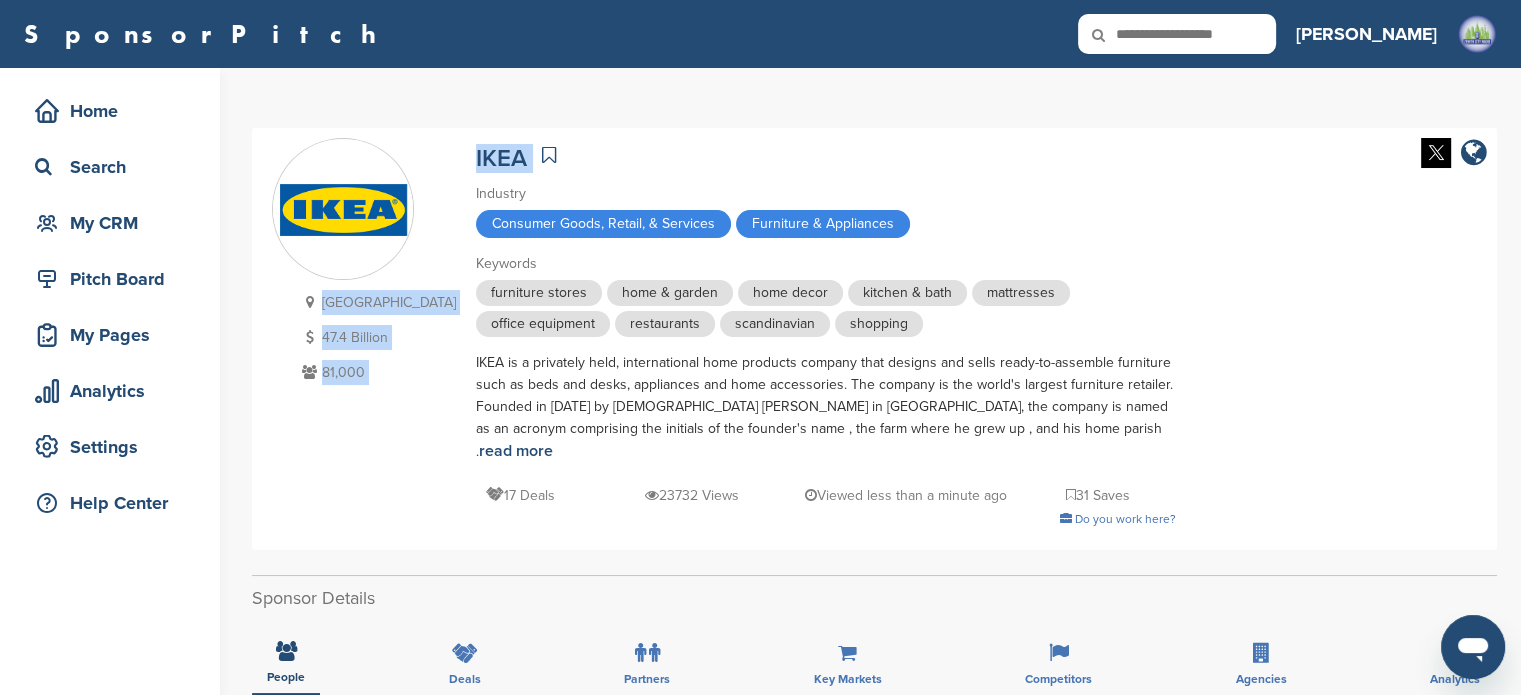 copy on "Sweden
47.4 Billion
81,000
IKEA" 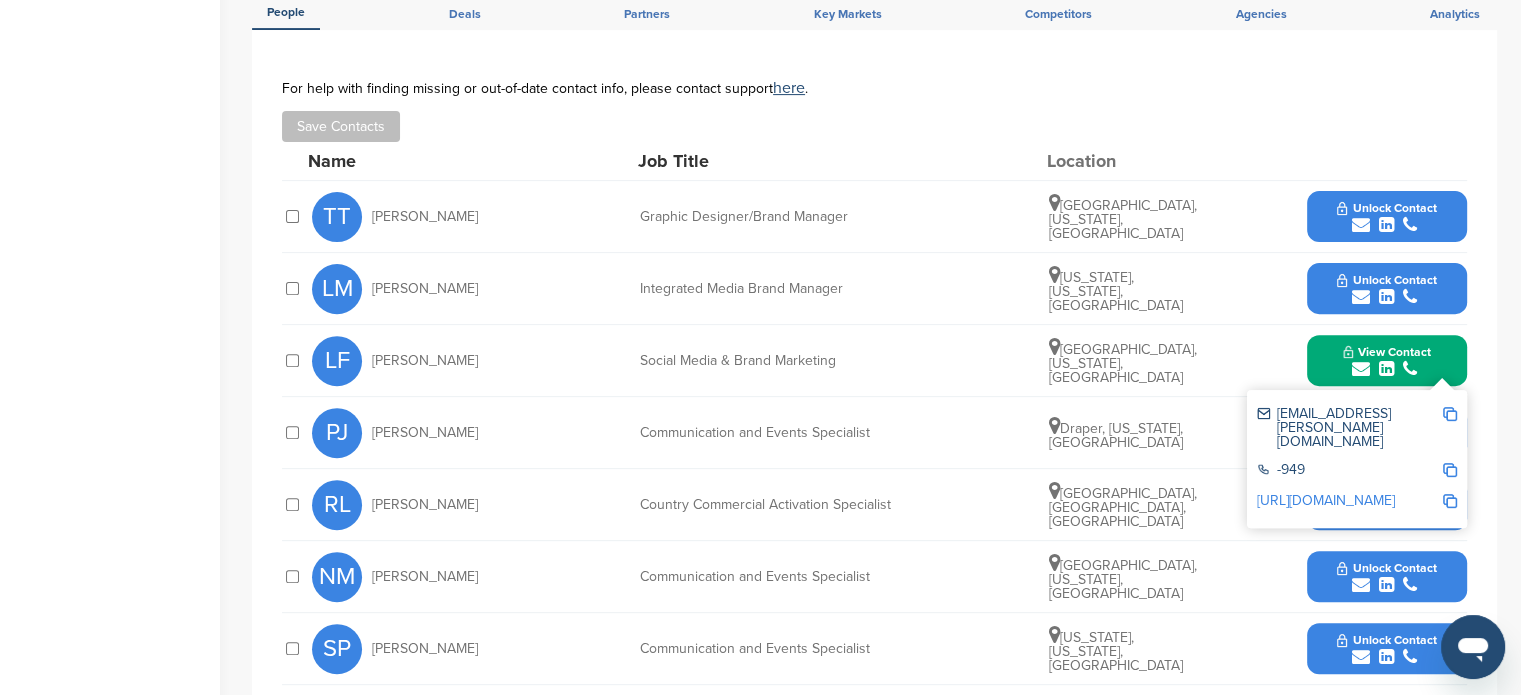 scroll, scrollTop: 688, scrollLeft: 0, axis: vertical 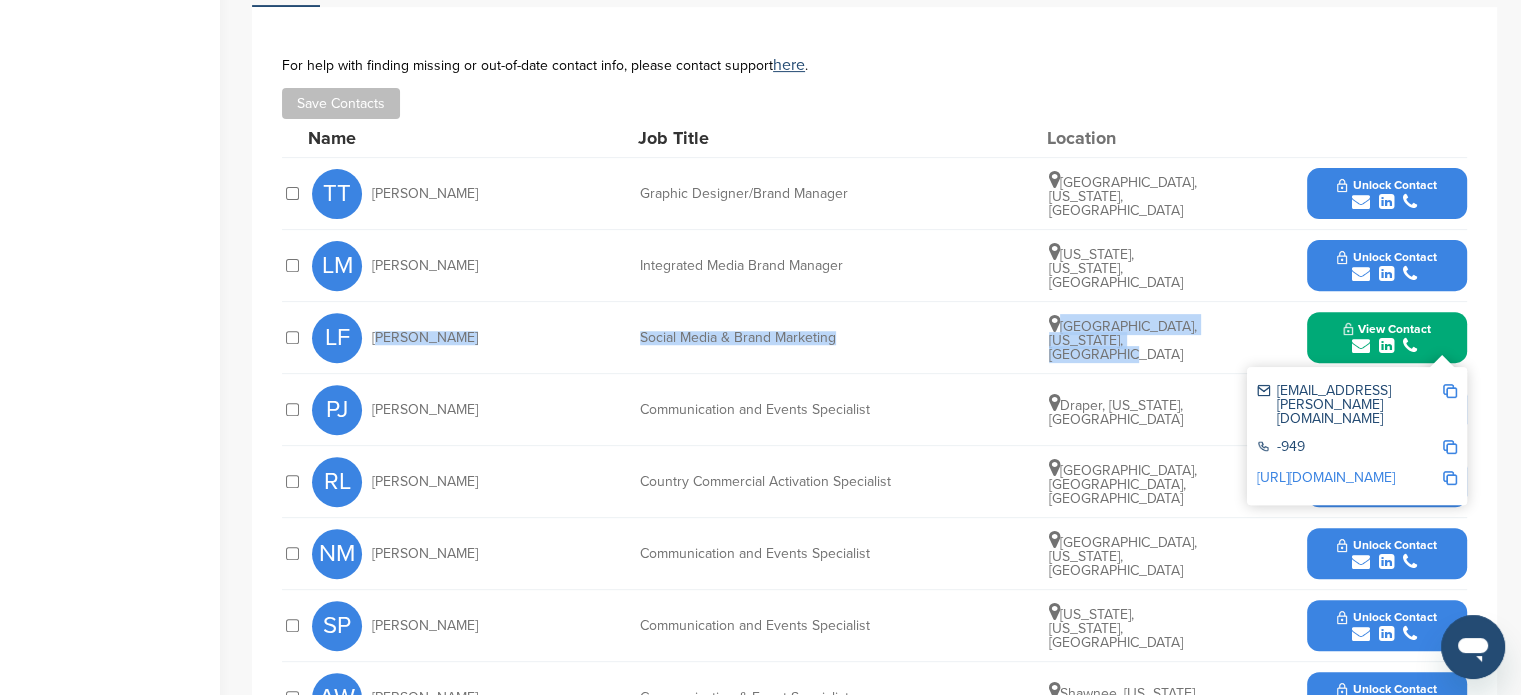 drag, startPoint x: 374, startPoint y: 316, endPoint x: 1140, endPoint y: 342, distance: 766.4411 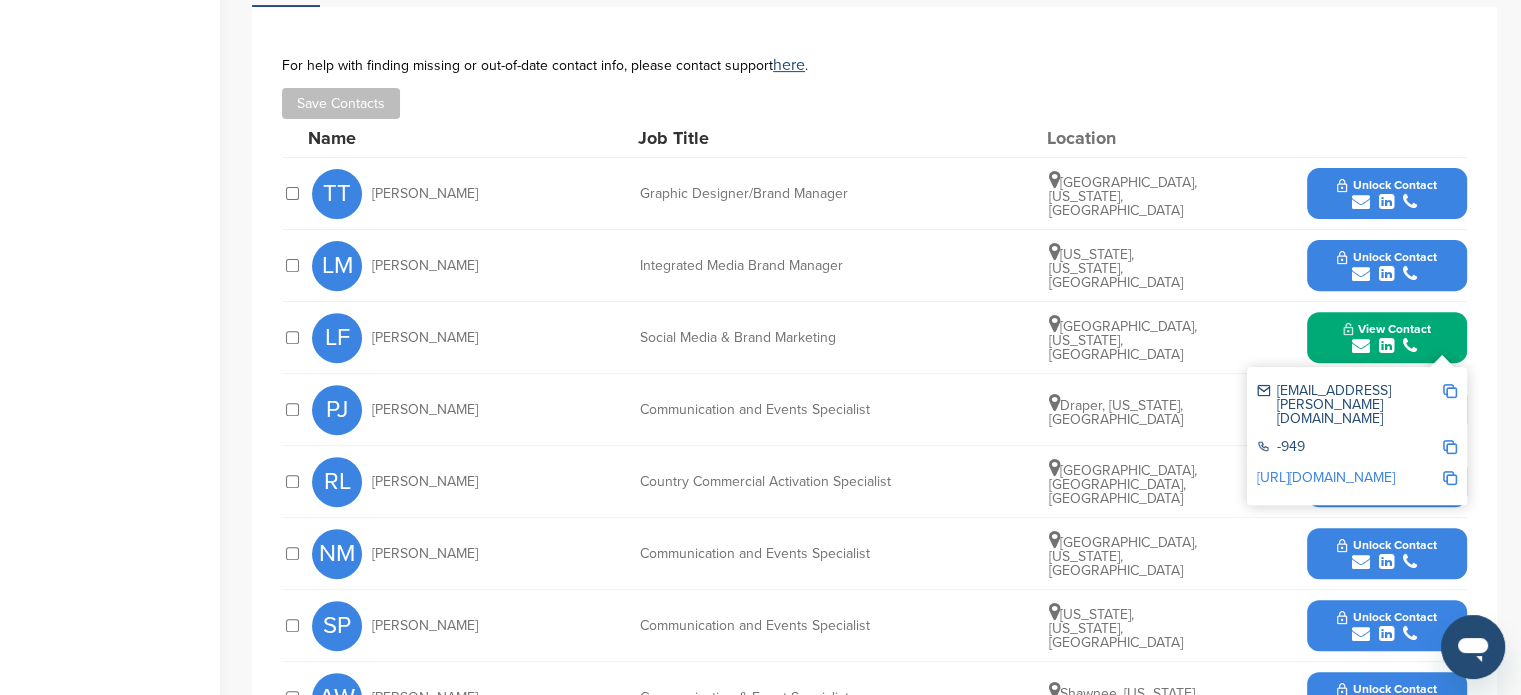 click at bounding box center (1450, 478) 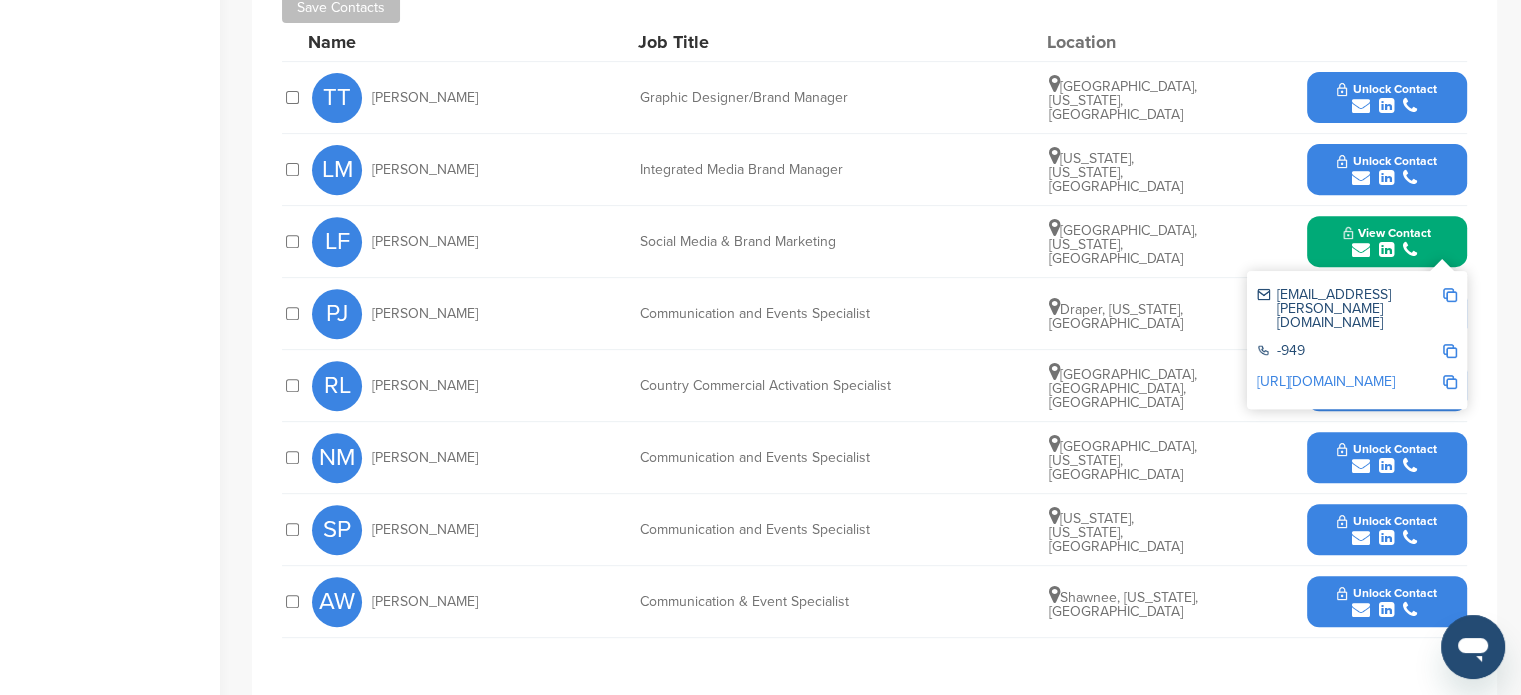scroll, scrollTop: 796, scrollLeft: 0, axis: vertical 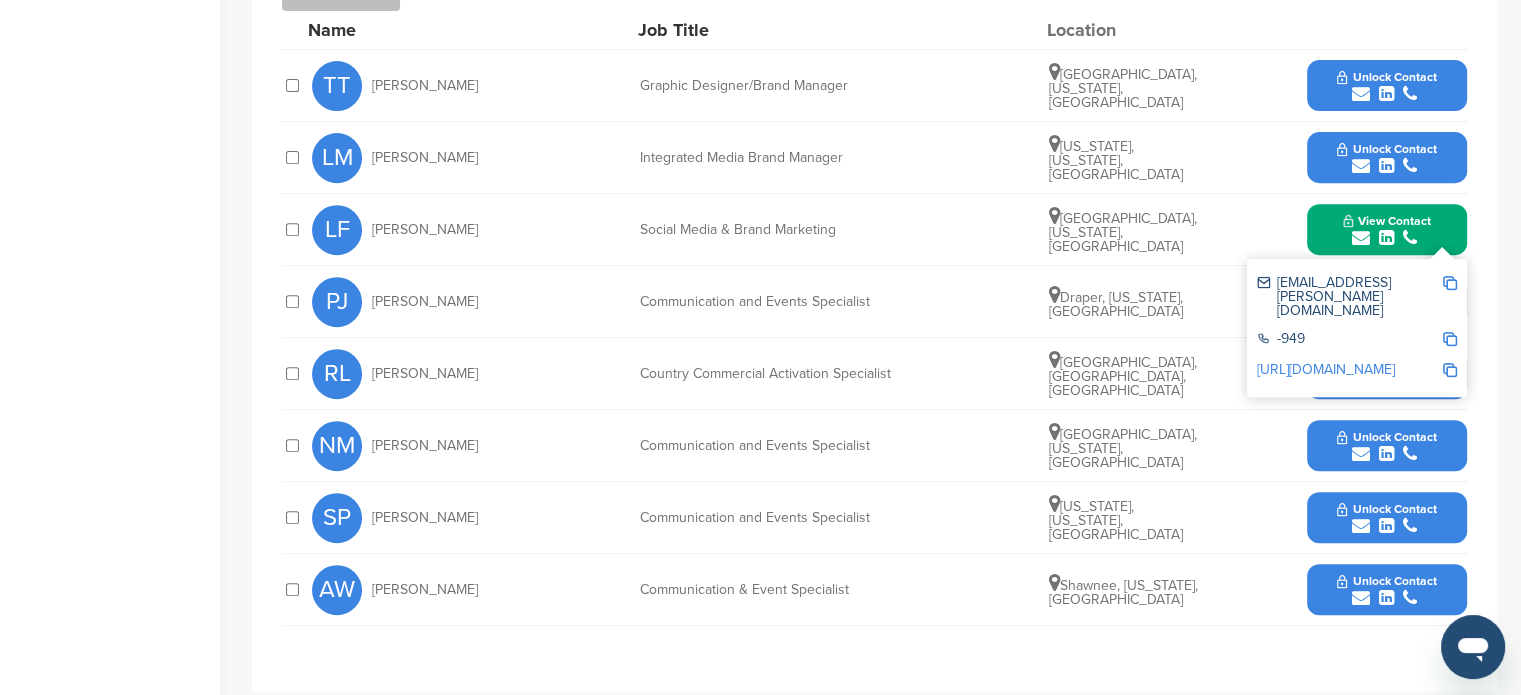 click on "Paul Janzen" at bounding box center (425, 302) 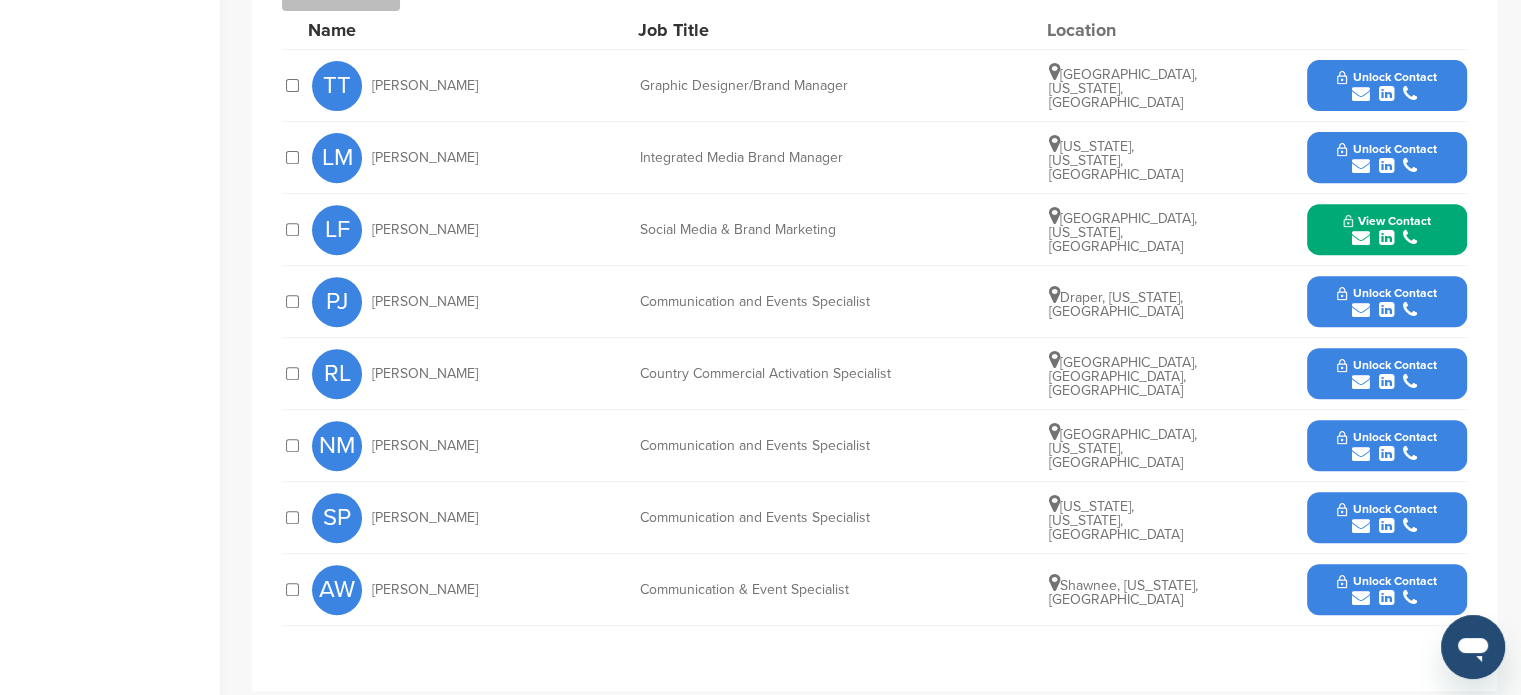 click at bounding box center (1386, 310) 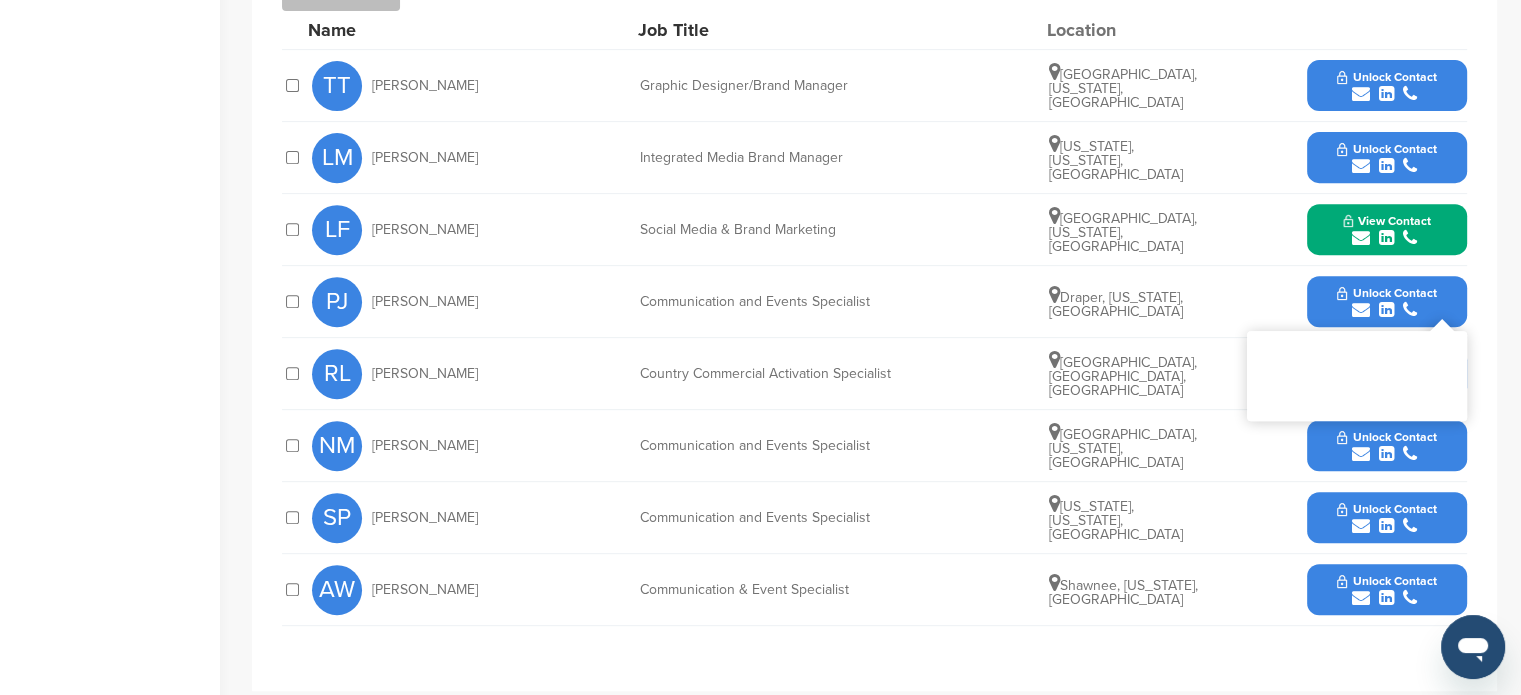 click on "Unlock Contact" at bounding box center (1386, 302) 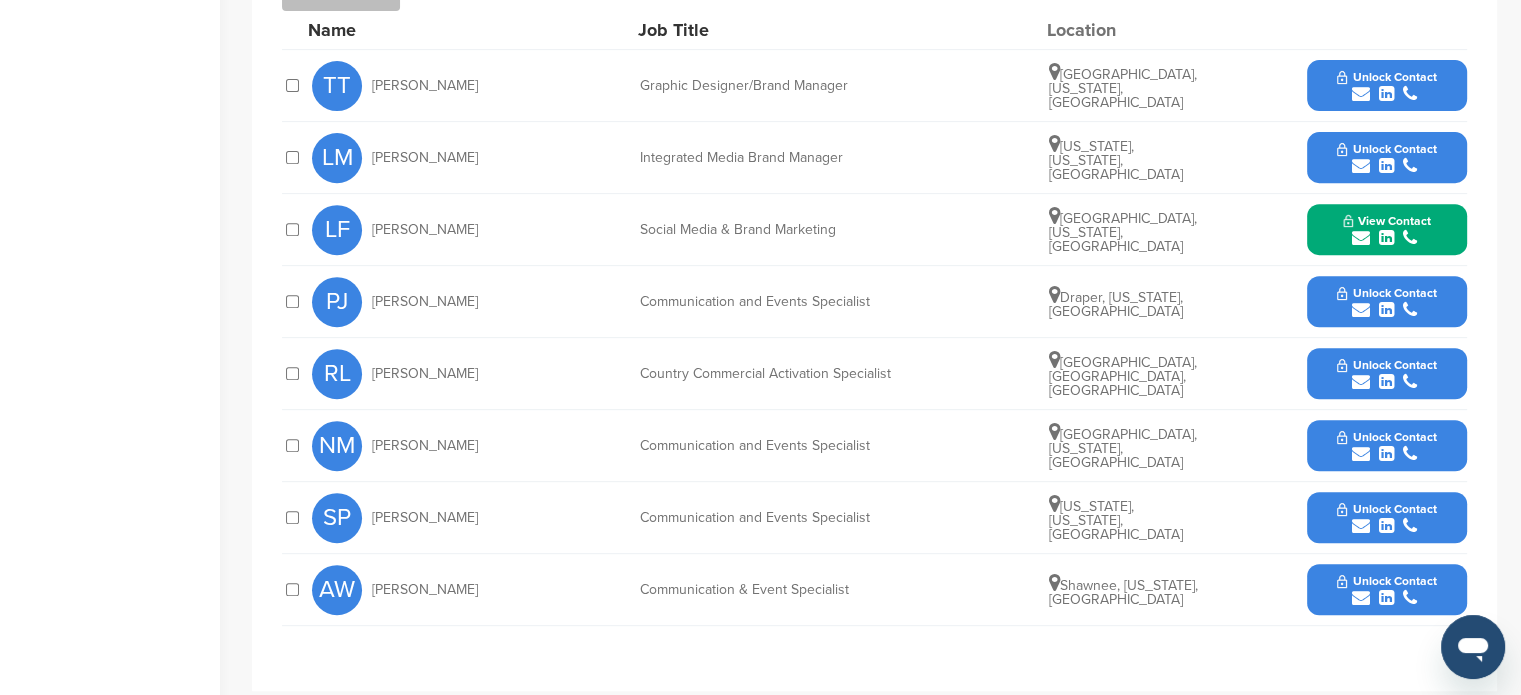 click on "Unlock Contact" at bounding box center [1386, 293] 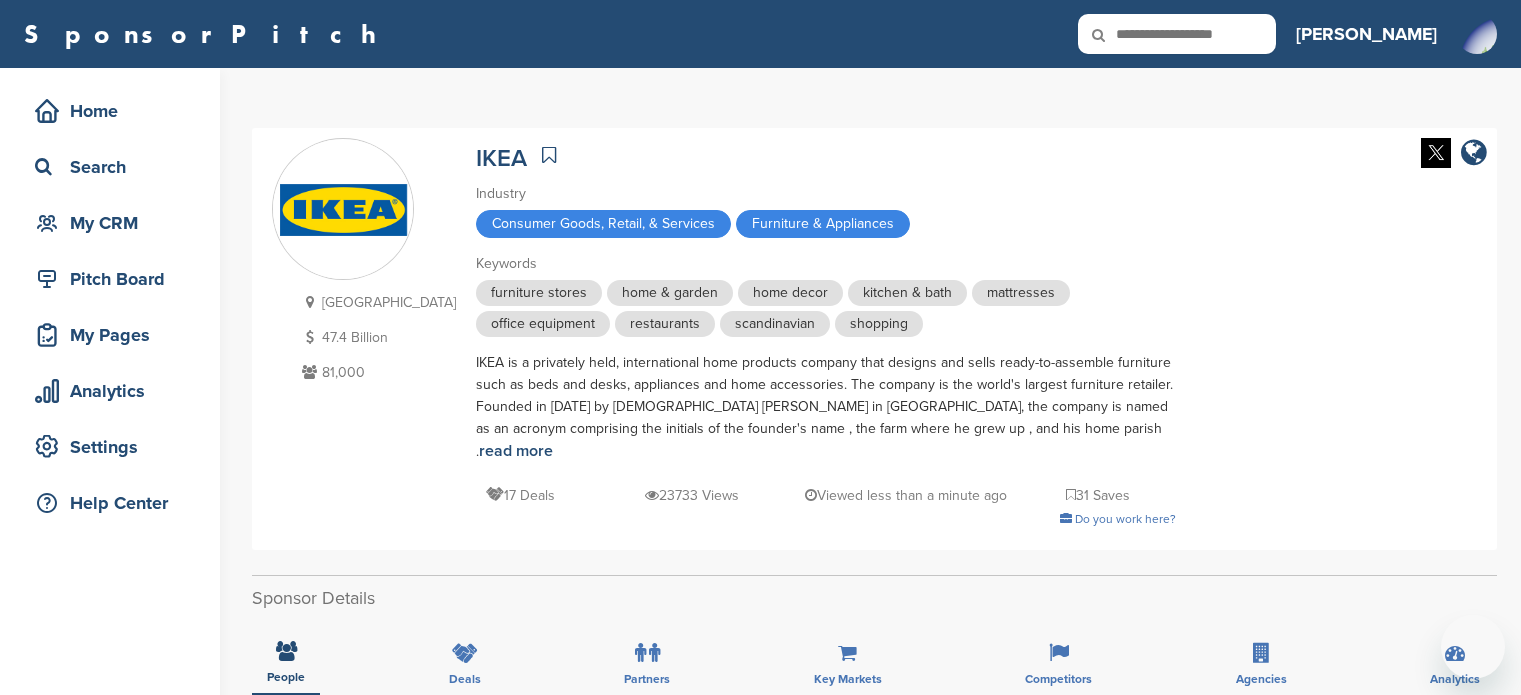 scroll, scrollTop: 796, scrollLeft: 0, axis: vertical 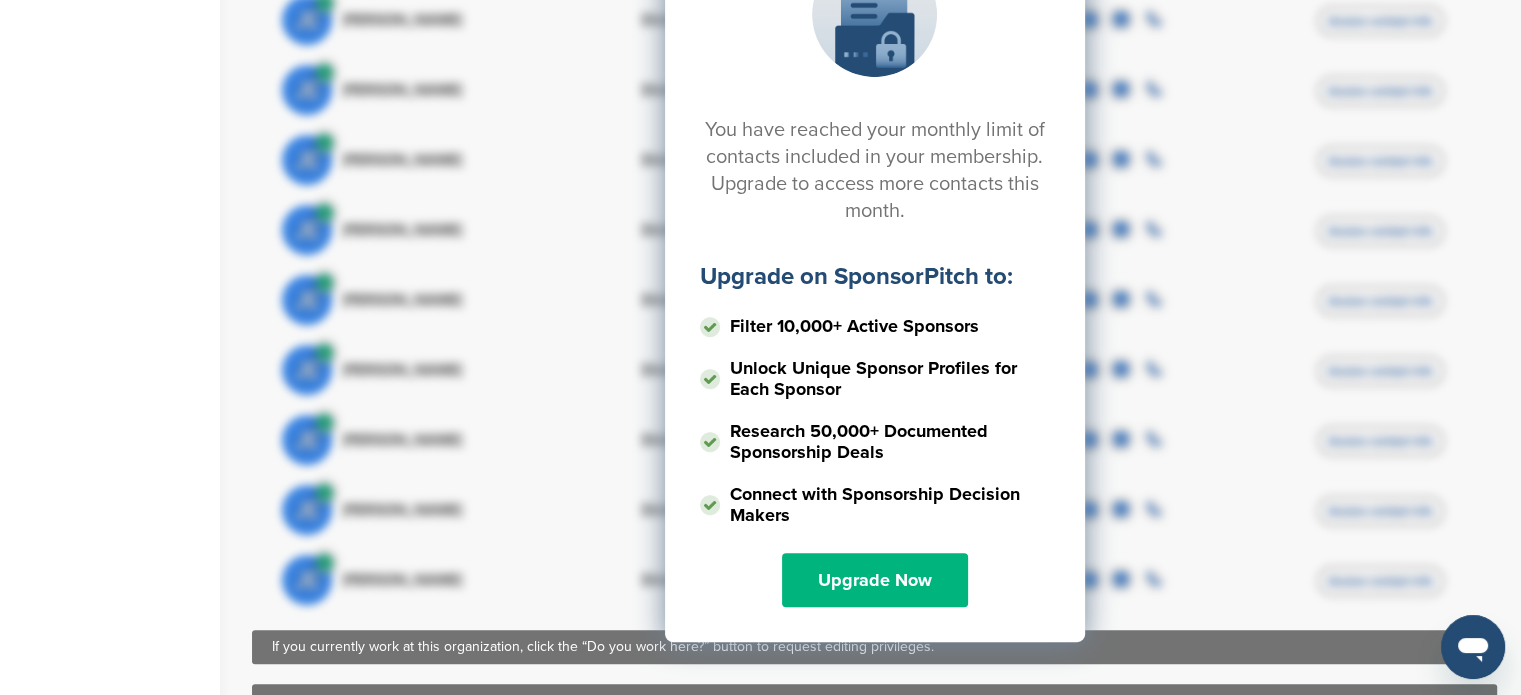 click on "Upgrade Now" at bounding box center [875, 580] 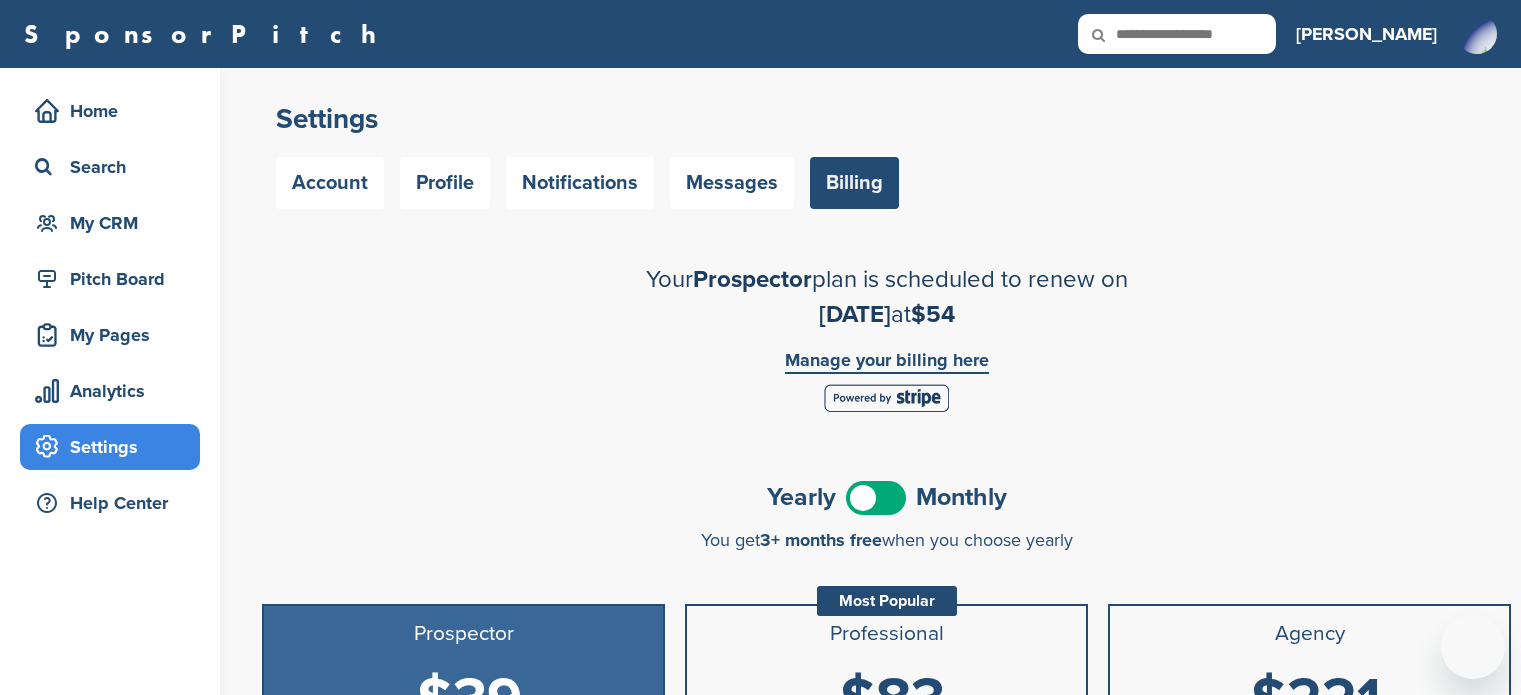 scroll, scrollTop: 0, scrollLeft: 0, axis: both 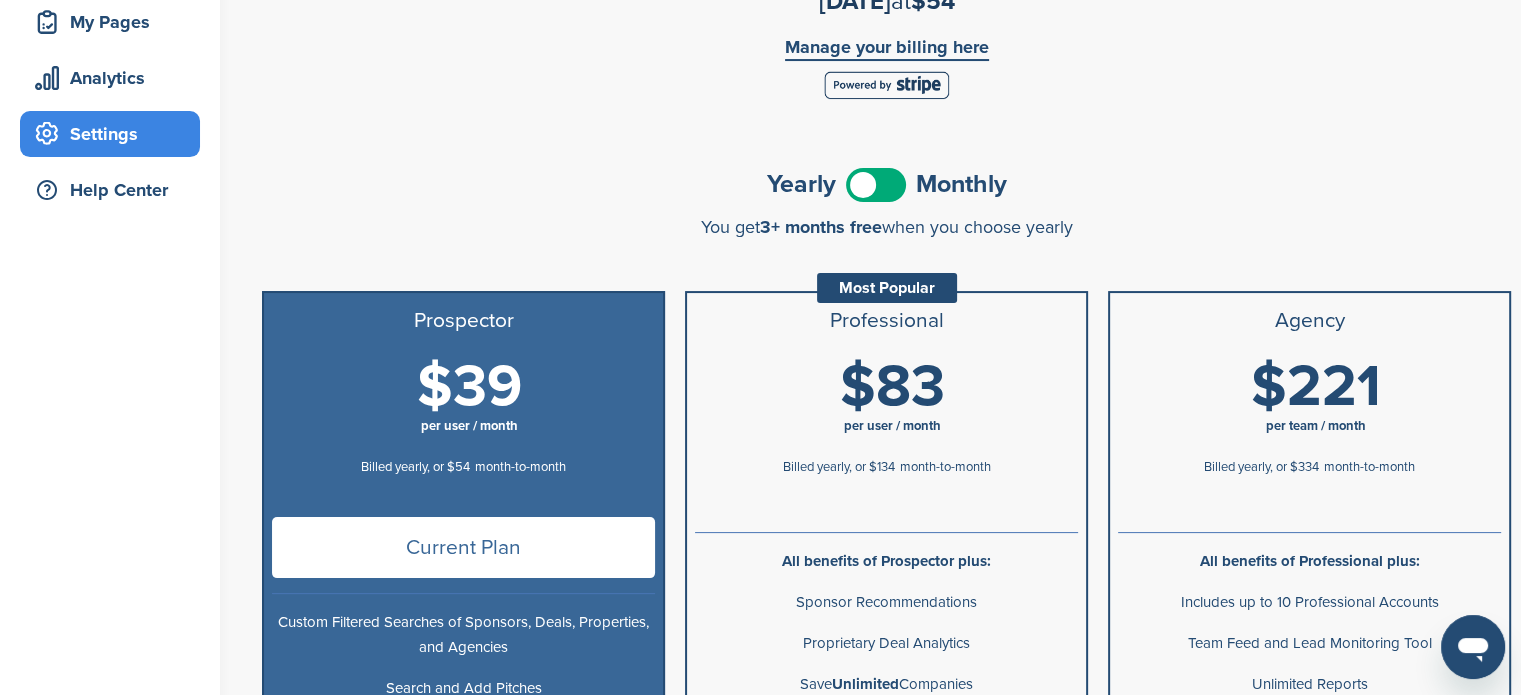 click at bounding box center (876, 185) 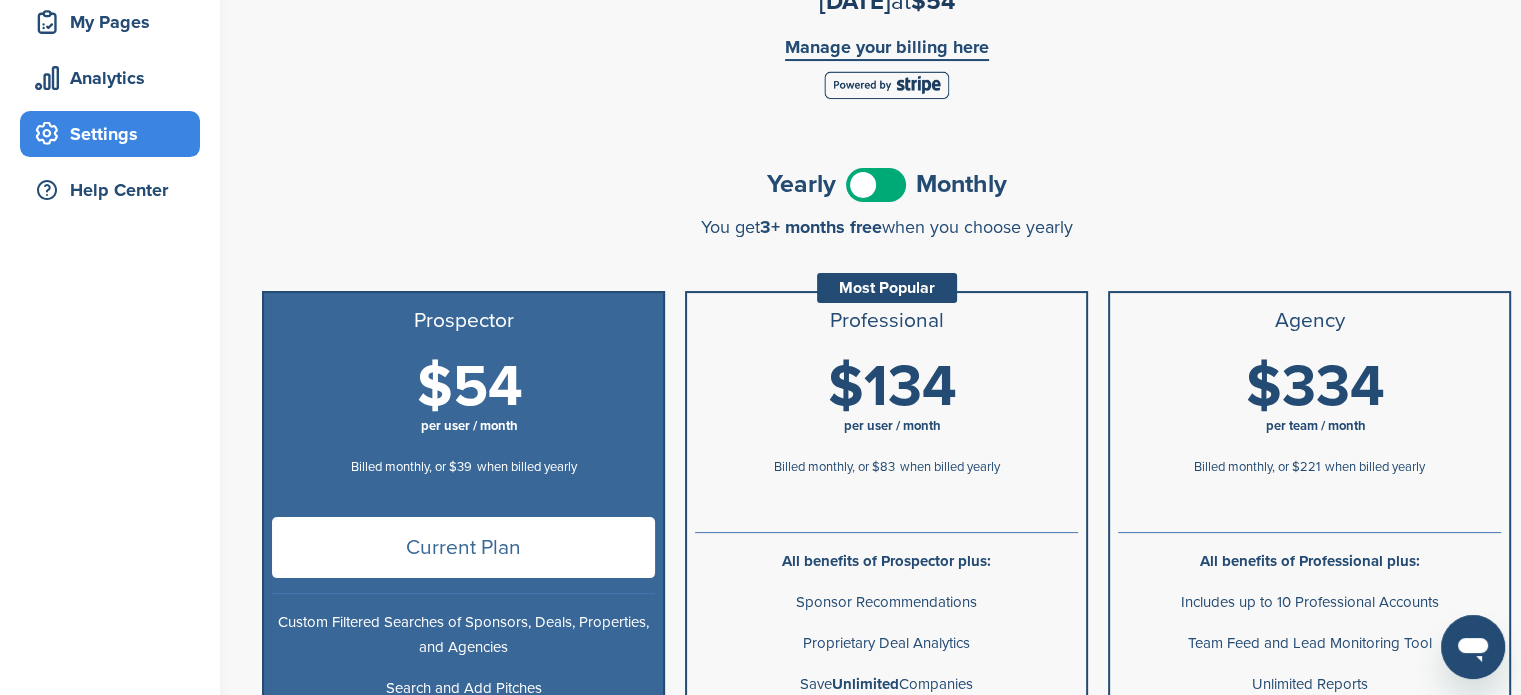 click on "per user / month" at bounding box center (892, 426) 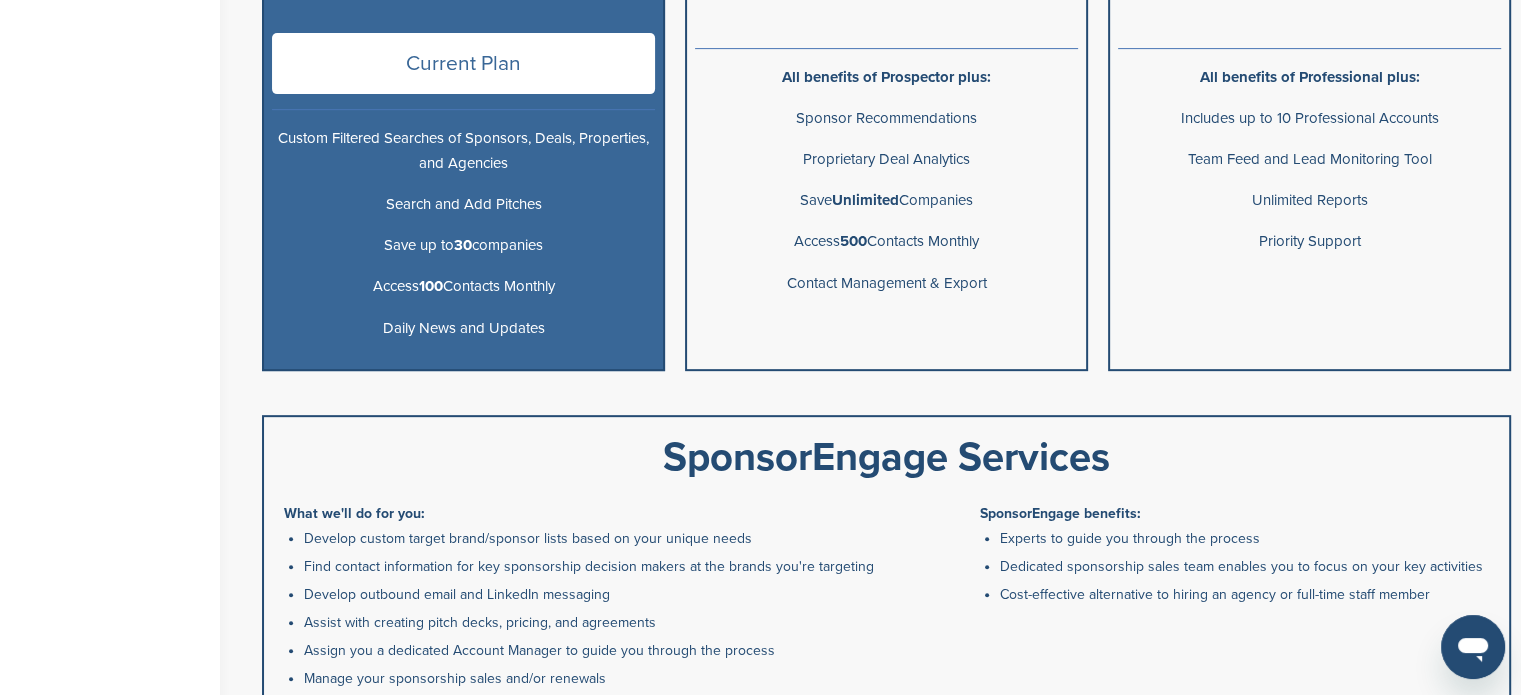 scroll, scrollTop: 794, scrollLeft: 0, axis: vertical 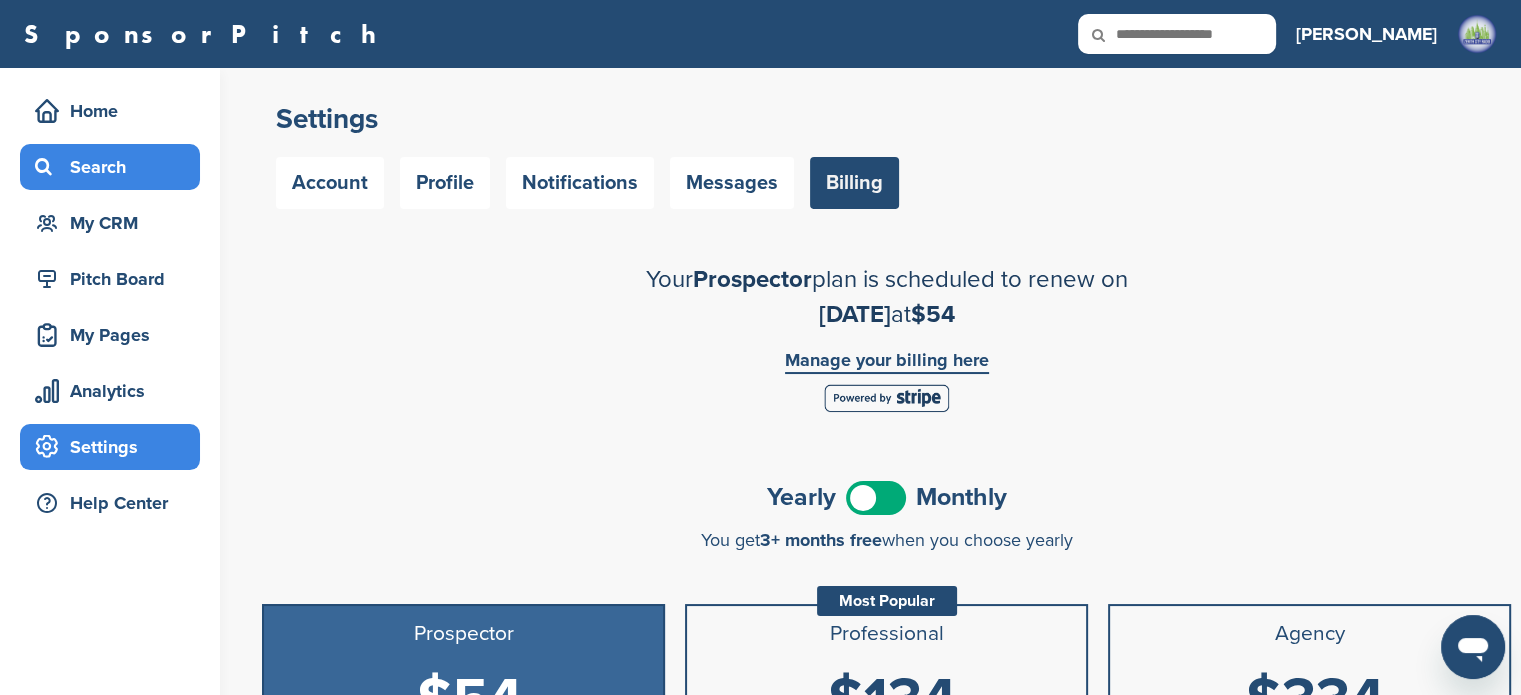 click on "Search" at bounding box center [115, 167] 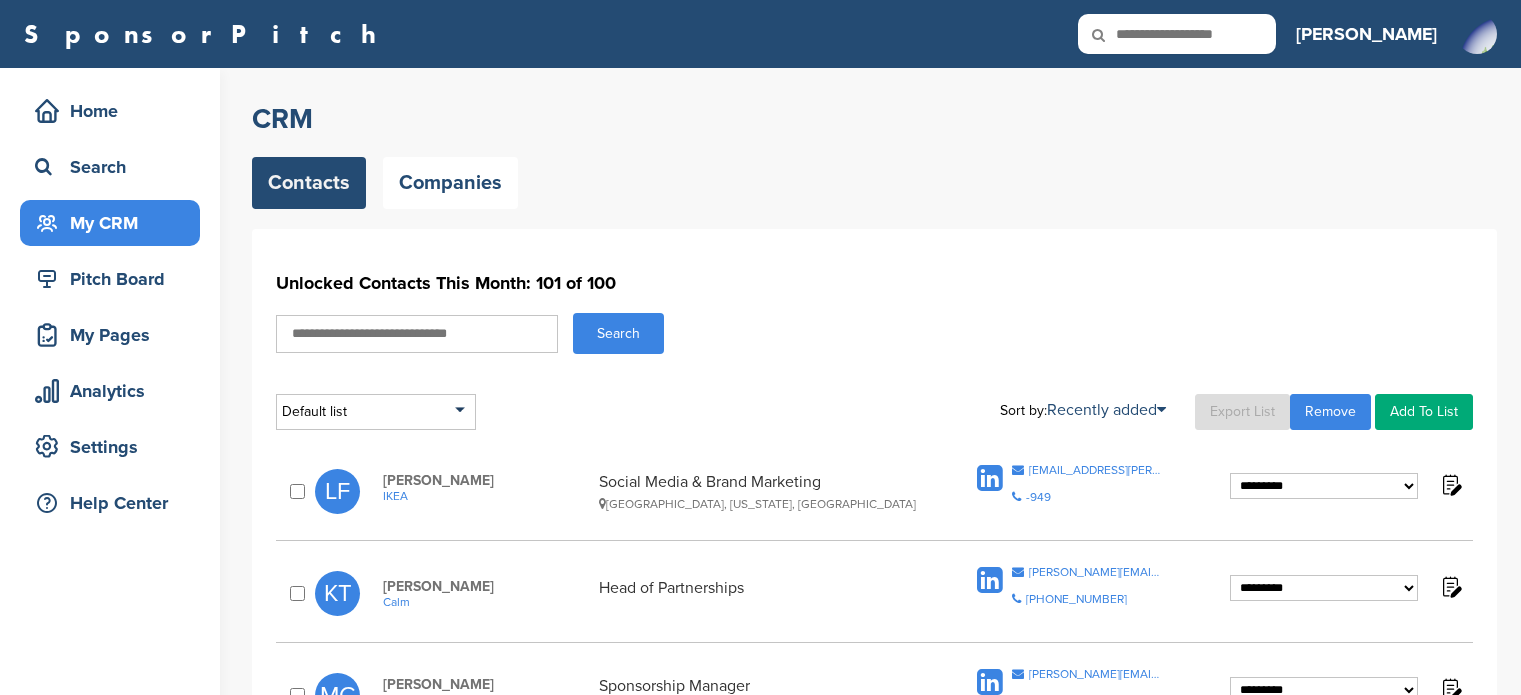 scroll, scrollTop: 0, scrollLeft: 0, axis: both 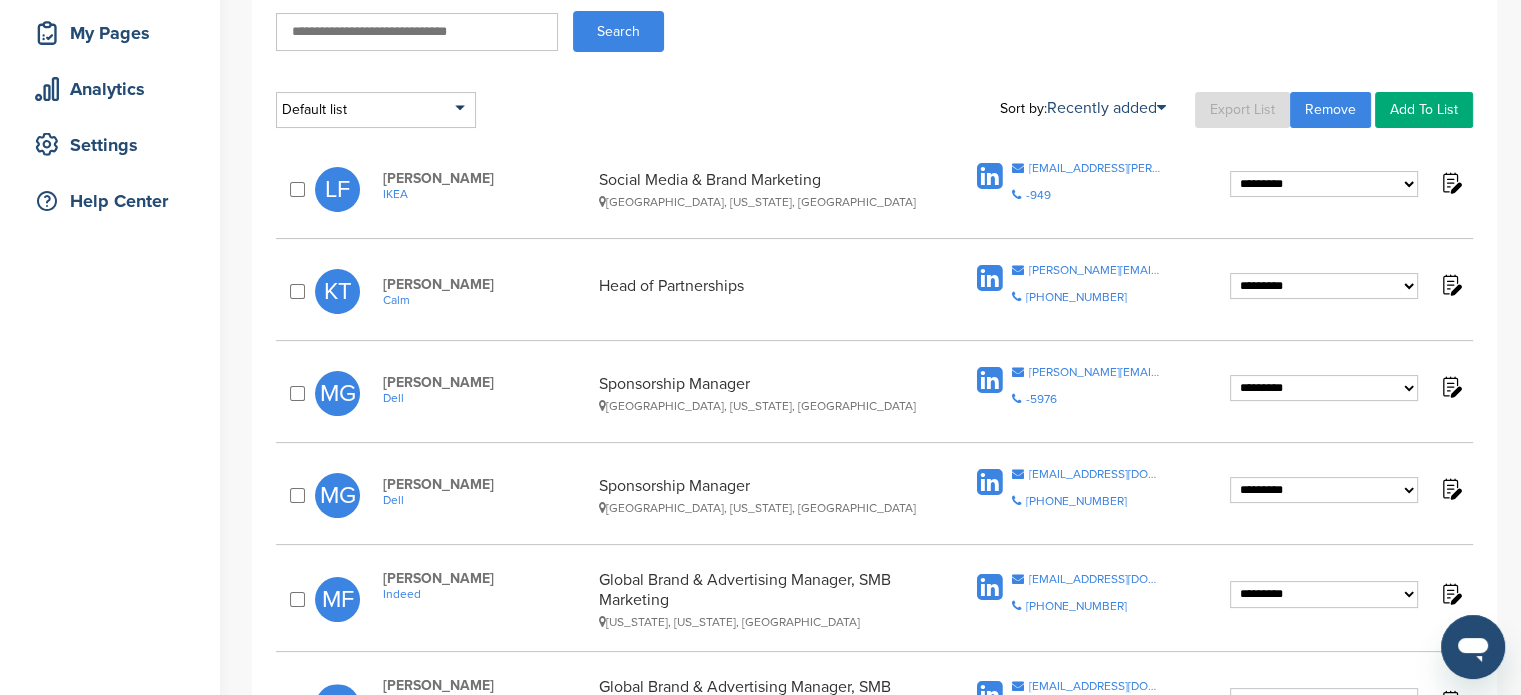 drag, startPoint x: 376, startPoint y: 276, endPoint x: 816, endPoint y: 295, distance: 440.41003 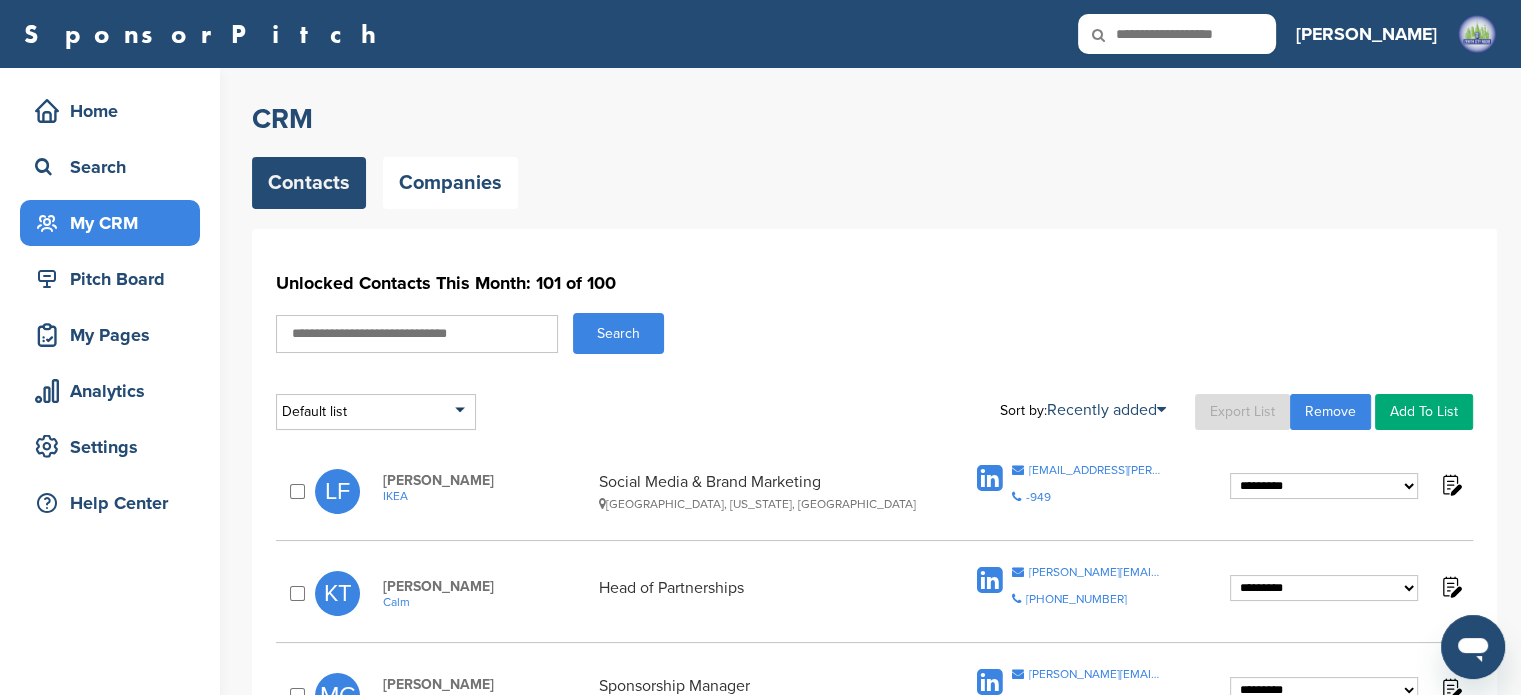 scroll, scrollTop: 0, scrollLeft: 0, axis: both 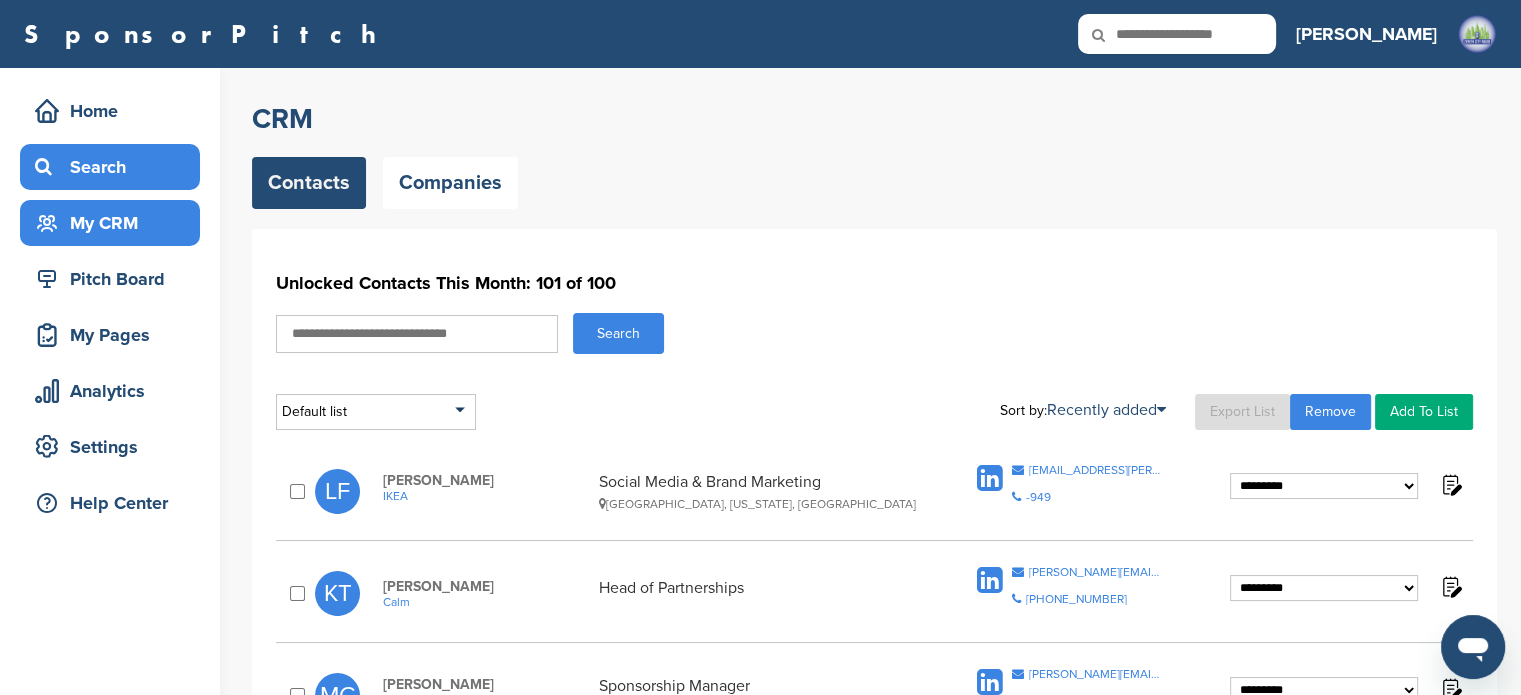 click on "Search" at bounding box center [115, 167] 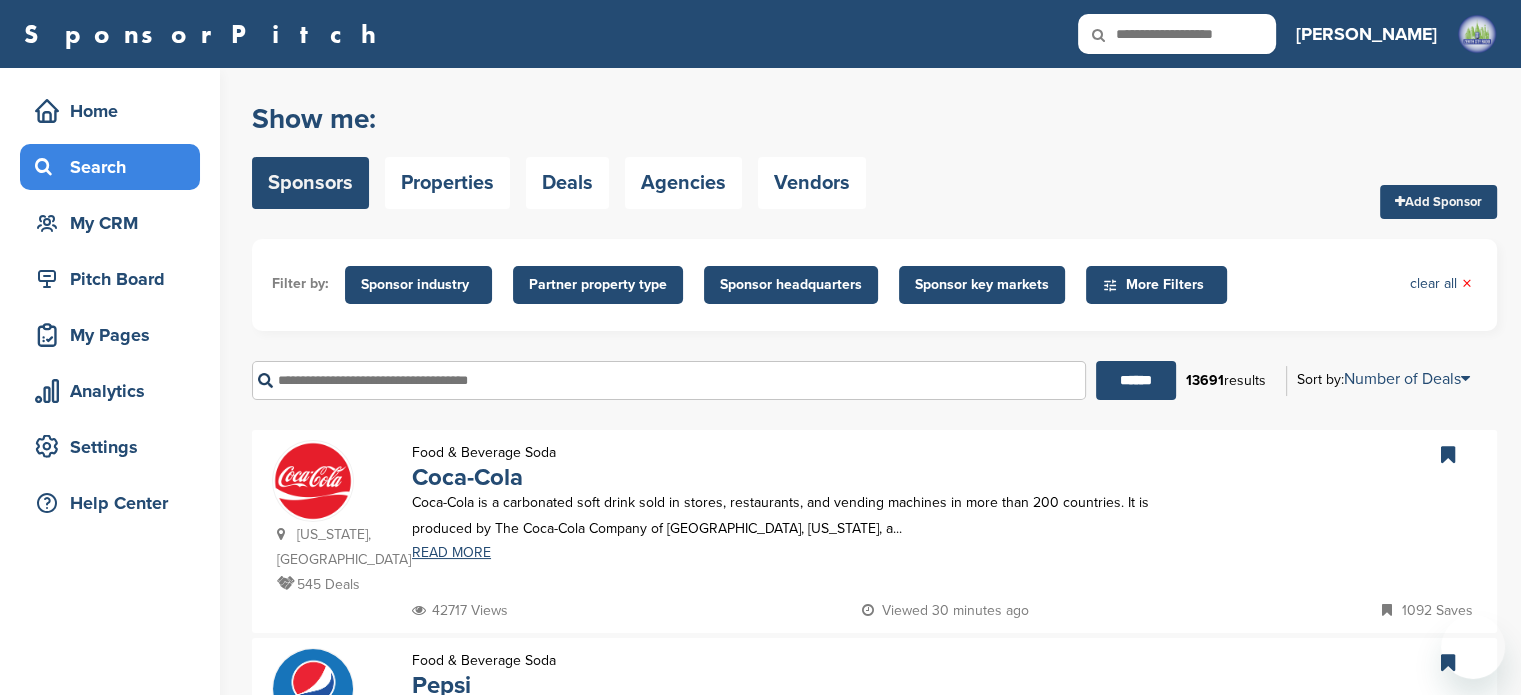 scroll, scrollTop: 0, scrollLeft: 0, axis: both 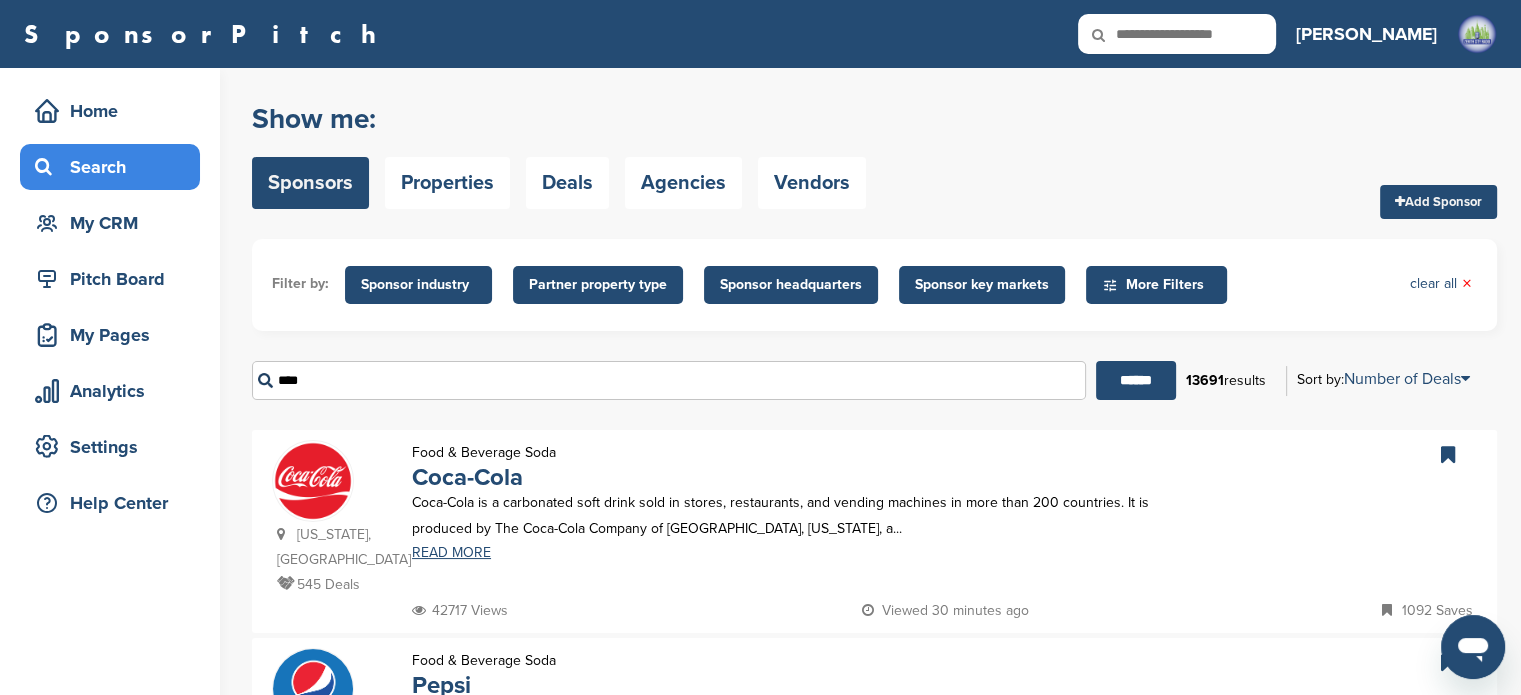 type on "****" 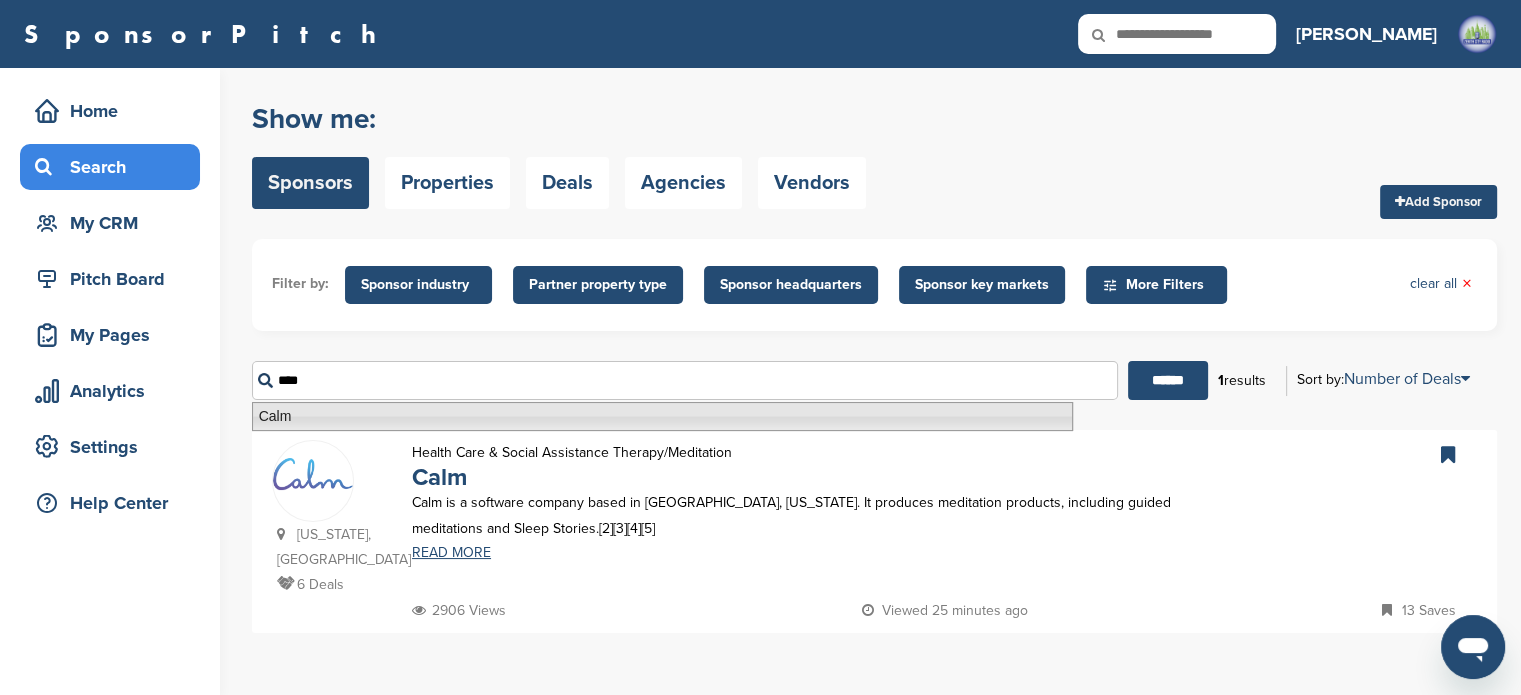 click at bounding box center (313, 473) 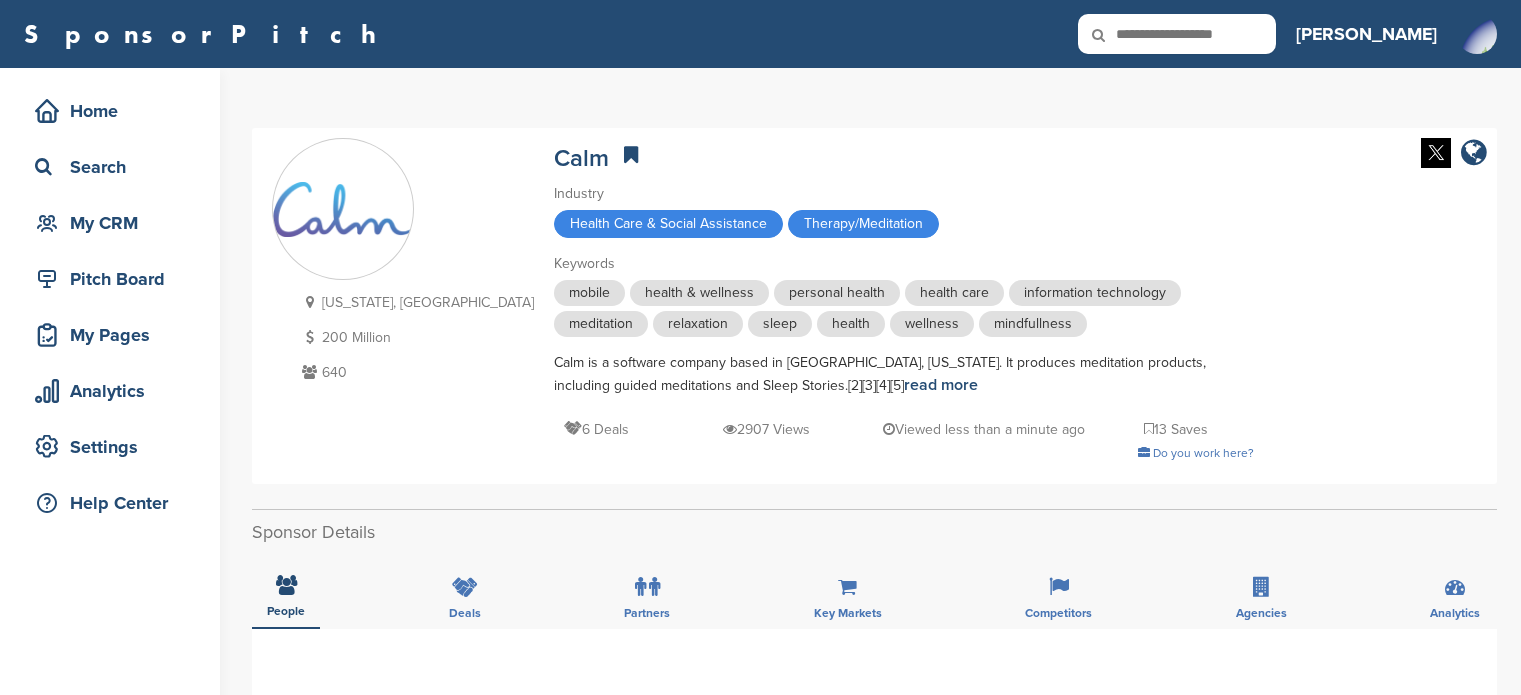 scroll, scrollTop: 0, scrollLeft: 0, axis: both 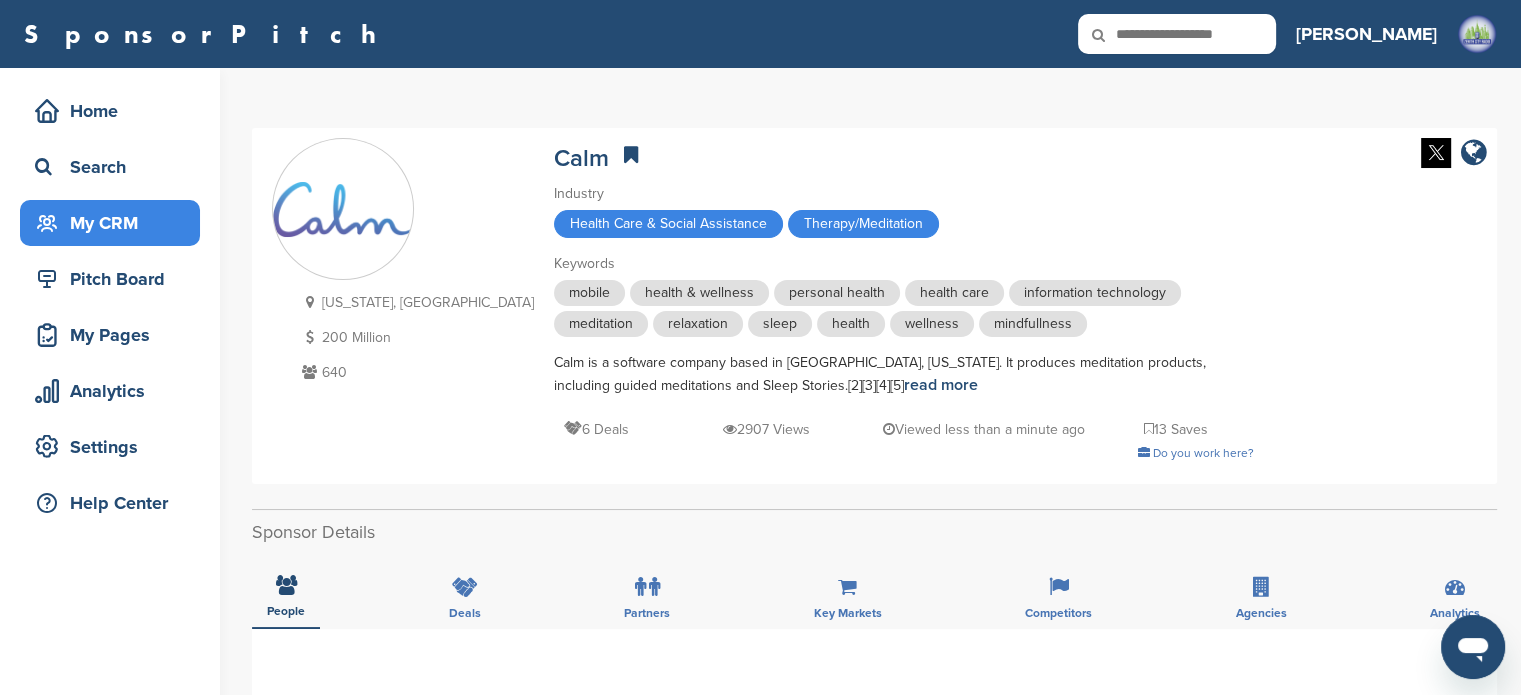 click on "My CRM" at bounding box center (115, 223) 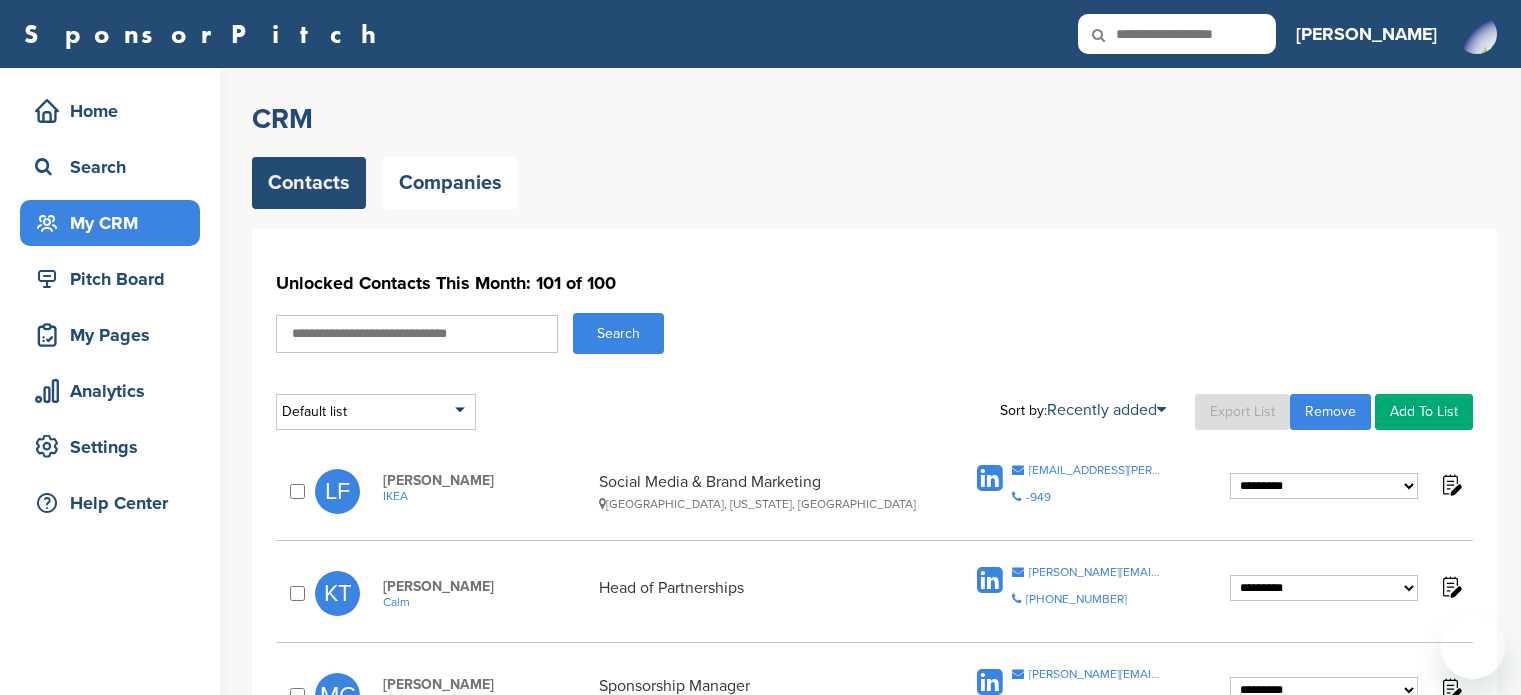 scroll, scrollTop: 0, scrollLeft: 0, axis: both 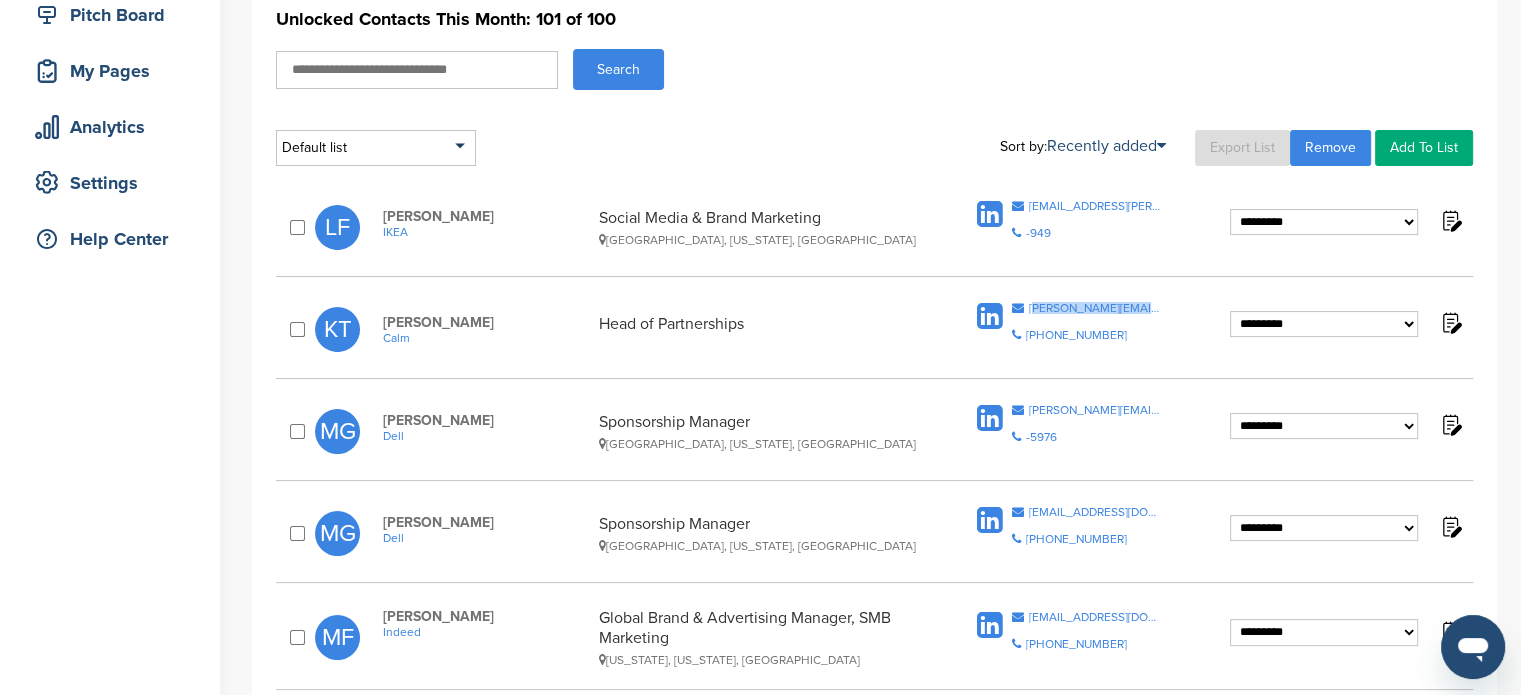 drag, startPoint x: 1175, startPoint y: 308, endPoint x: 1032, endPoint y: 297, distance: 143.42245 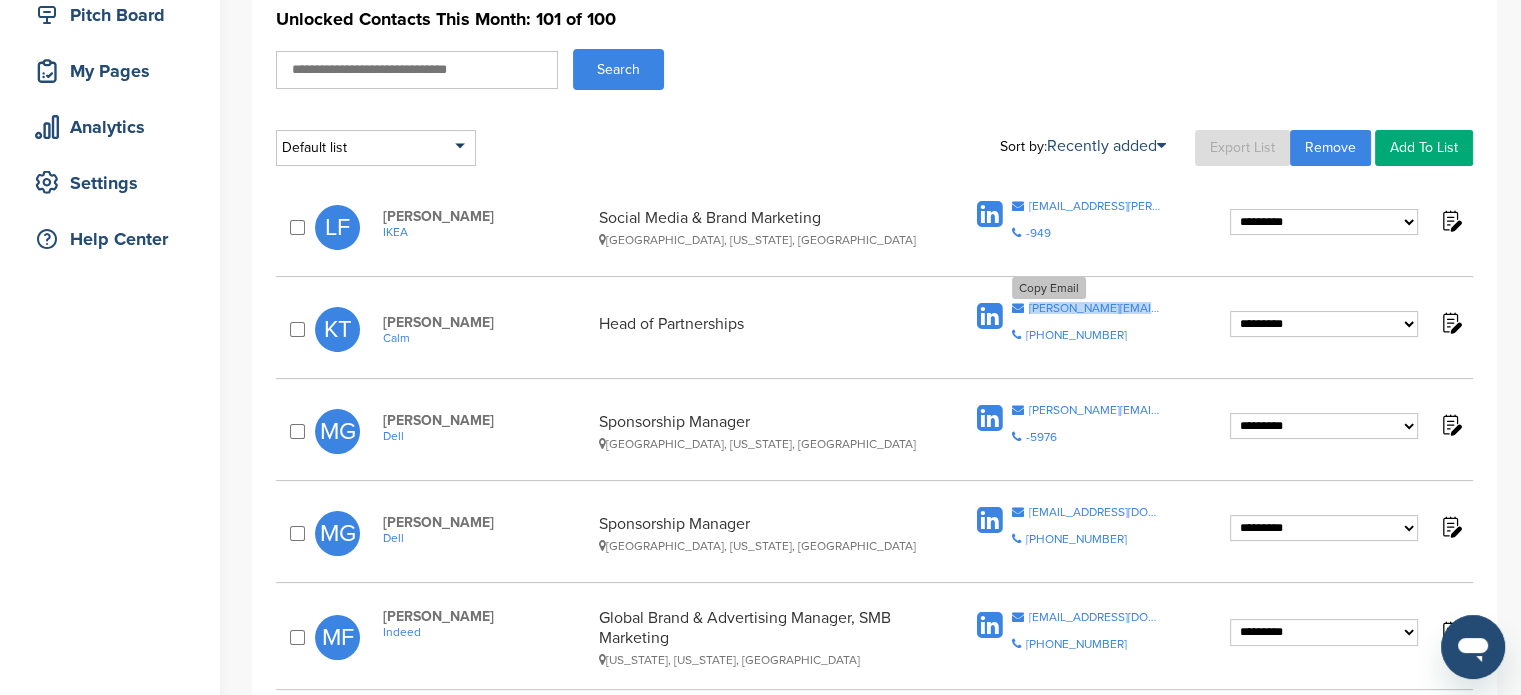 drag, startPoint x: 1159, startPoint y: 299, endPoint x: 1028, endPoint y: 308, distance: 131.30879 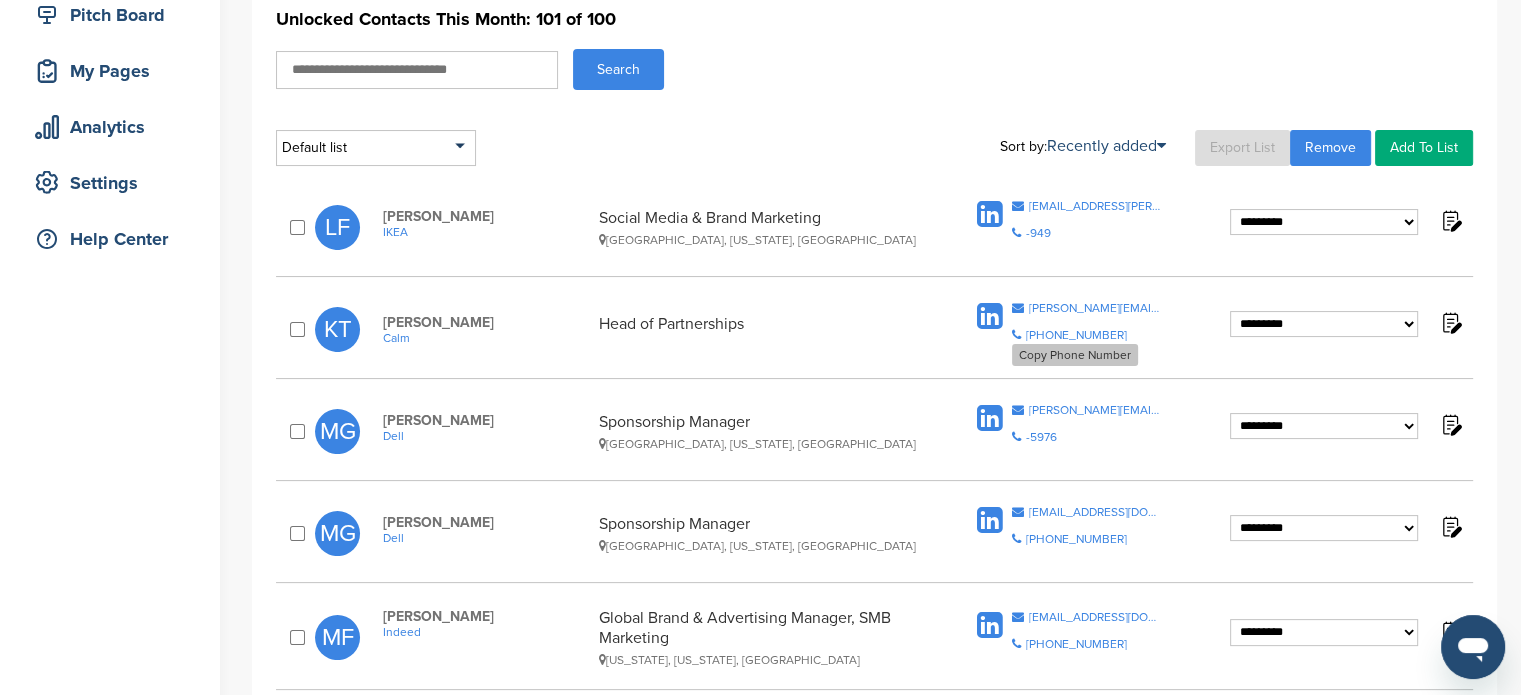 drag, startPoint x: 1139, startPoint y: 327, endPoint x: 1116, endPoint y: 328, distance: 23.021729 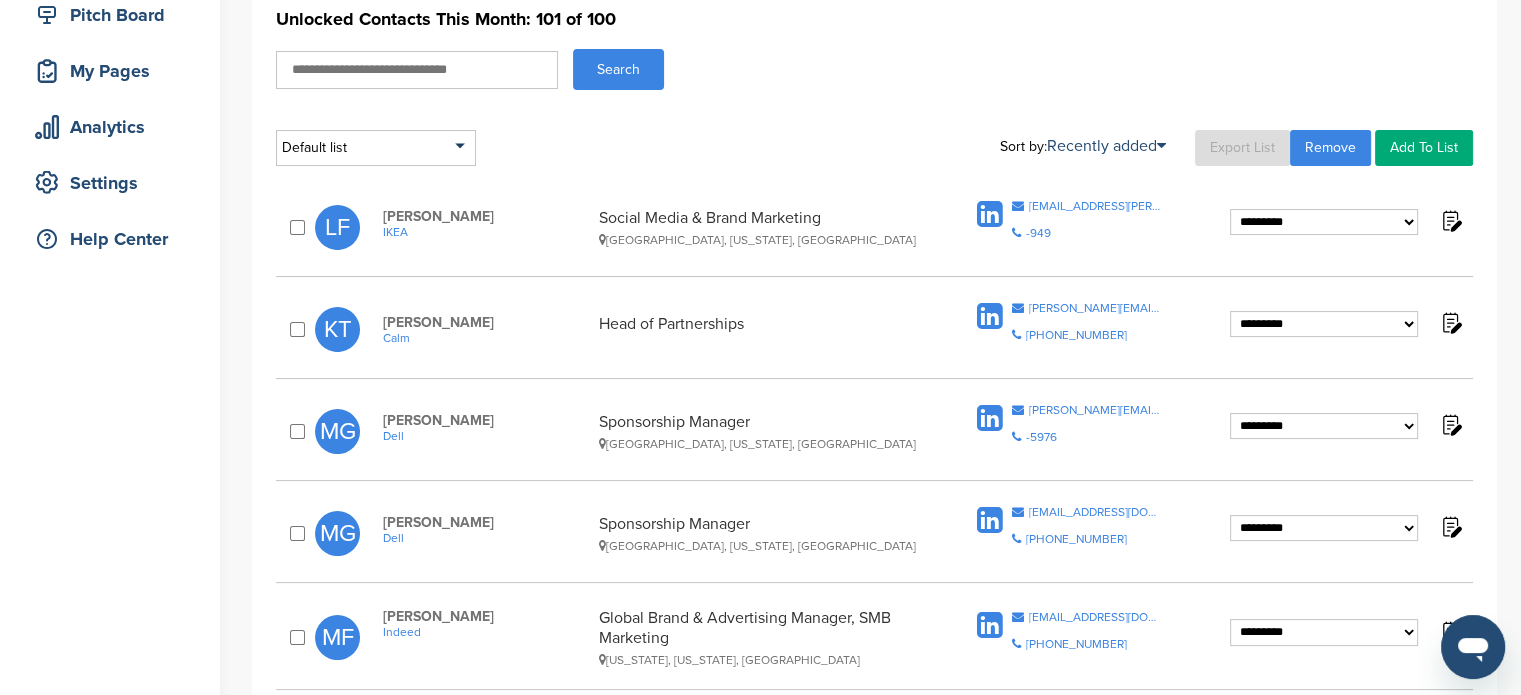click at bounding box center (990, 317) 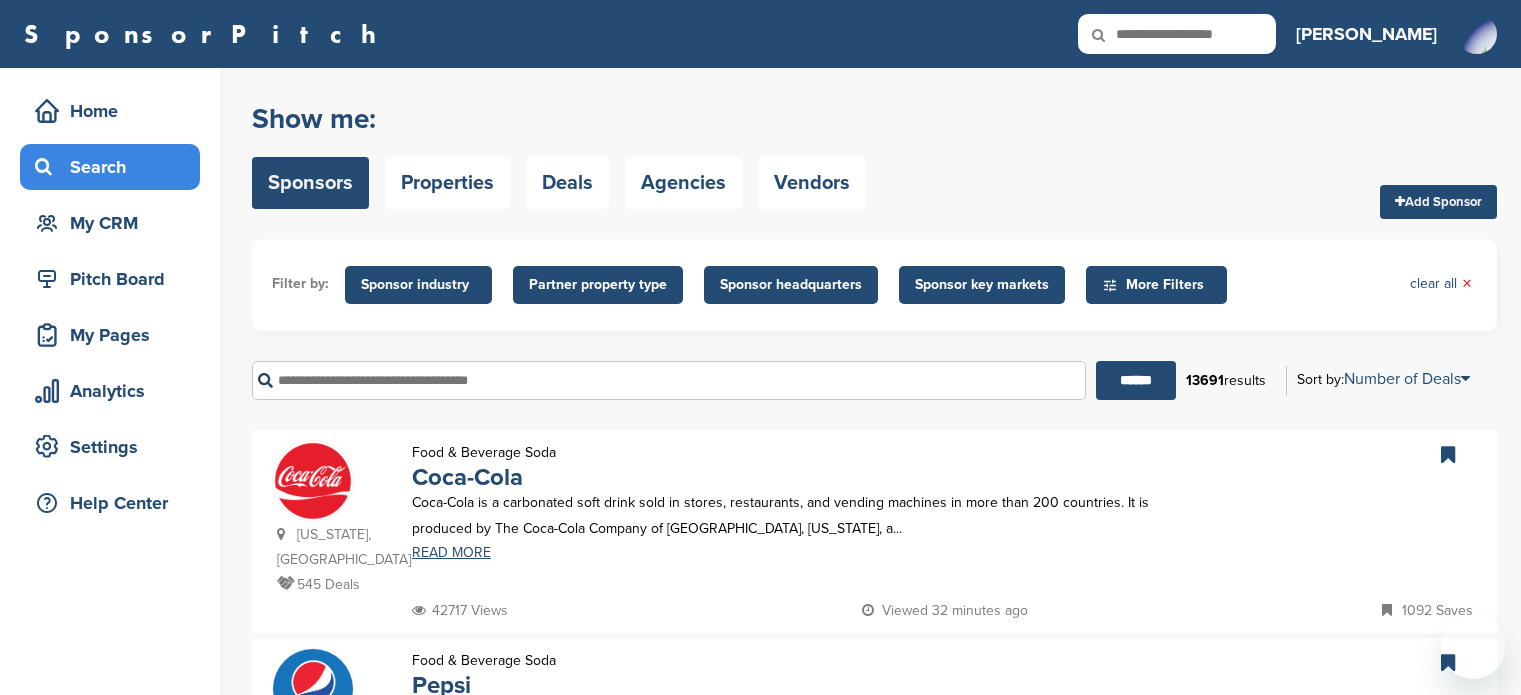 scroll, scrollTop: 0, scrollLeft: 0, axis: both 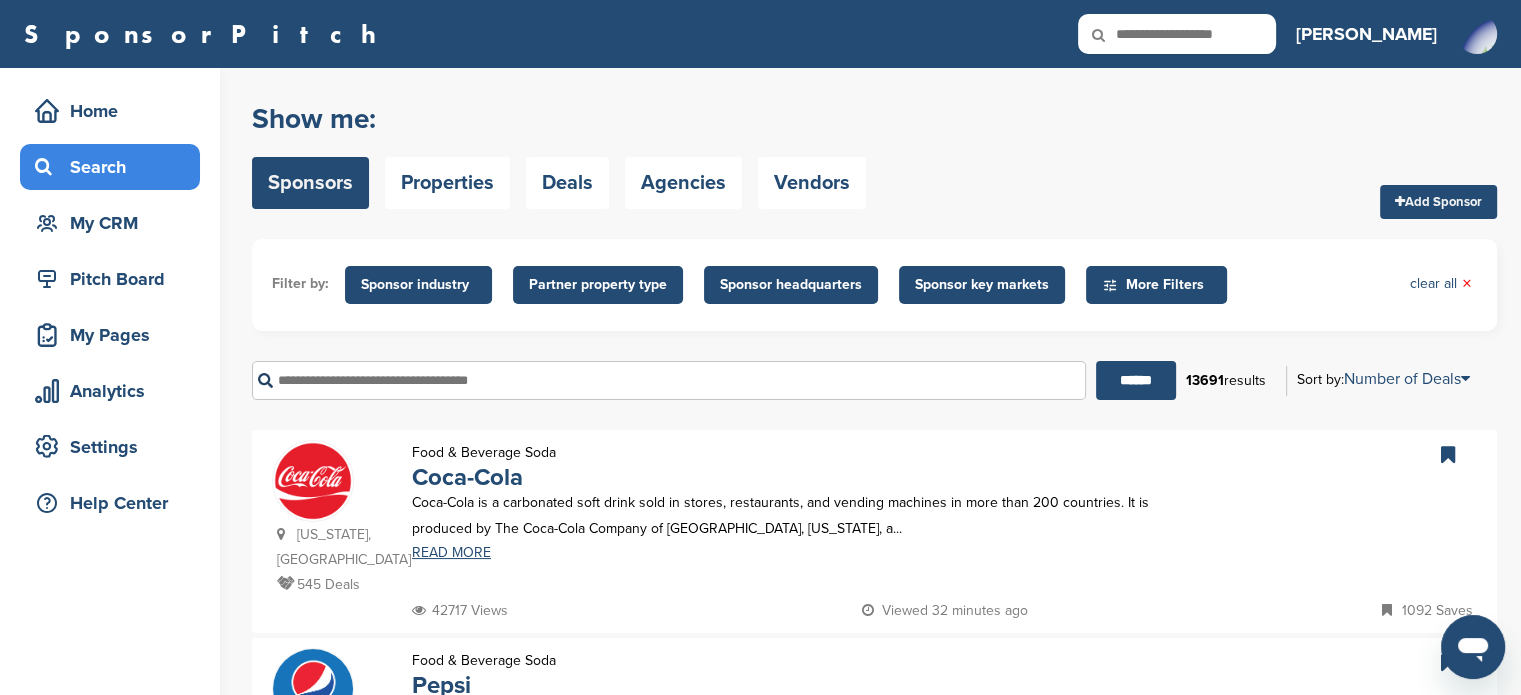 click at bounding box center (669, 380) 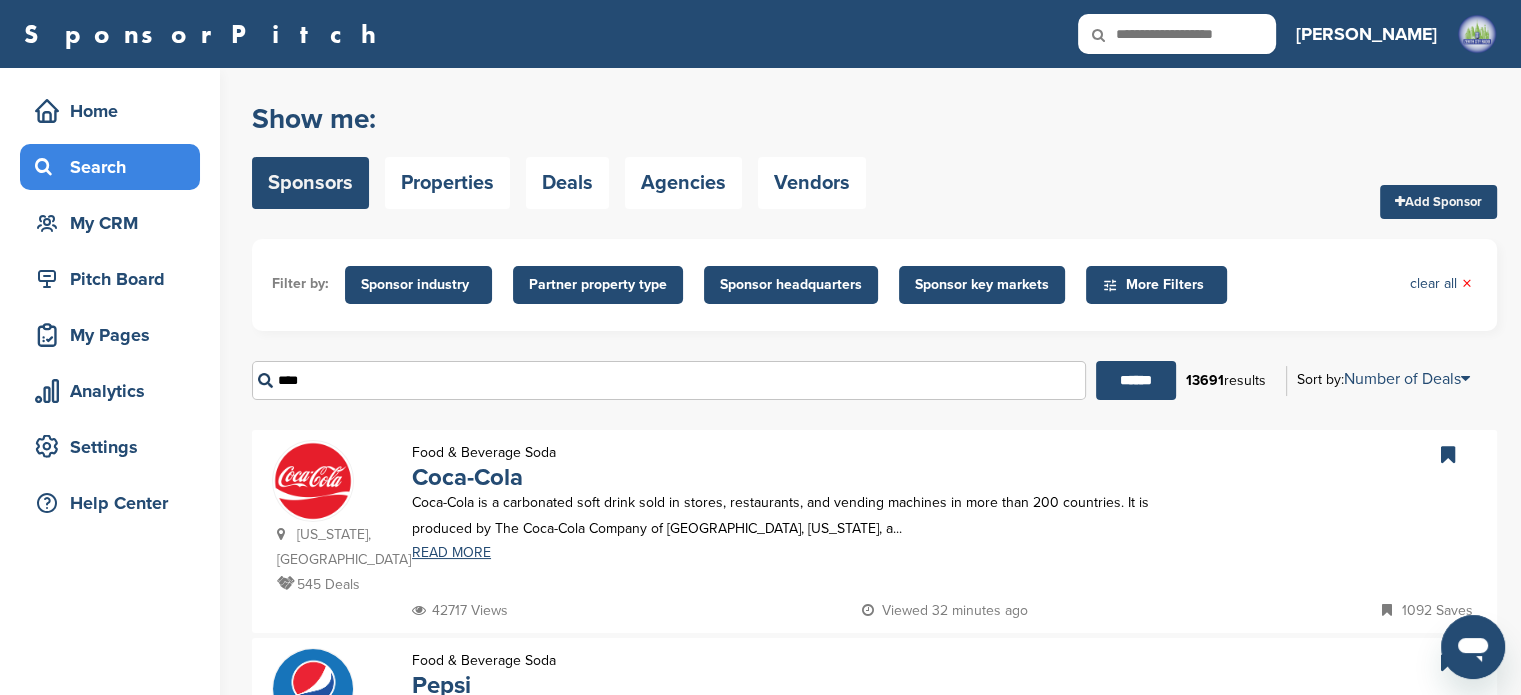 type on "****" 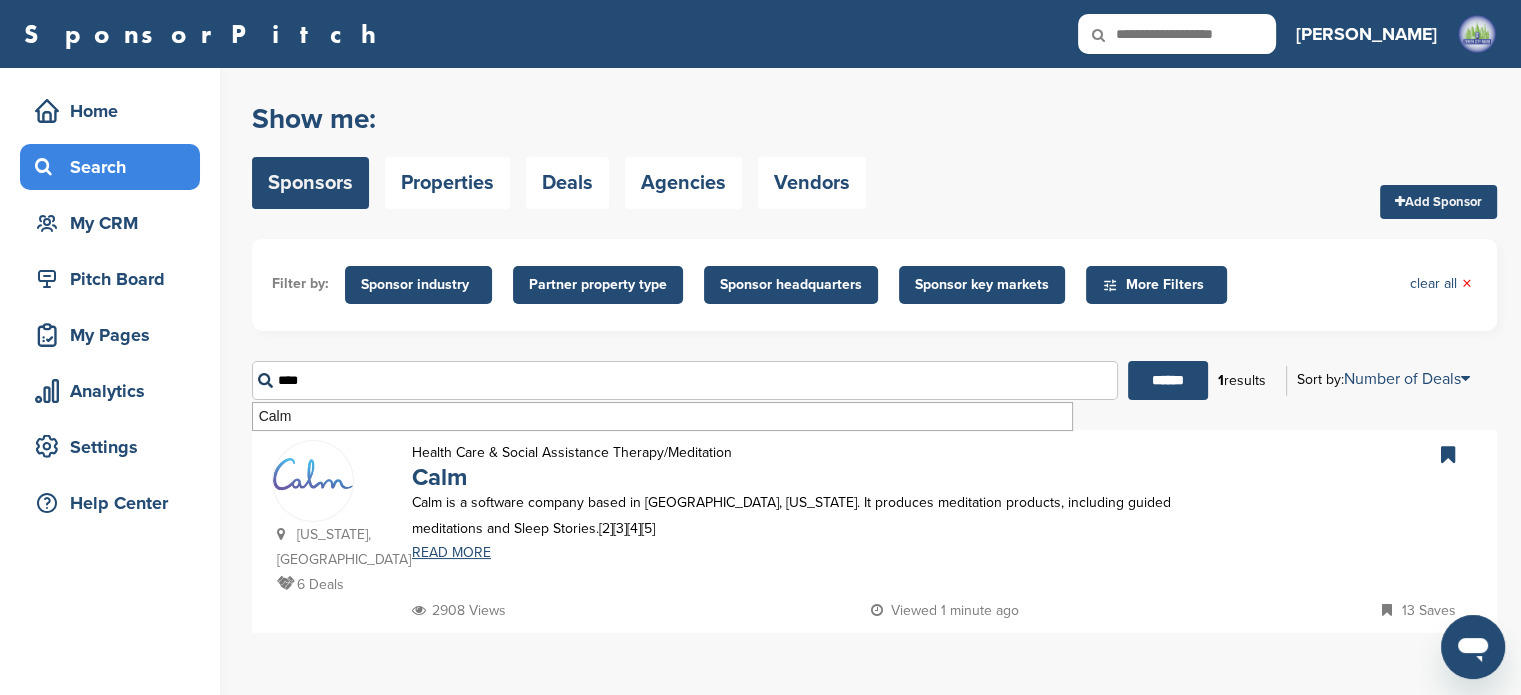click at bounding box center [313, 473] 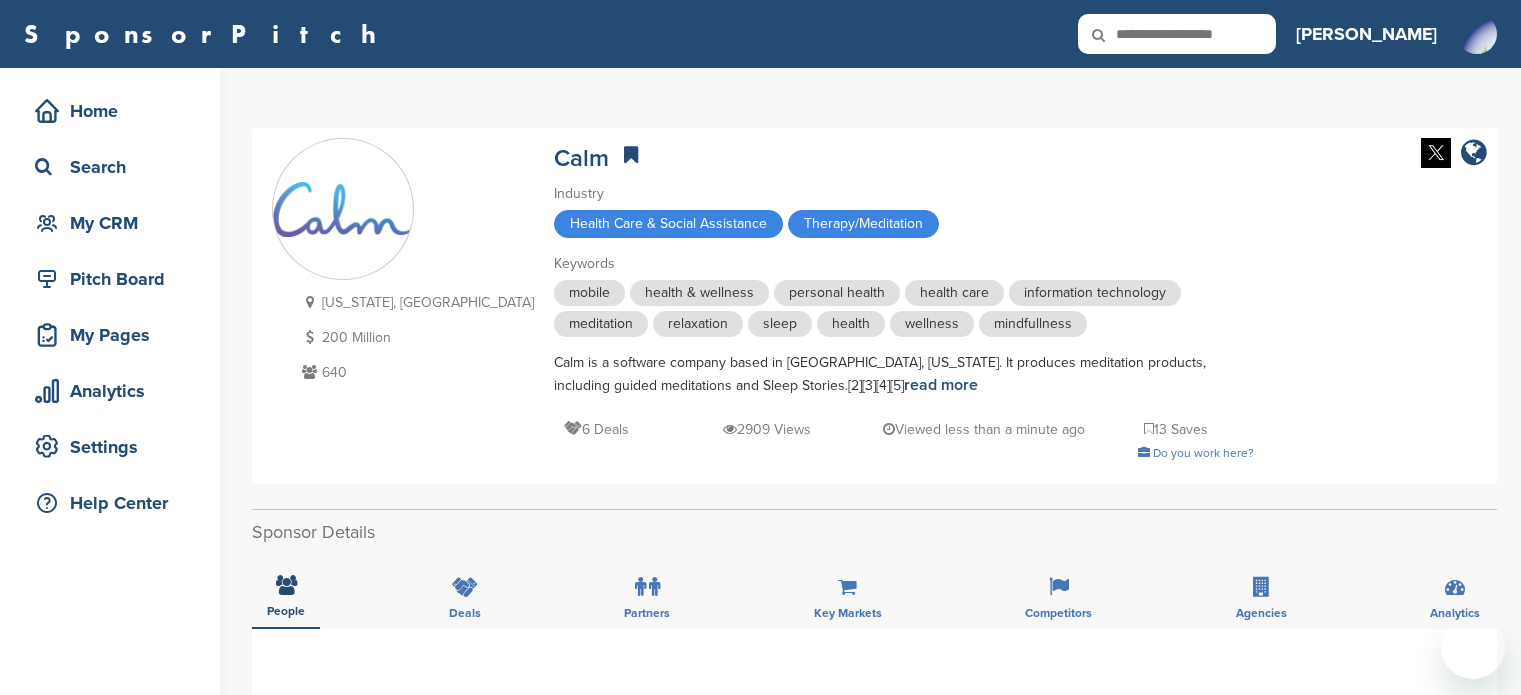 scroll, scrollTop: 0, scrollLeft: 0, axis: both 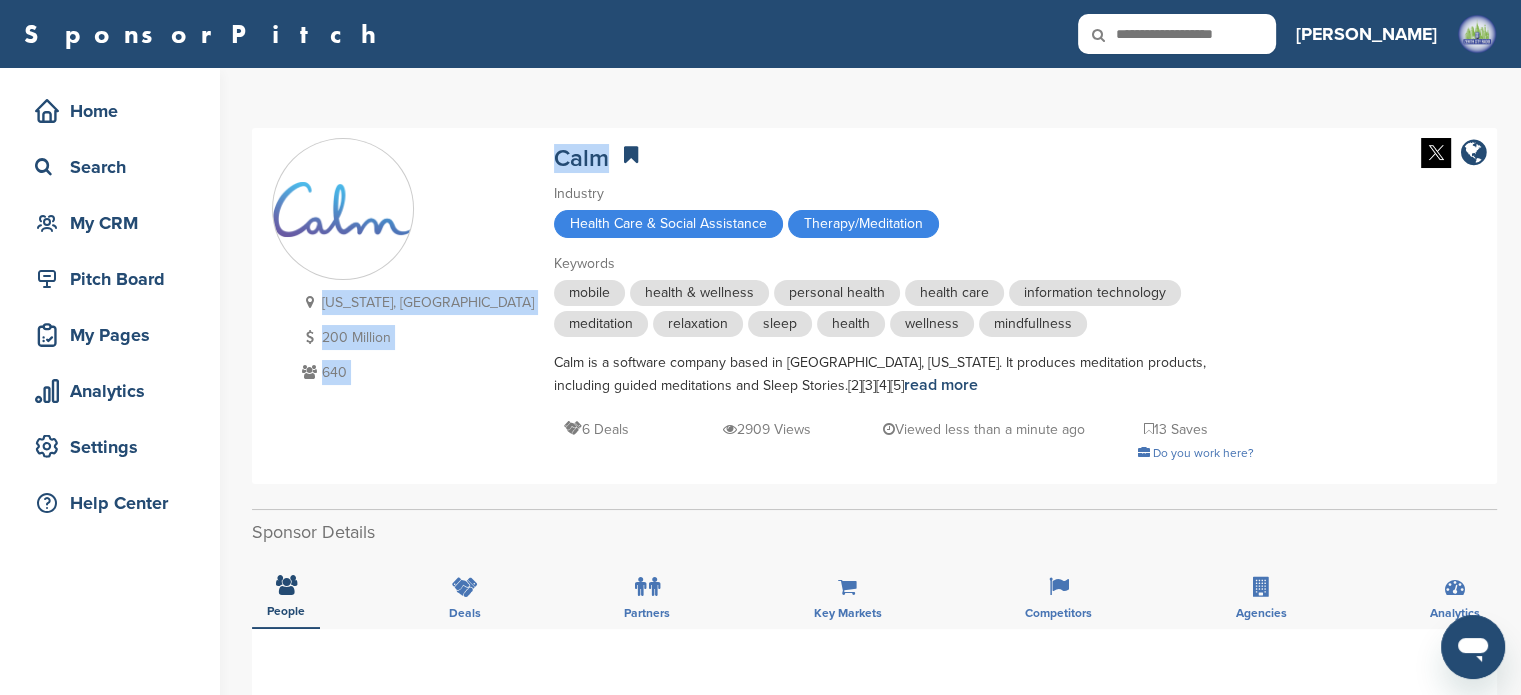 drag, startPoint x: 420, startPoint y: 148, endPoint x: 496, endPoint y: 160, distance: 76.941536 